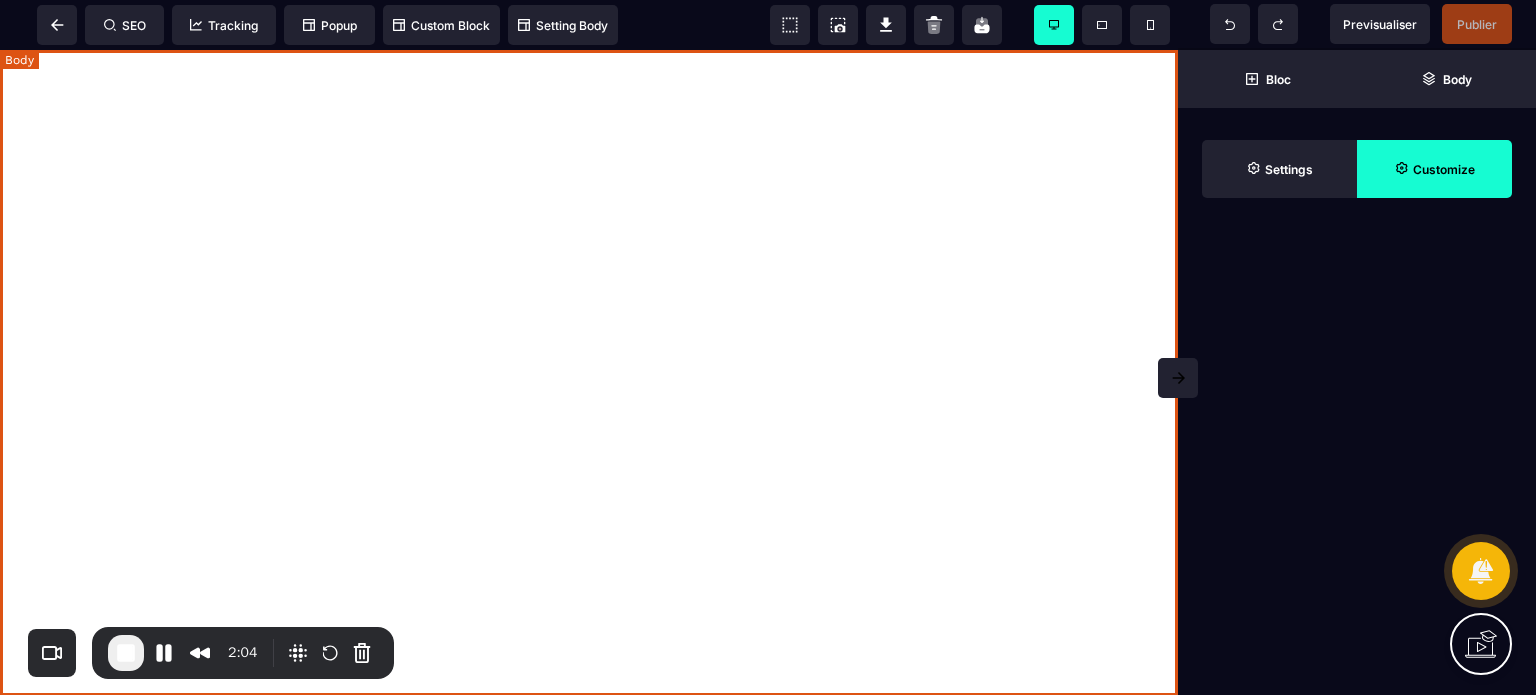 scroll, scrollTop: 0, scrollLeft: 0, axis: both 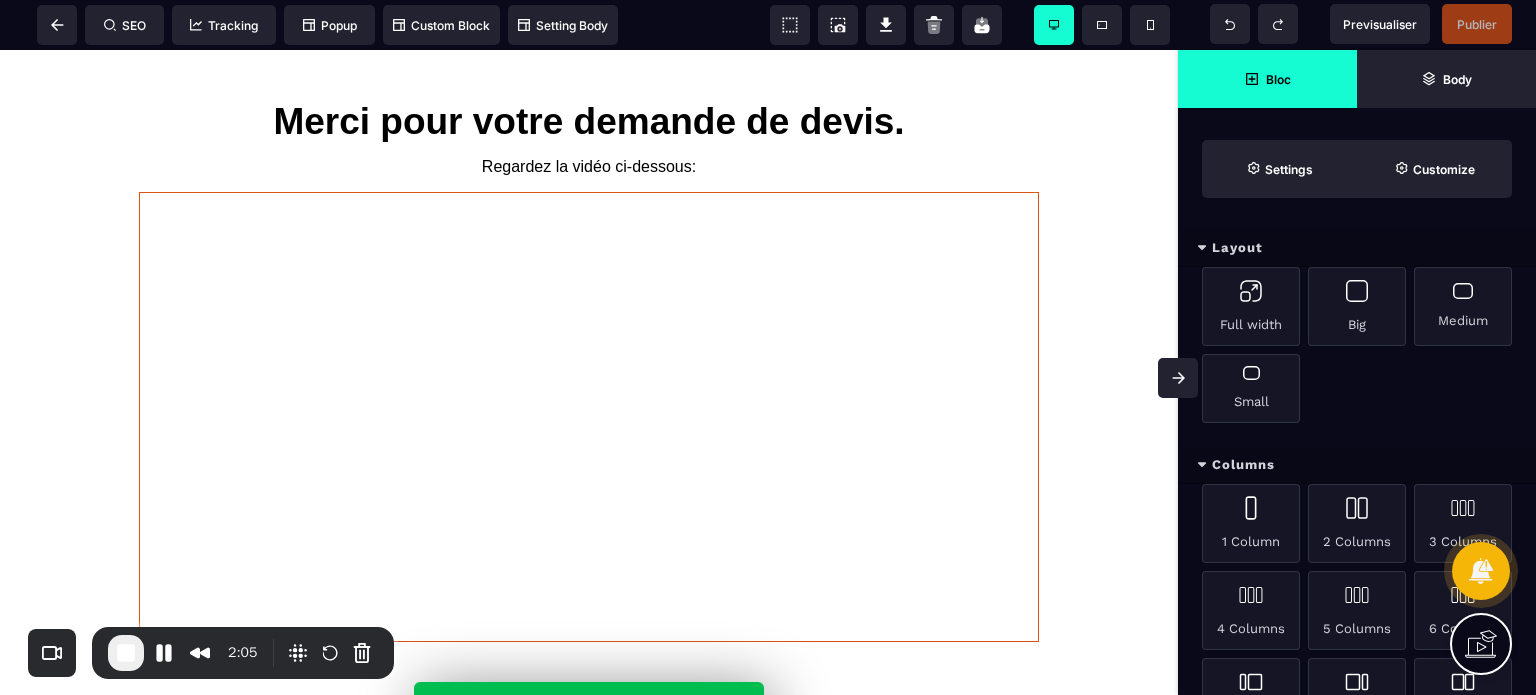 click at bounding box center [1178, 378] 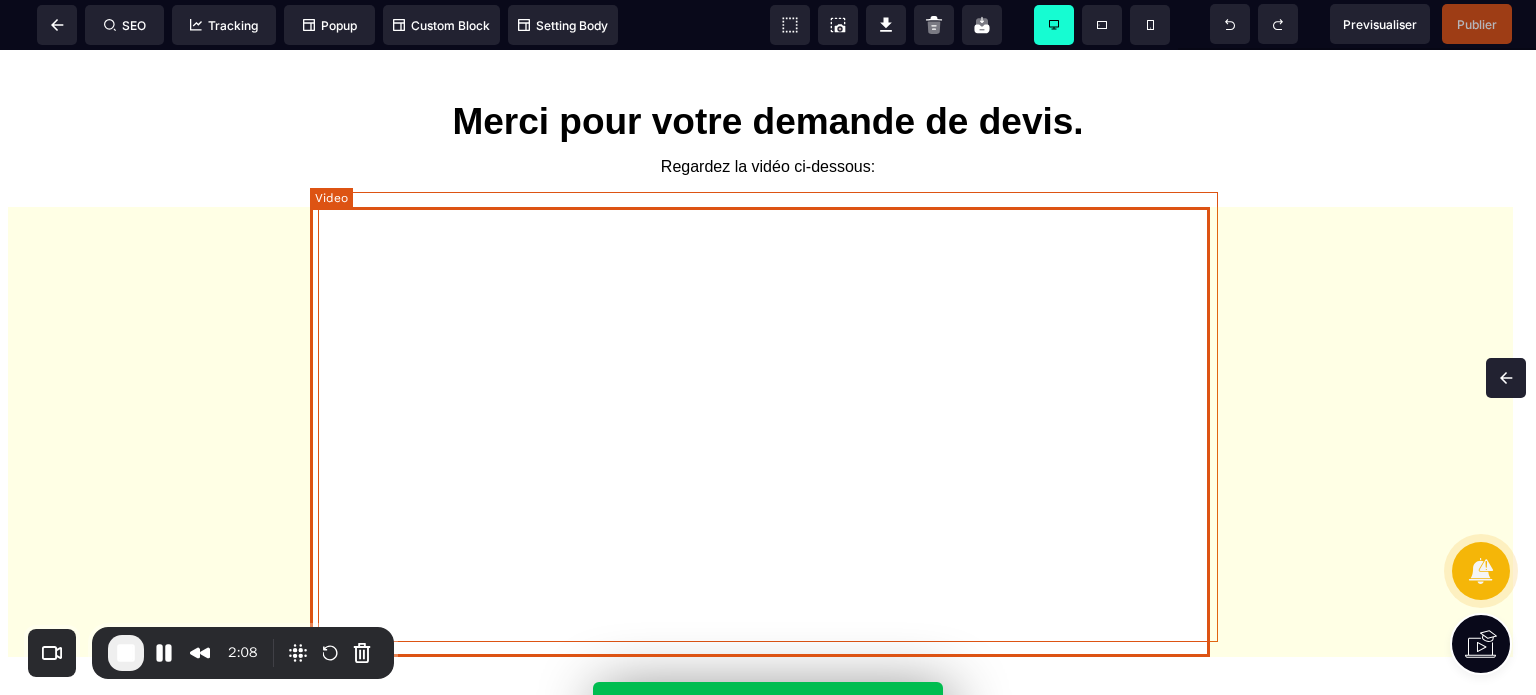 click at bounding box center [768, 417] 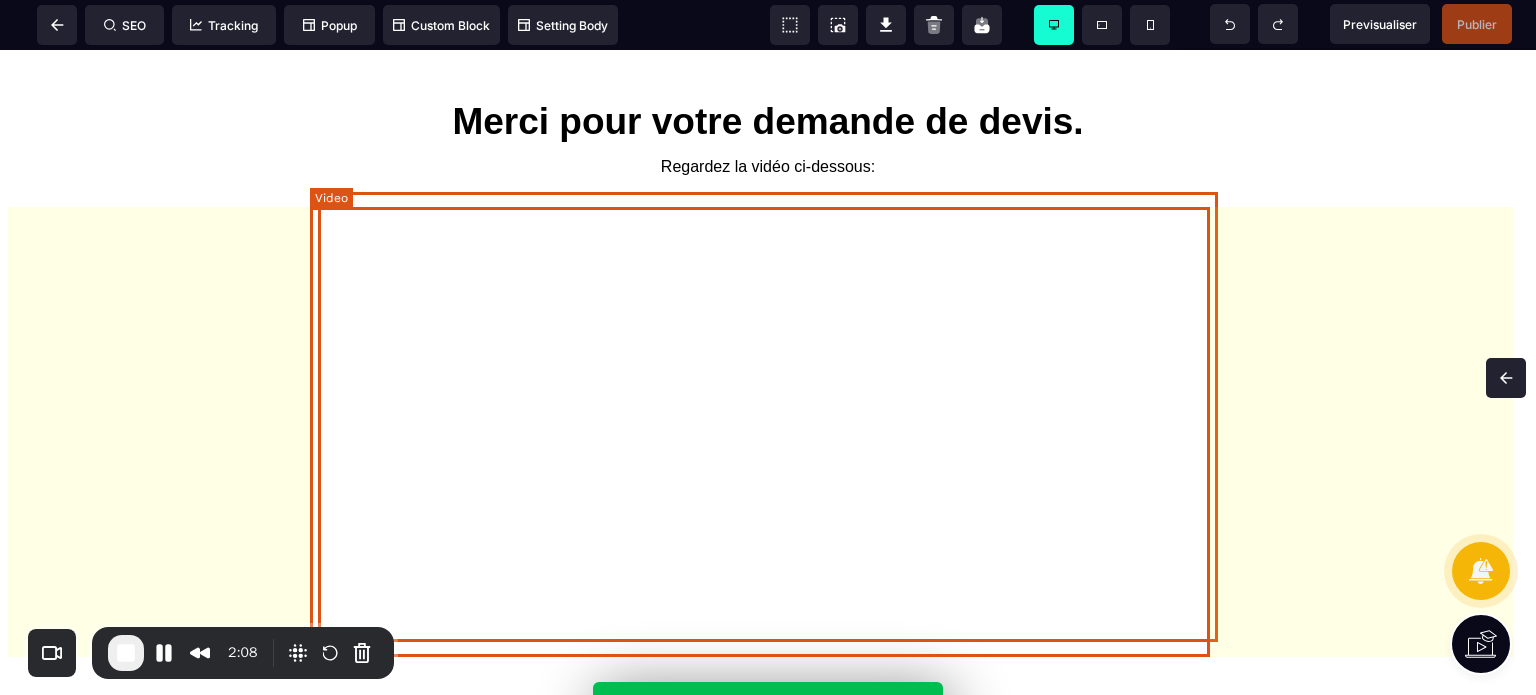 select on "**" 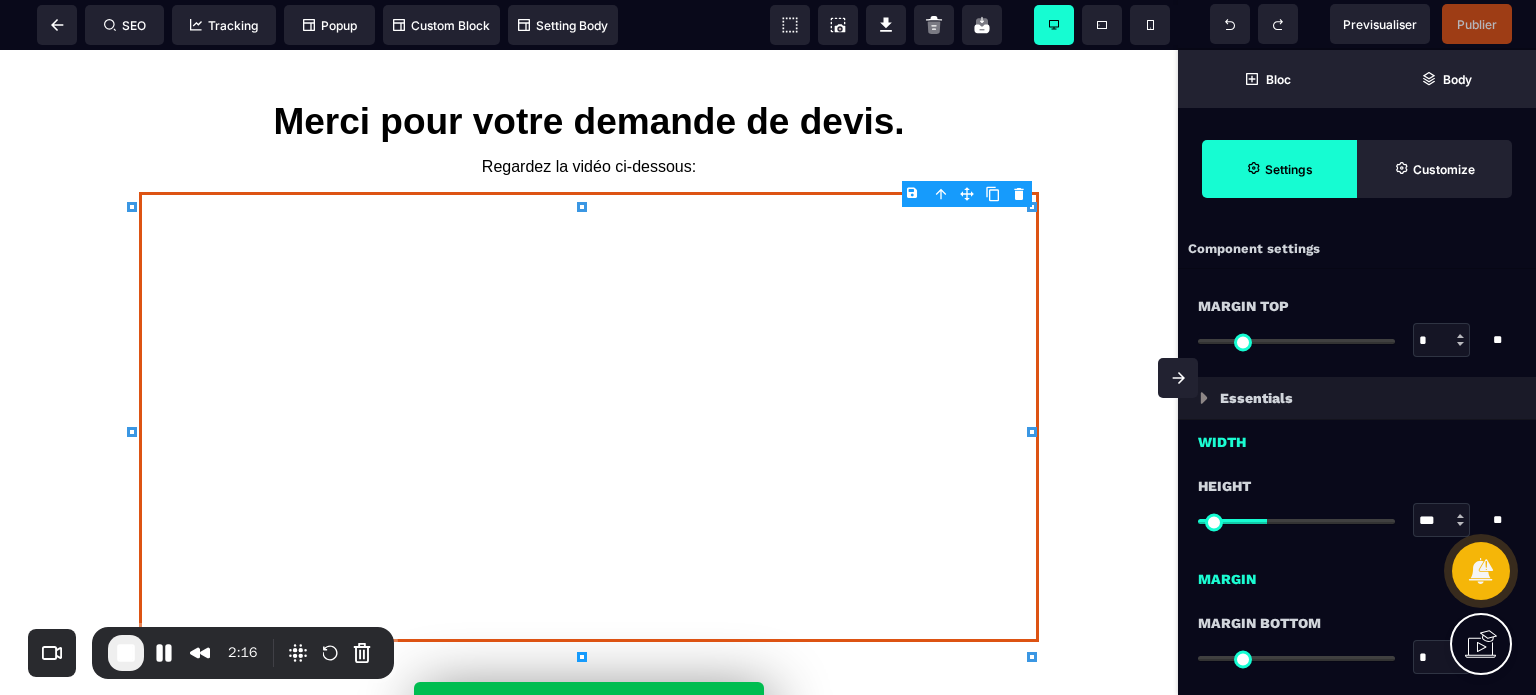 click 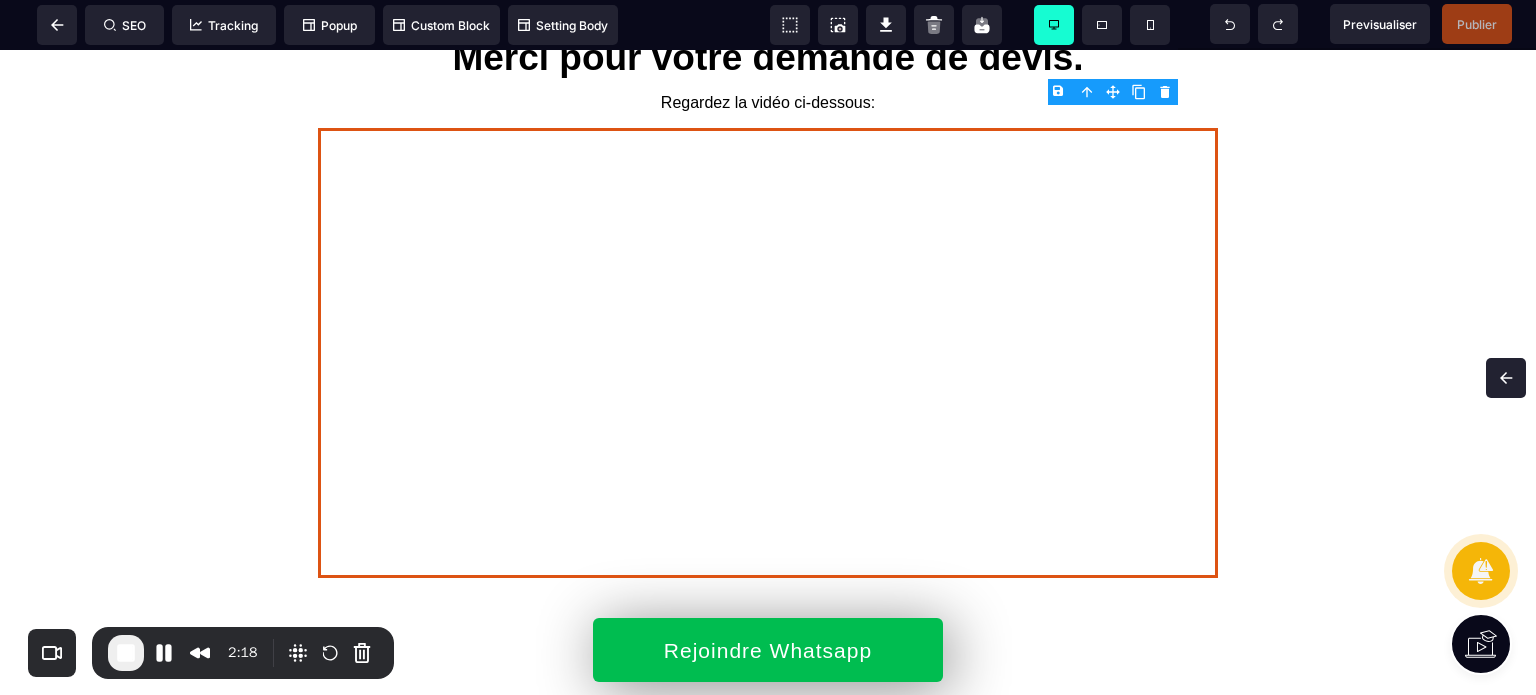 scroll, scrollTop: 0, scrollLeft: 0, axis: both 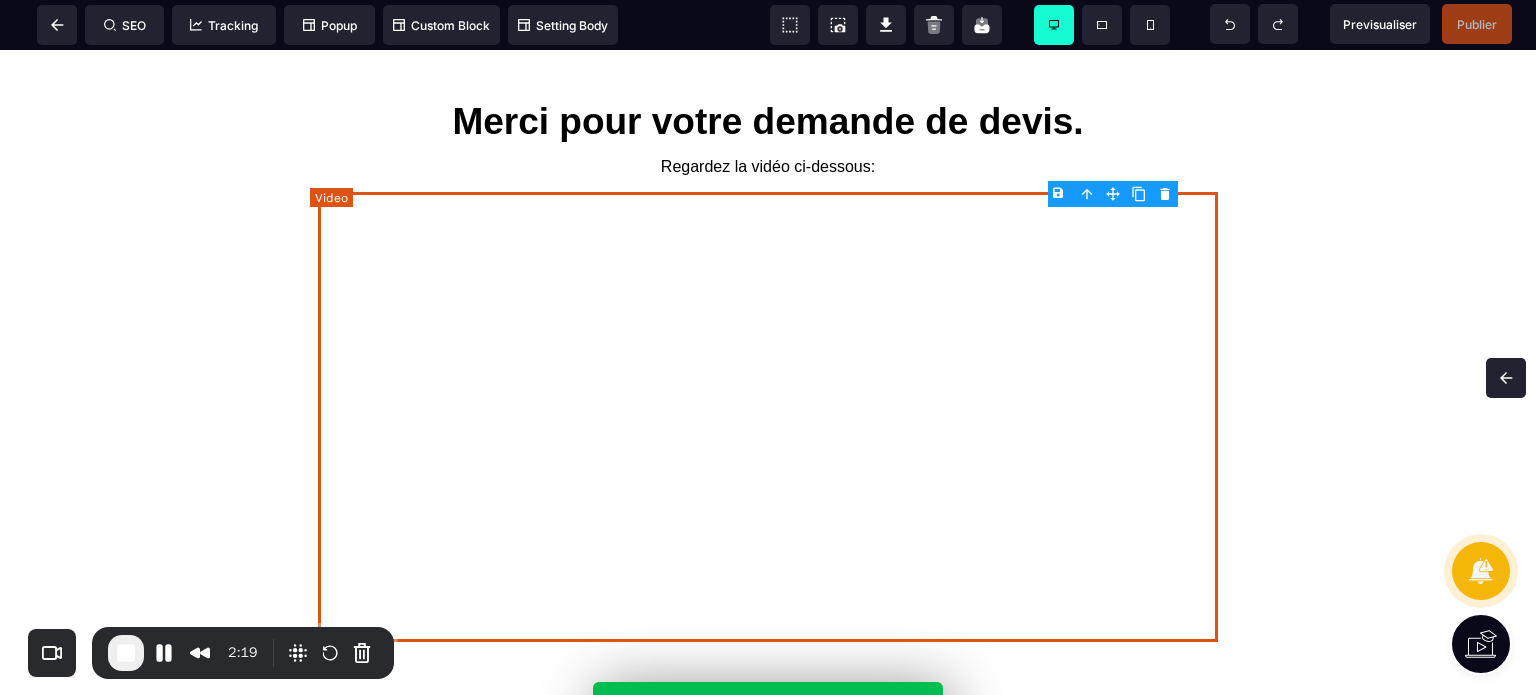 click at bounding box center (768, 417) 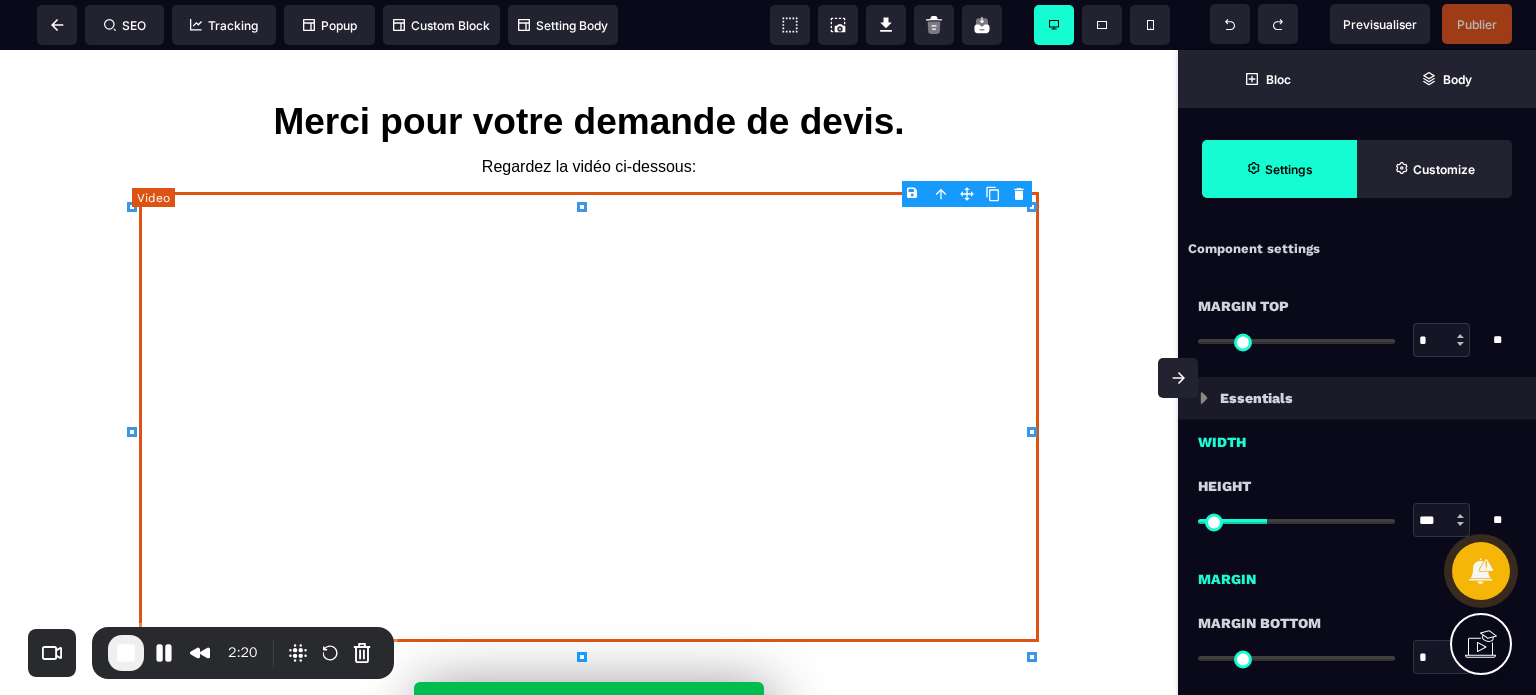 click at bounding box center [589, 417] 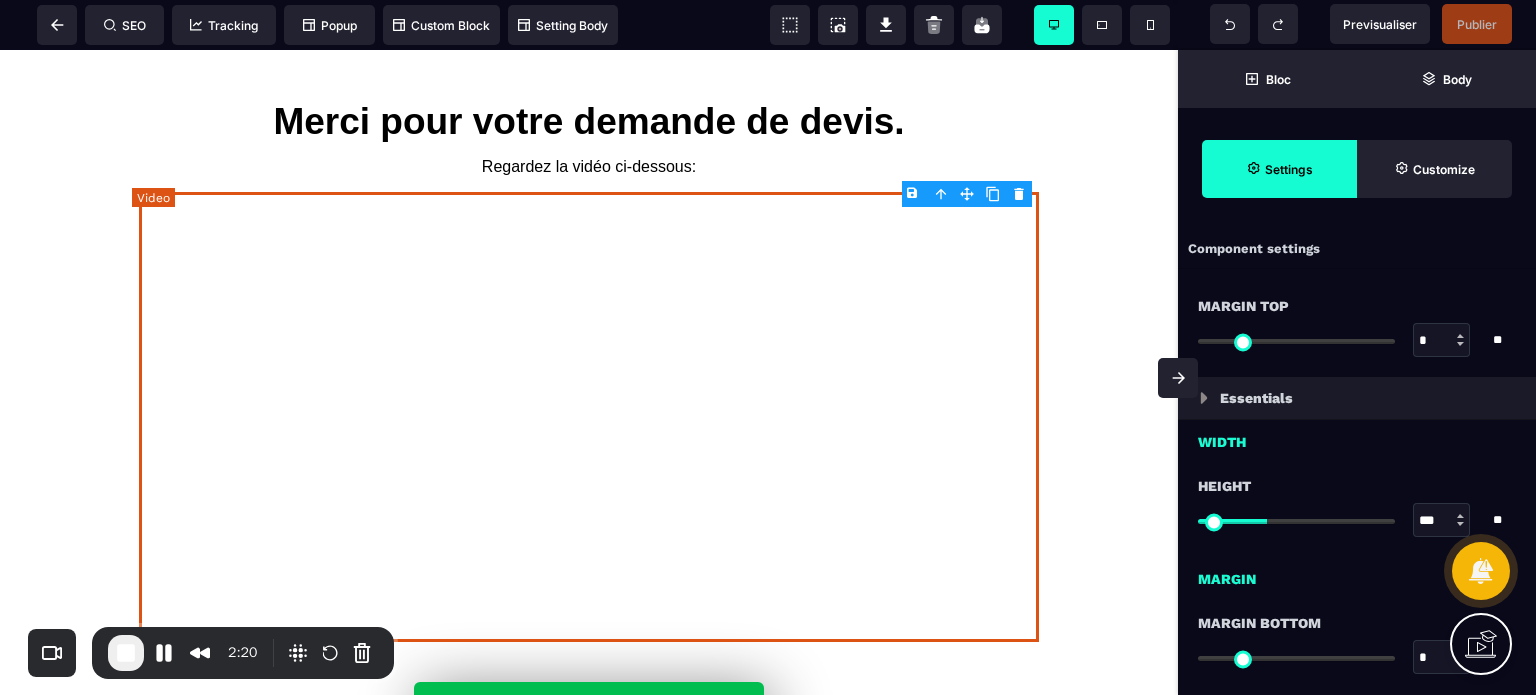 click at bounding box center (589, 417) 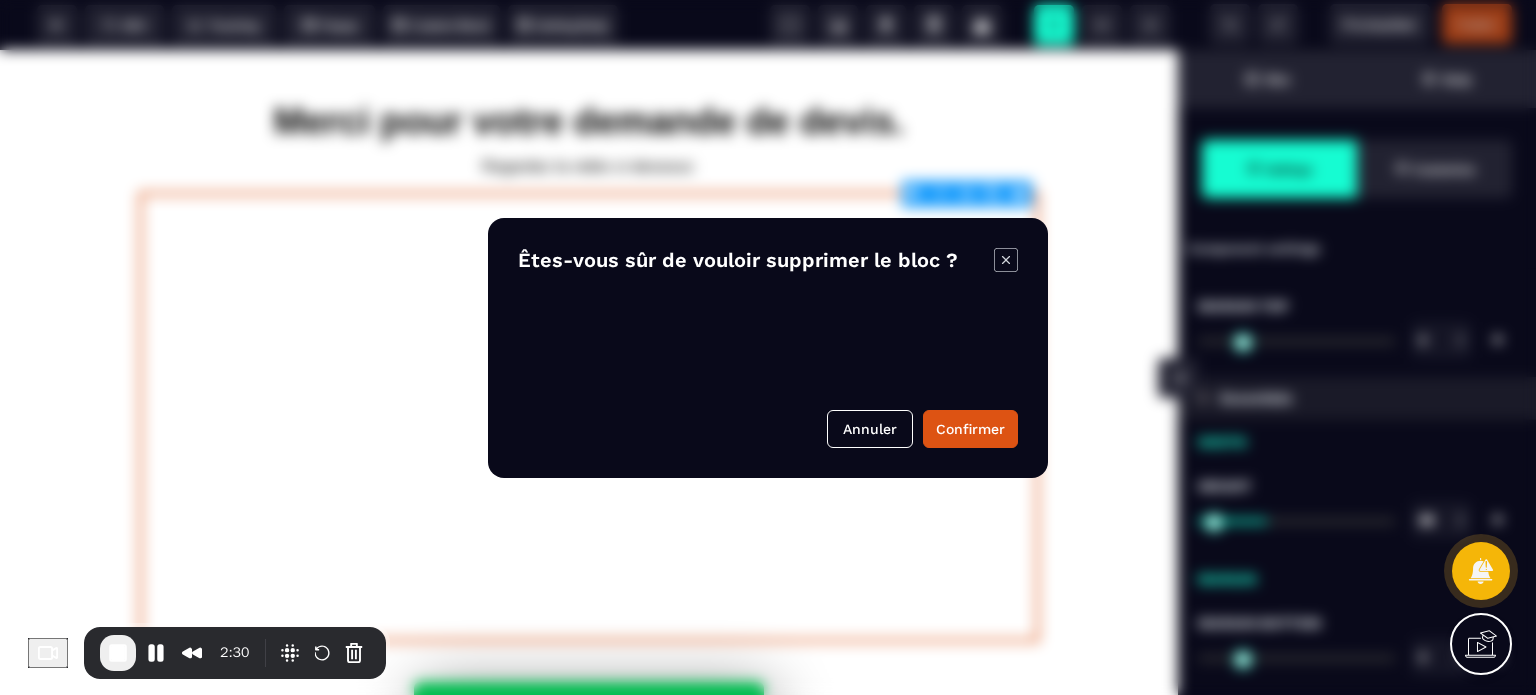 click on "B I U S
A *******
Video
SEO
Tracking
Popup" at bounding box center (768, 347) 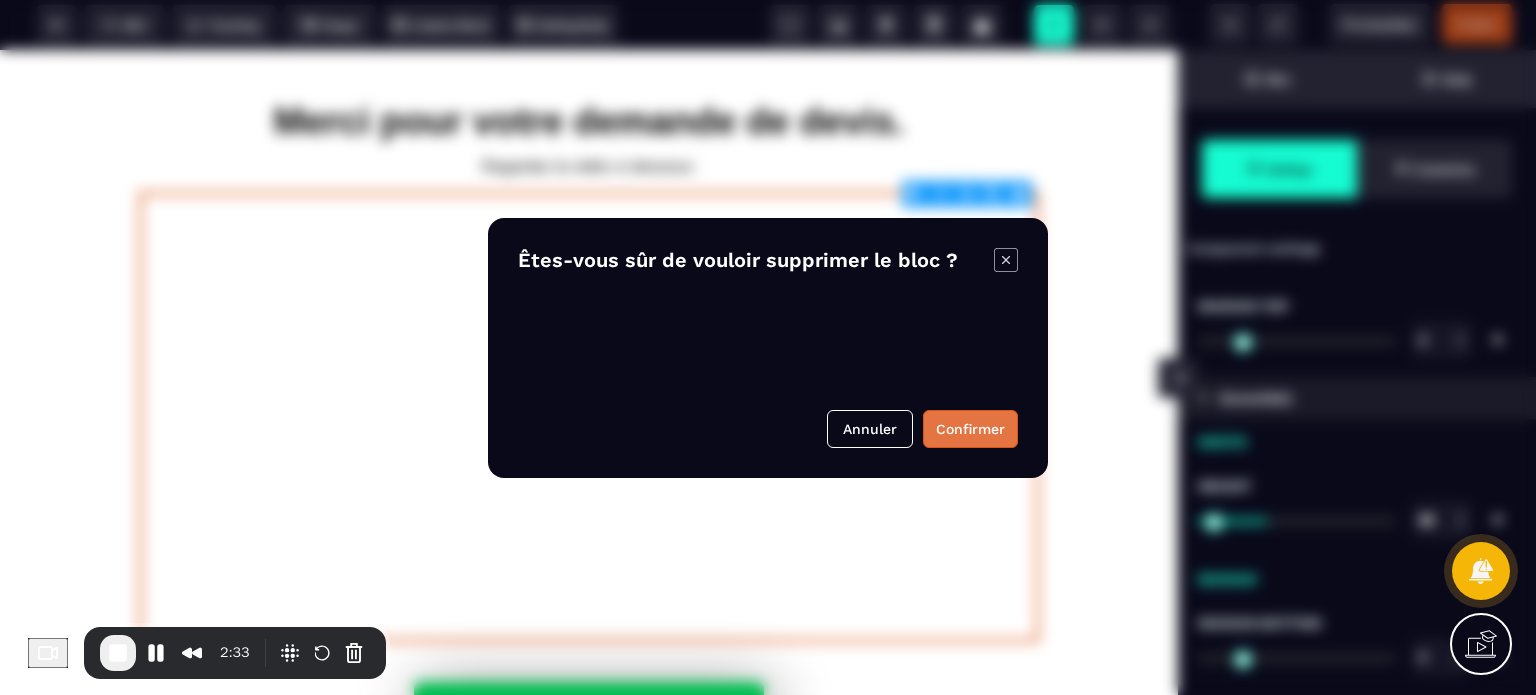 click on "Confirmer" at bounding box center [970, 429] 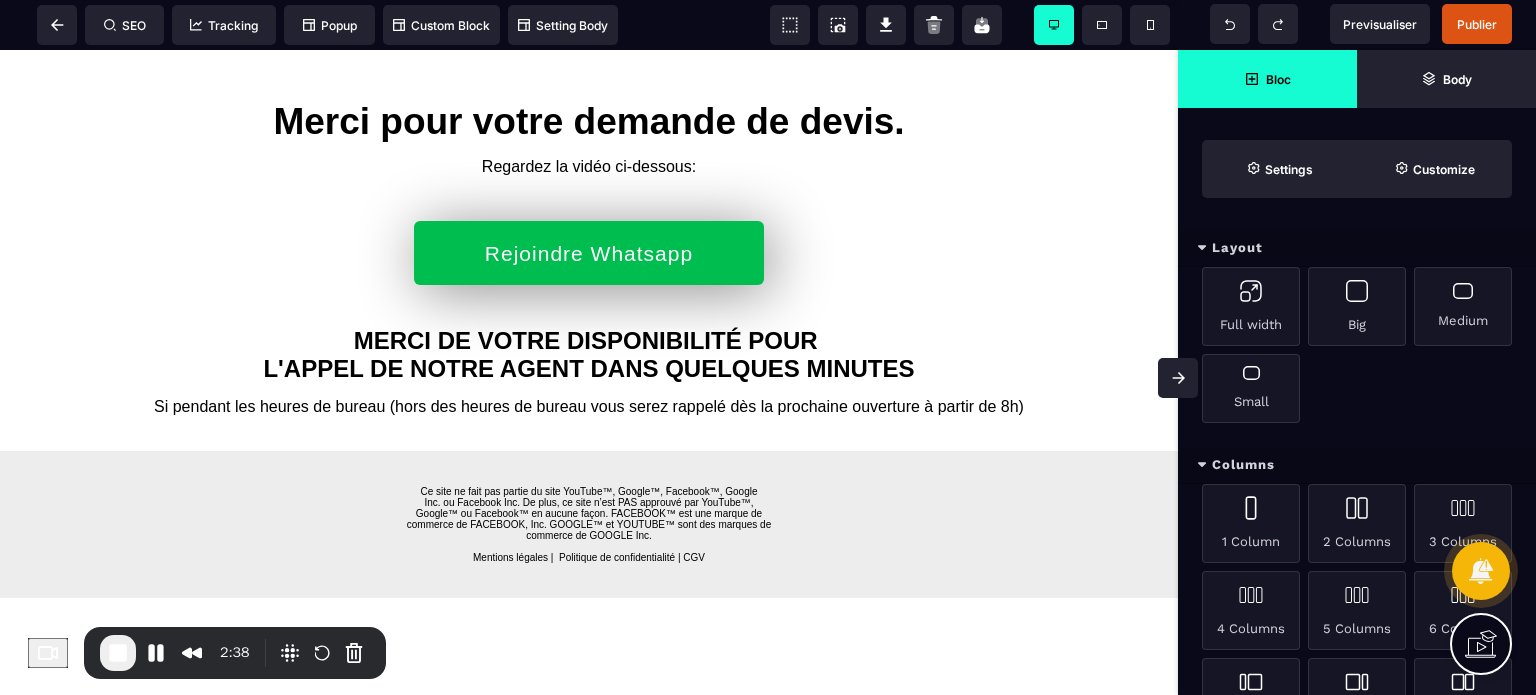 click on "Columns" at bounding box center (1357, 465) 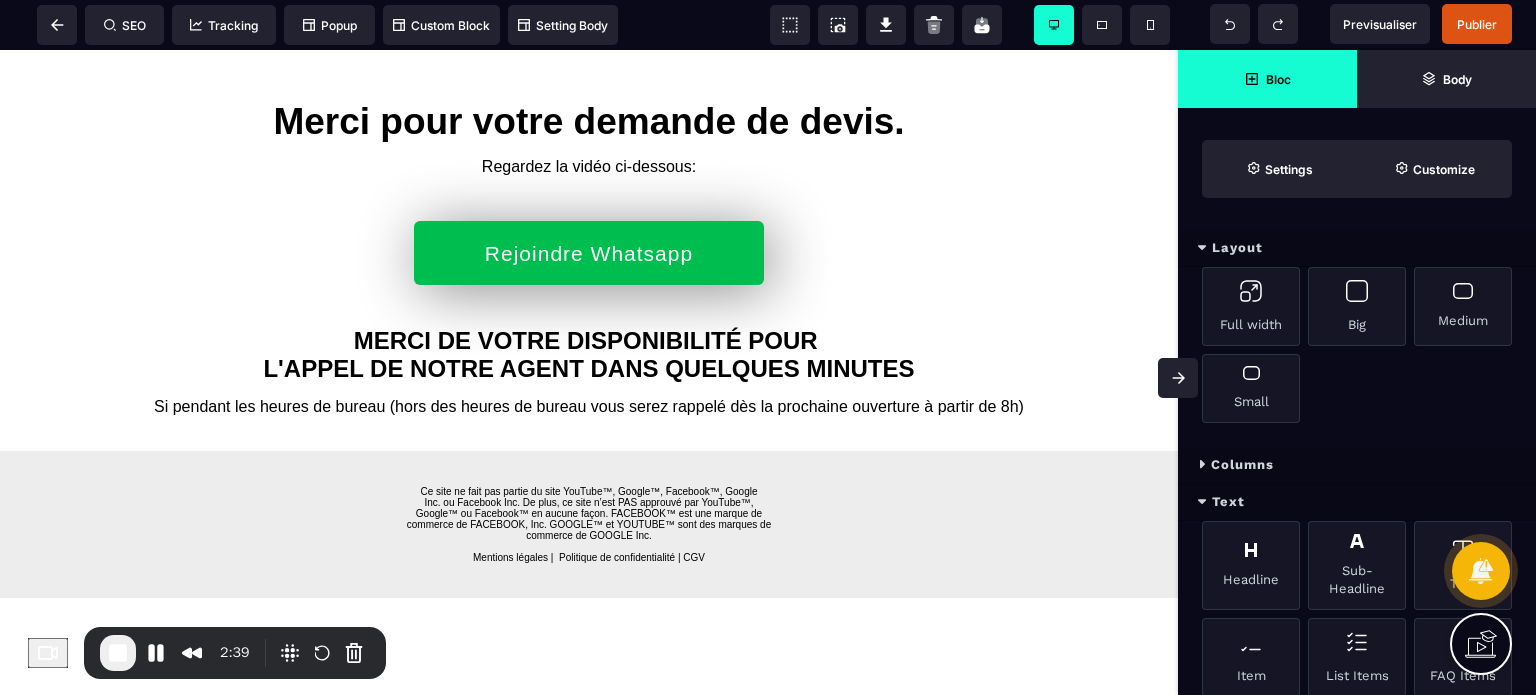 click on "Text" at bounding box center [1357, 502] 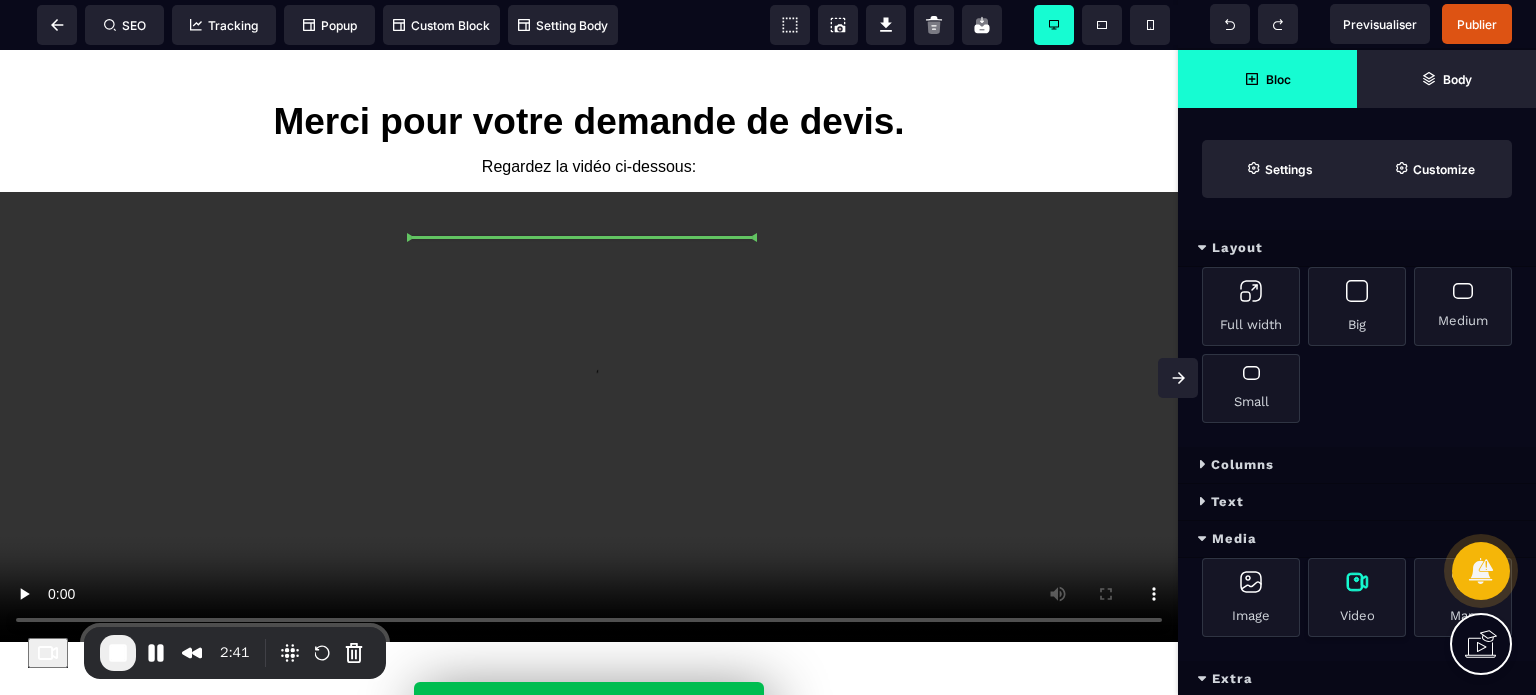 select on "**" 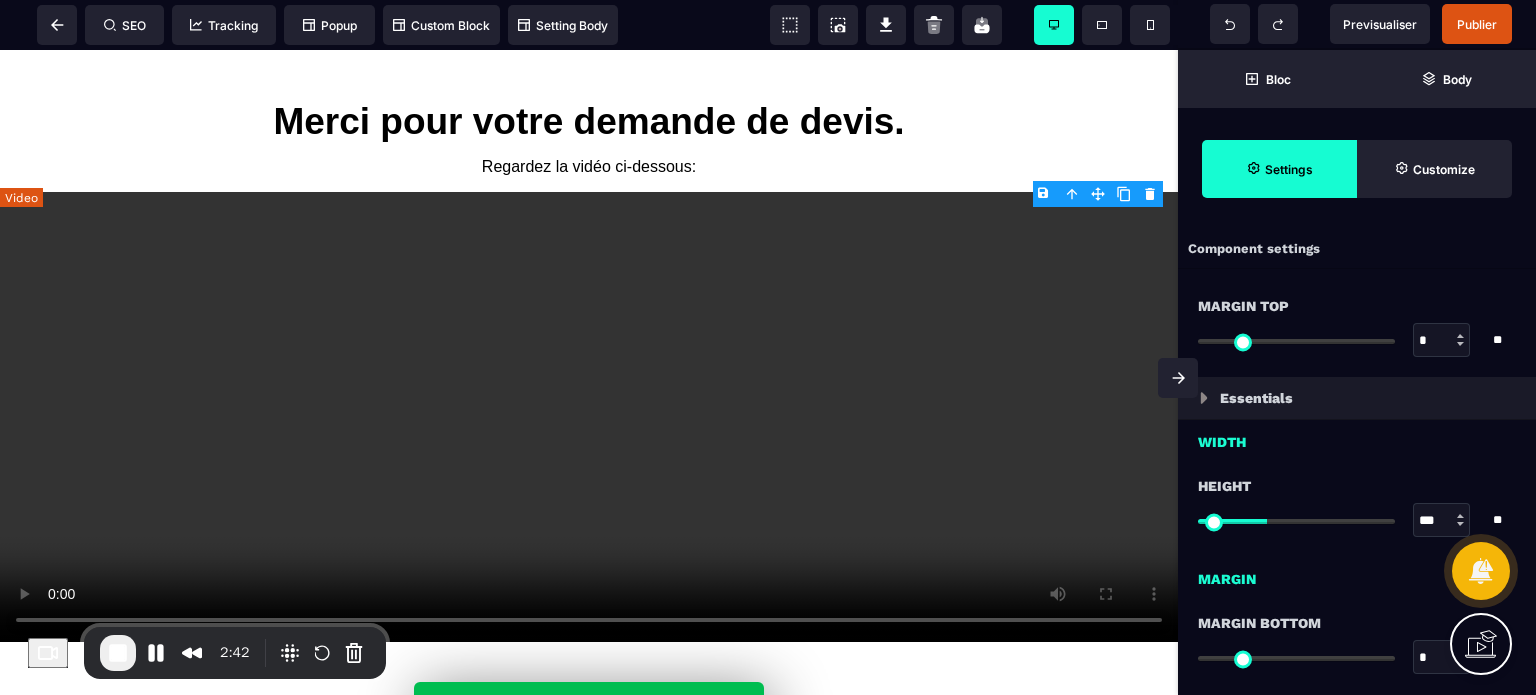 click at bounding box center [589, 417] 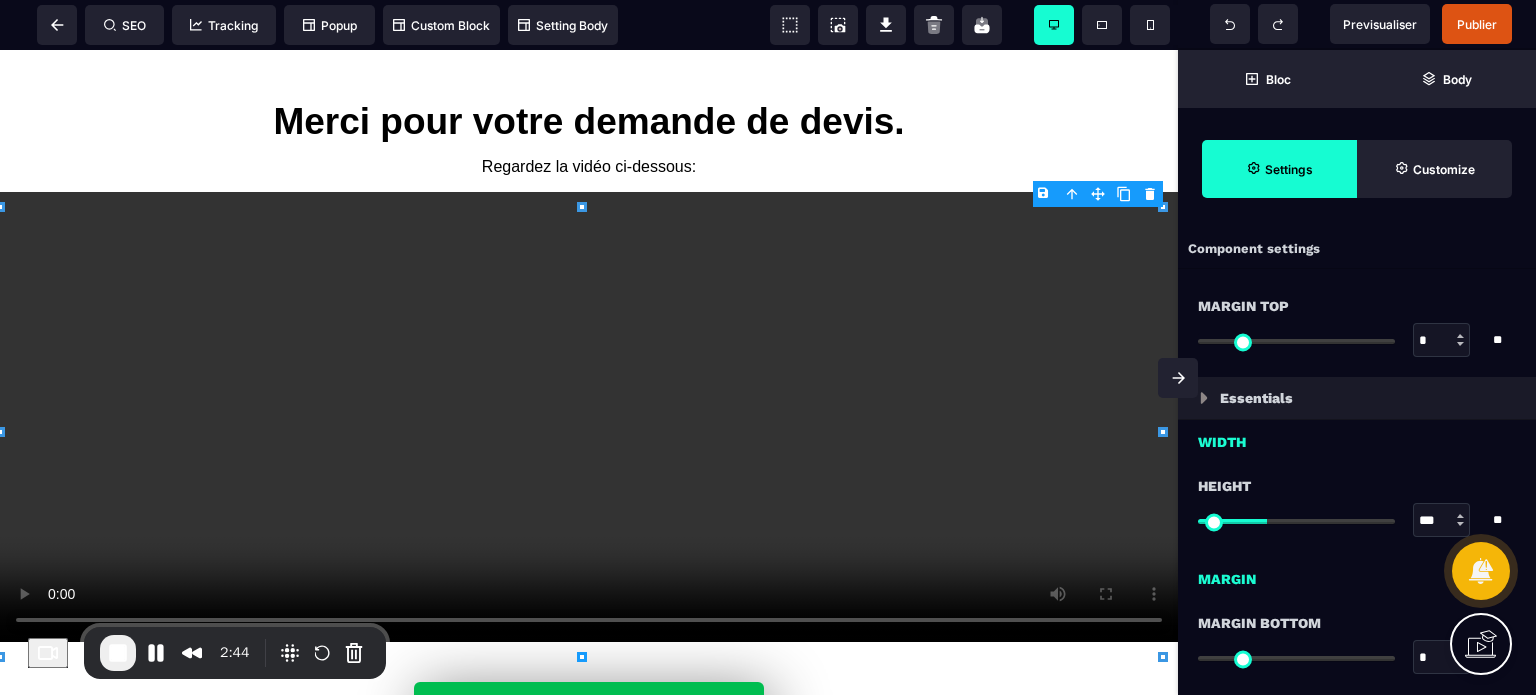 click on "Margin" at bounding box center [1357, 574] 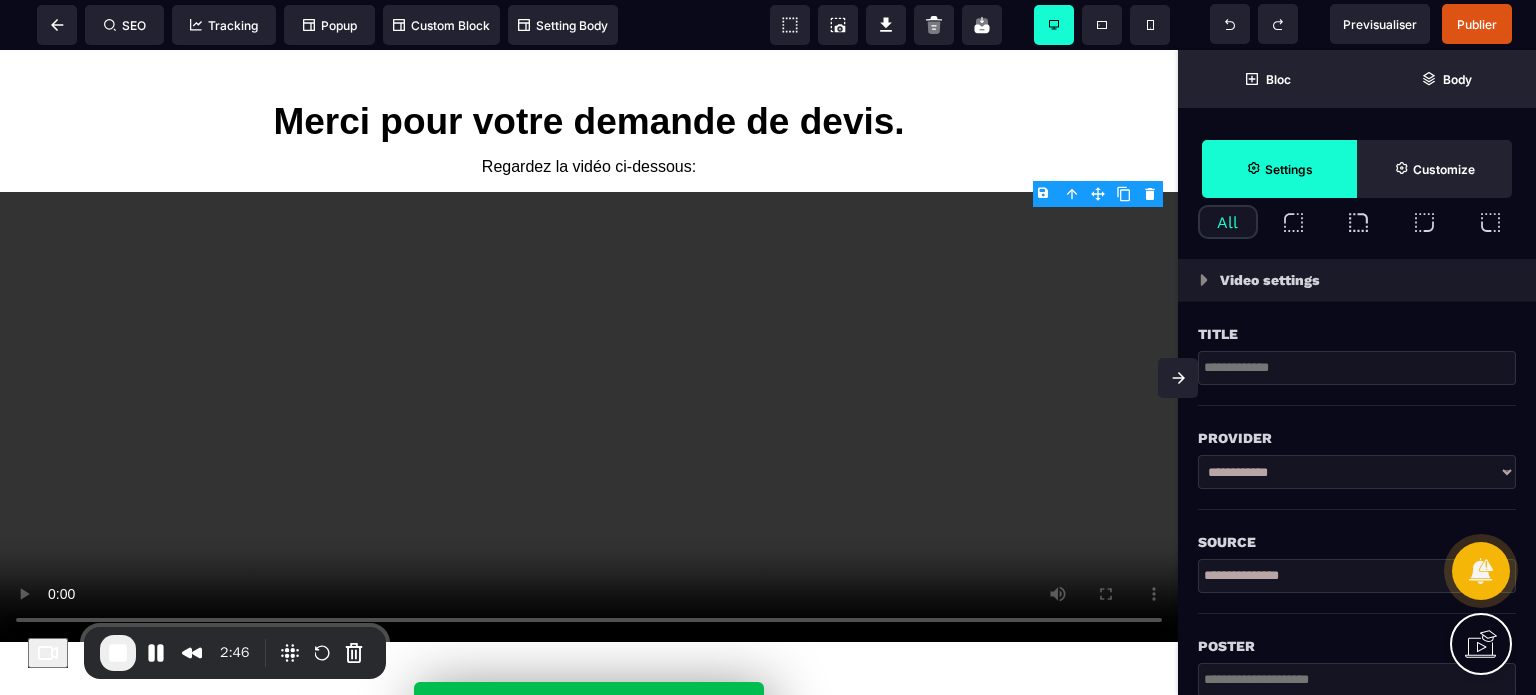 scroll, scrollTop: 640, scrollLeft: 0, axis: vertical 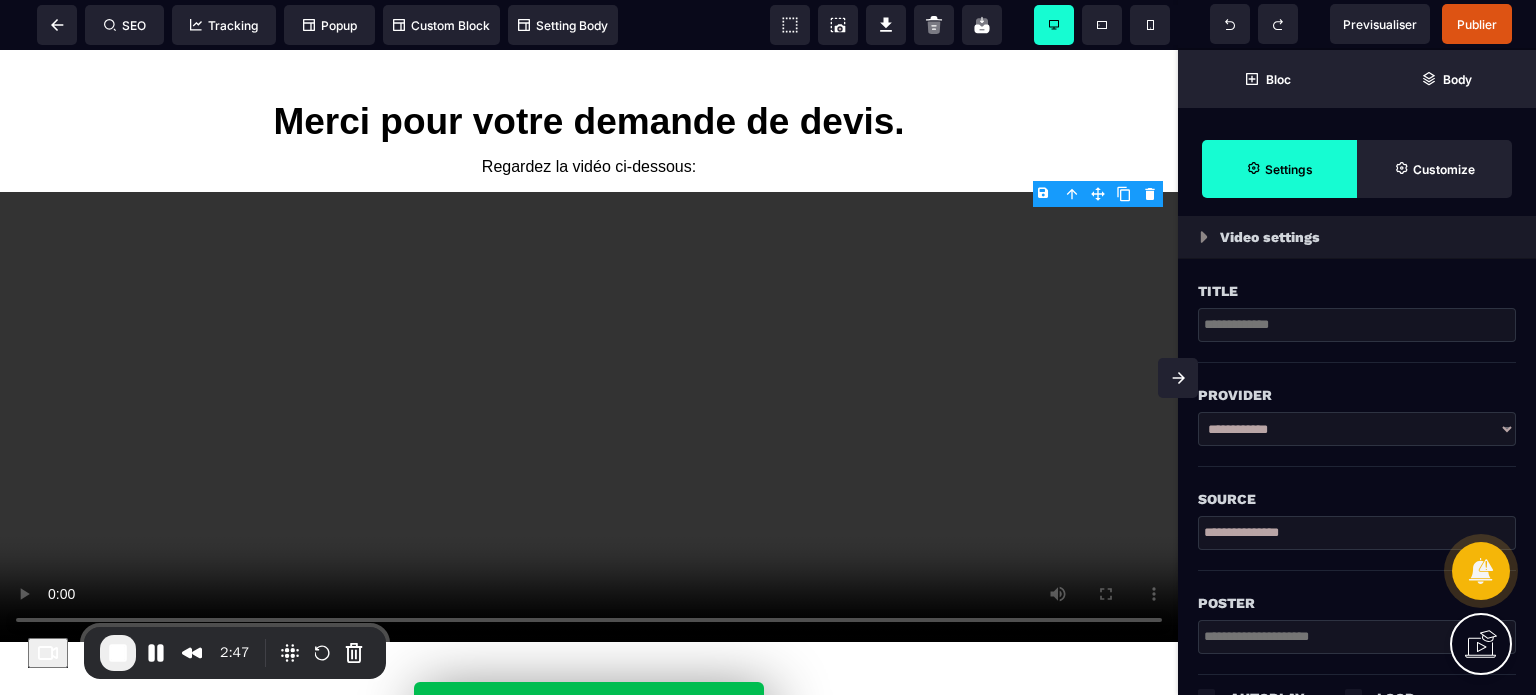 click on "**********" at bounding box center (1357, 429) 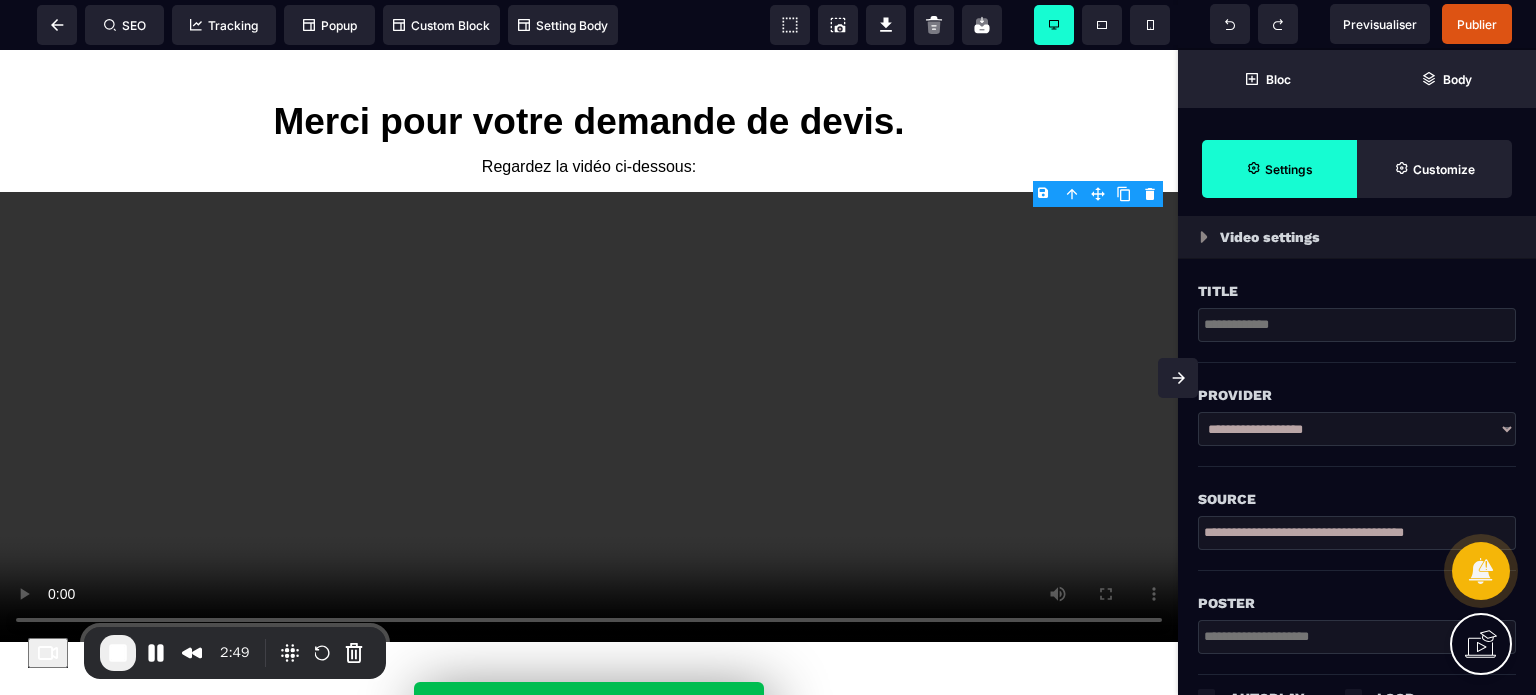 select on "****" 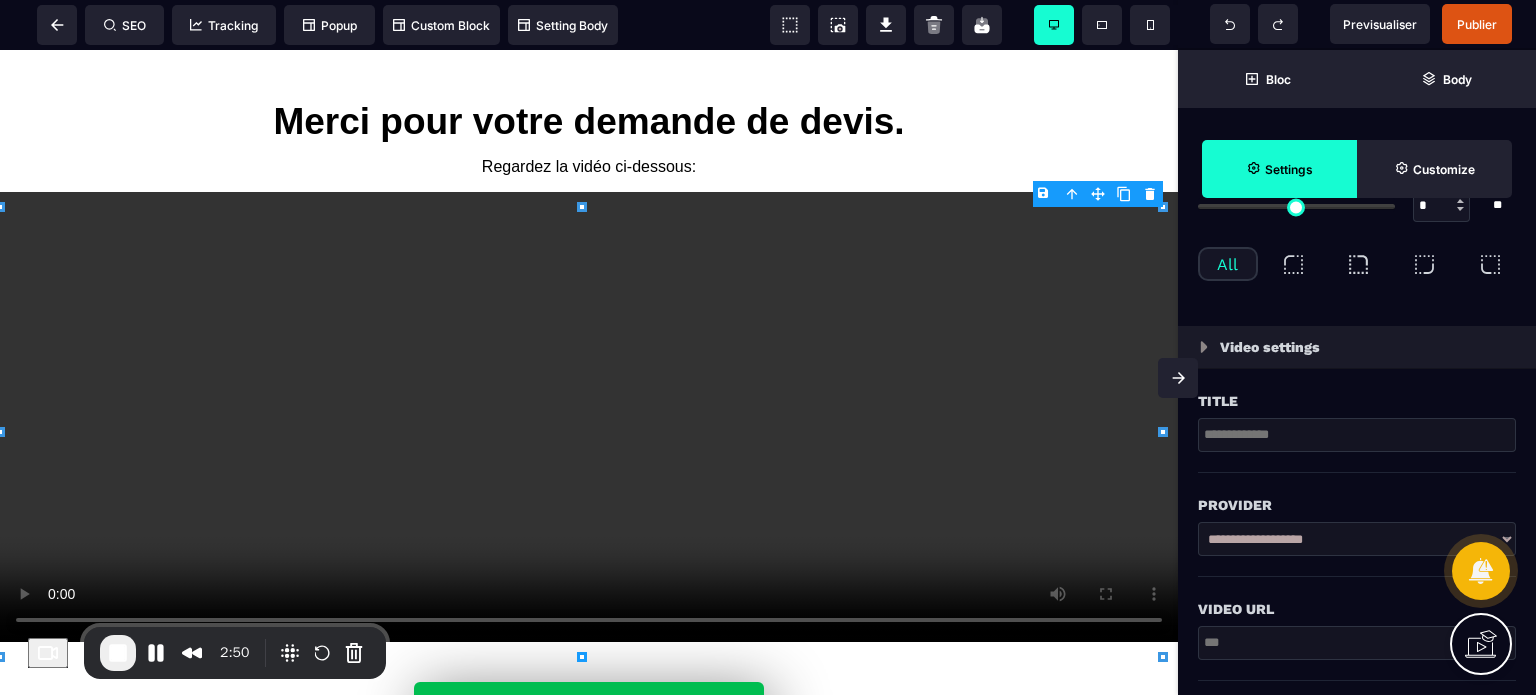 scroll, scrollTop: 0, scrollLeft: 0, axis: both 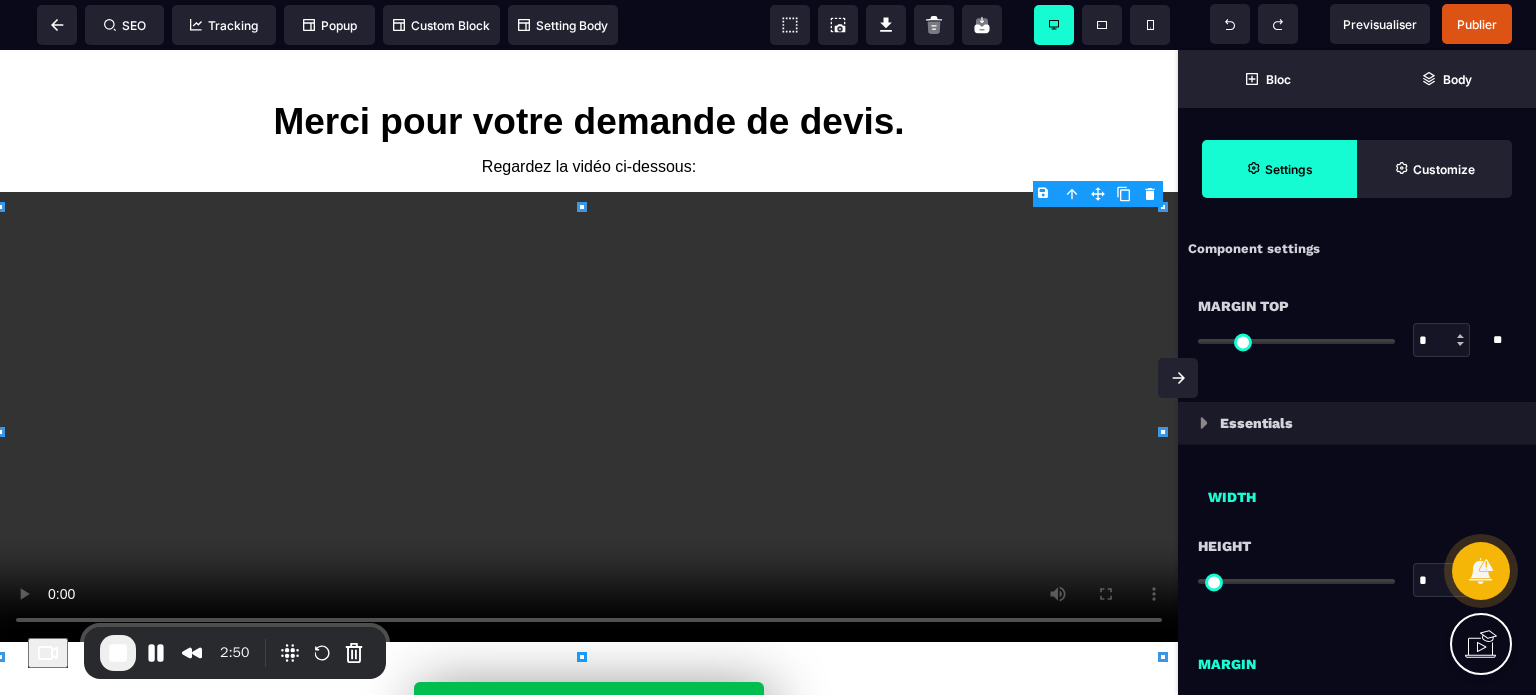type on "*" 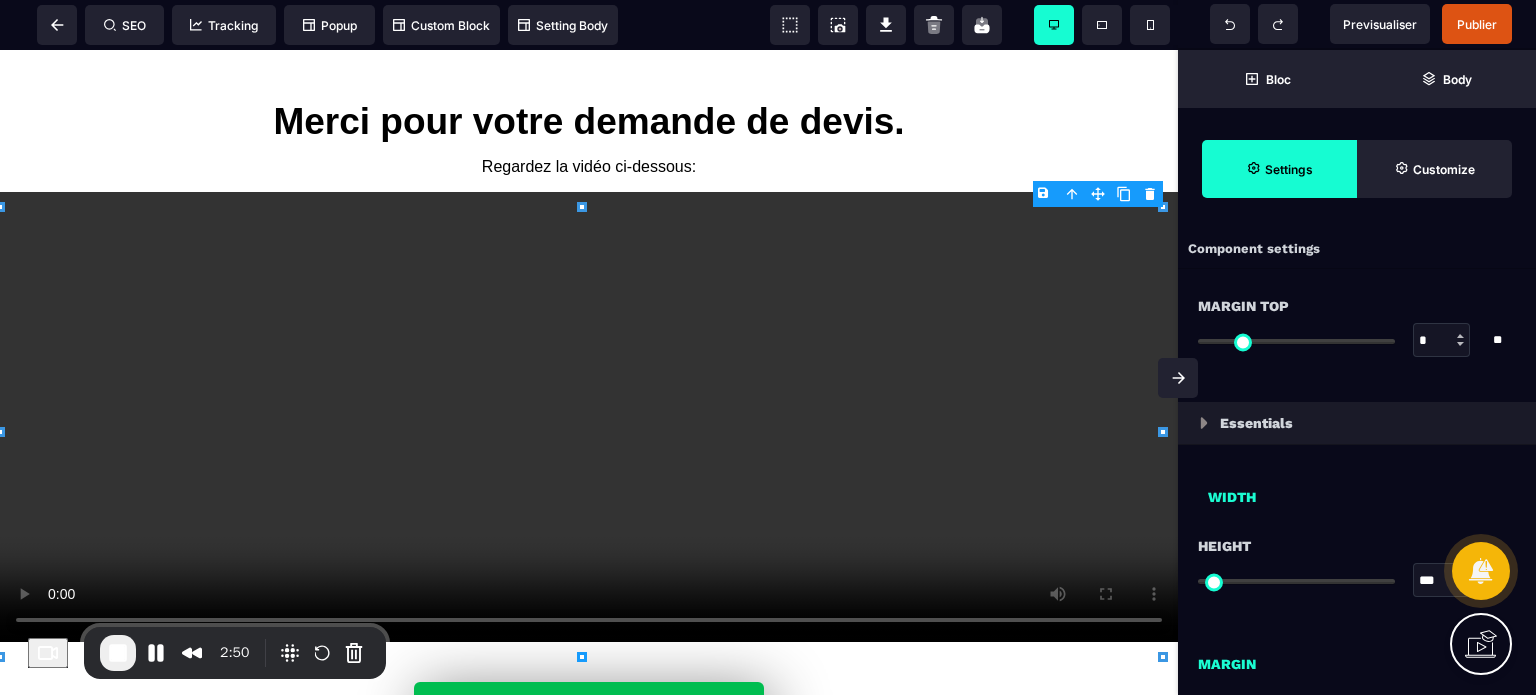 type on "*" 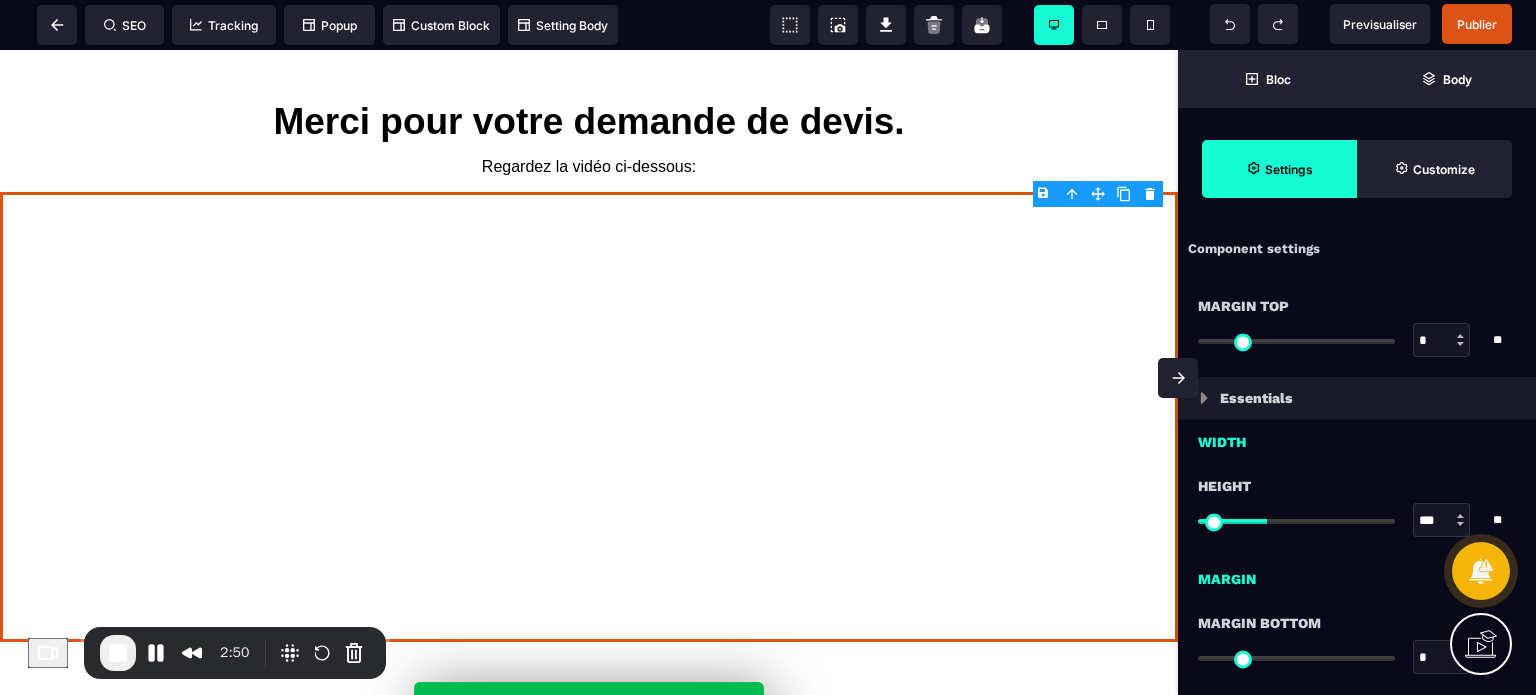 click on "Height
***
*
* * **
All" at bounding box center [1357, 515] 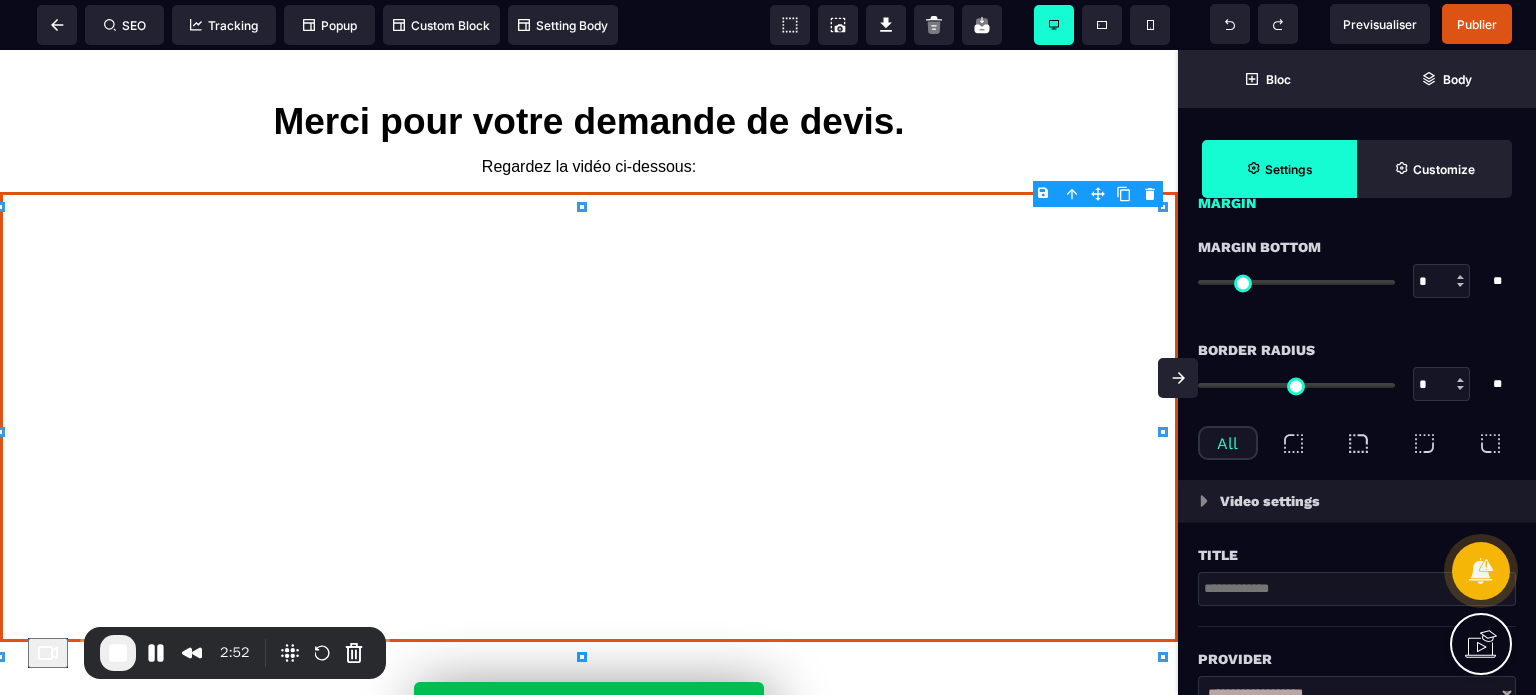 scroll, scrollTop: 400, scrollLeft: 0, axis: vertical 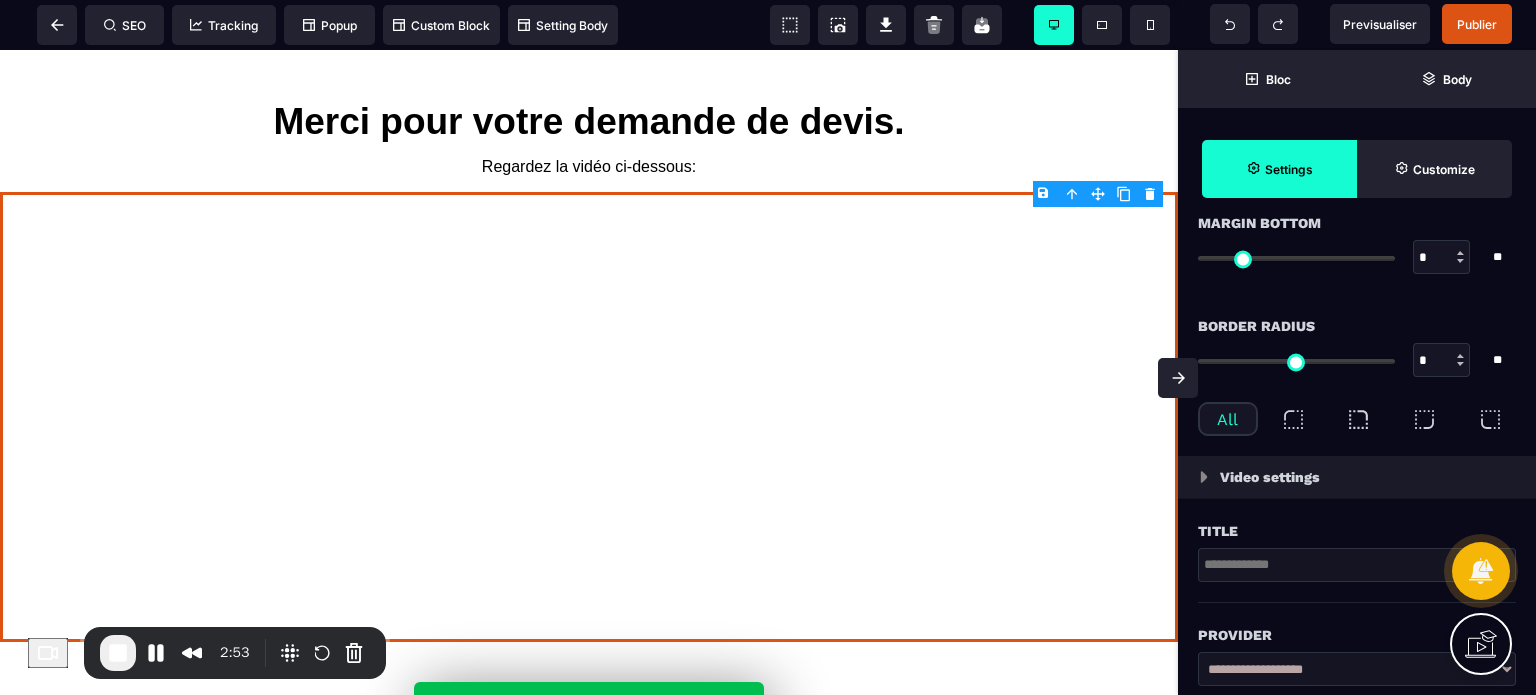 click at bounding box center [1357, 565] 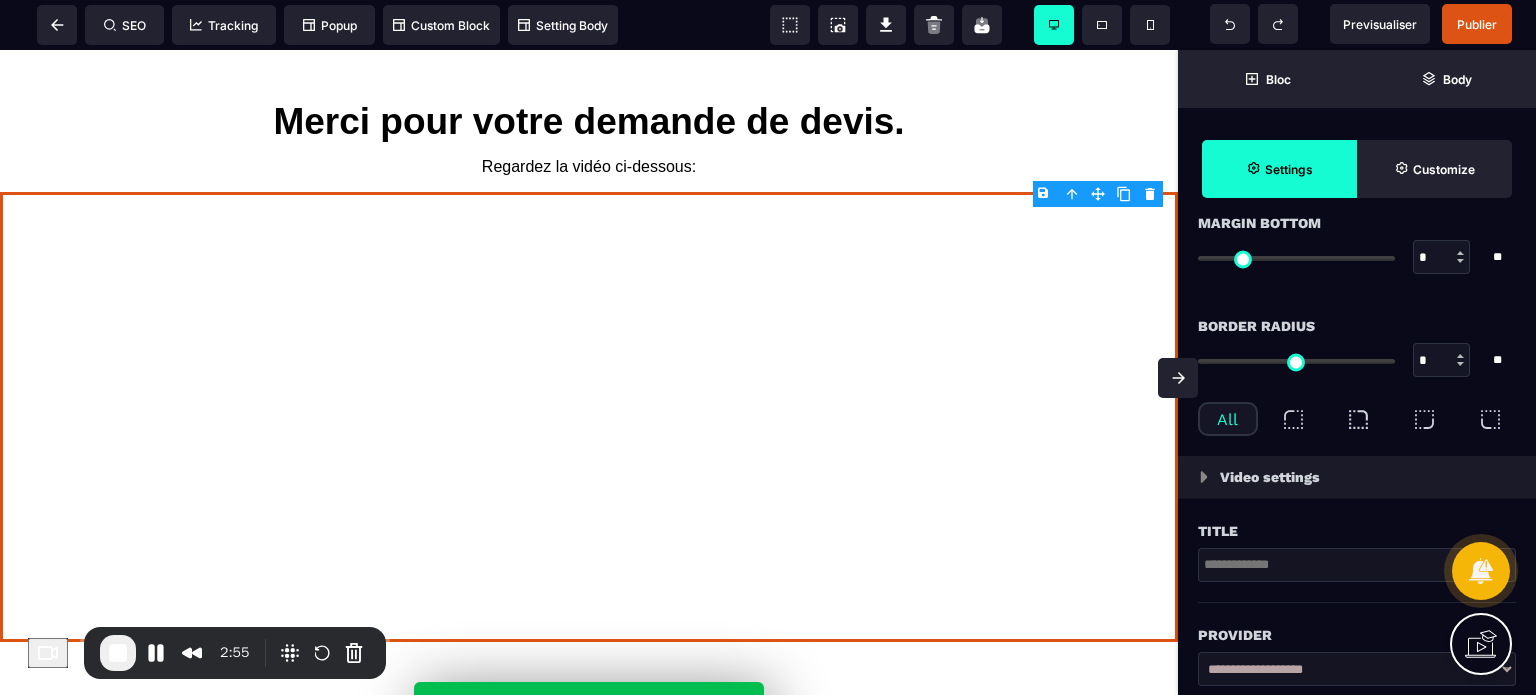 click on "Provider" at bounding box center (1357, 625) 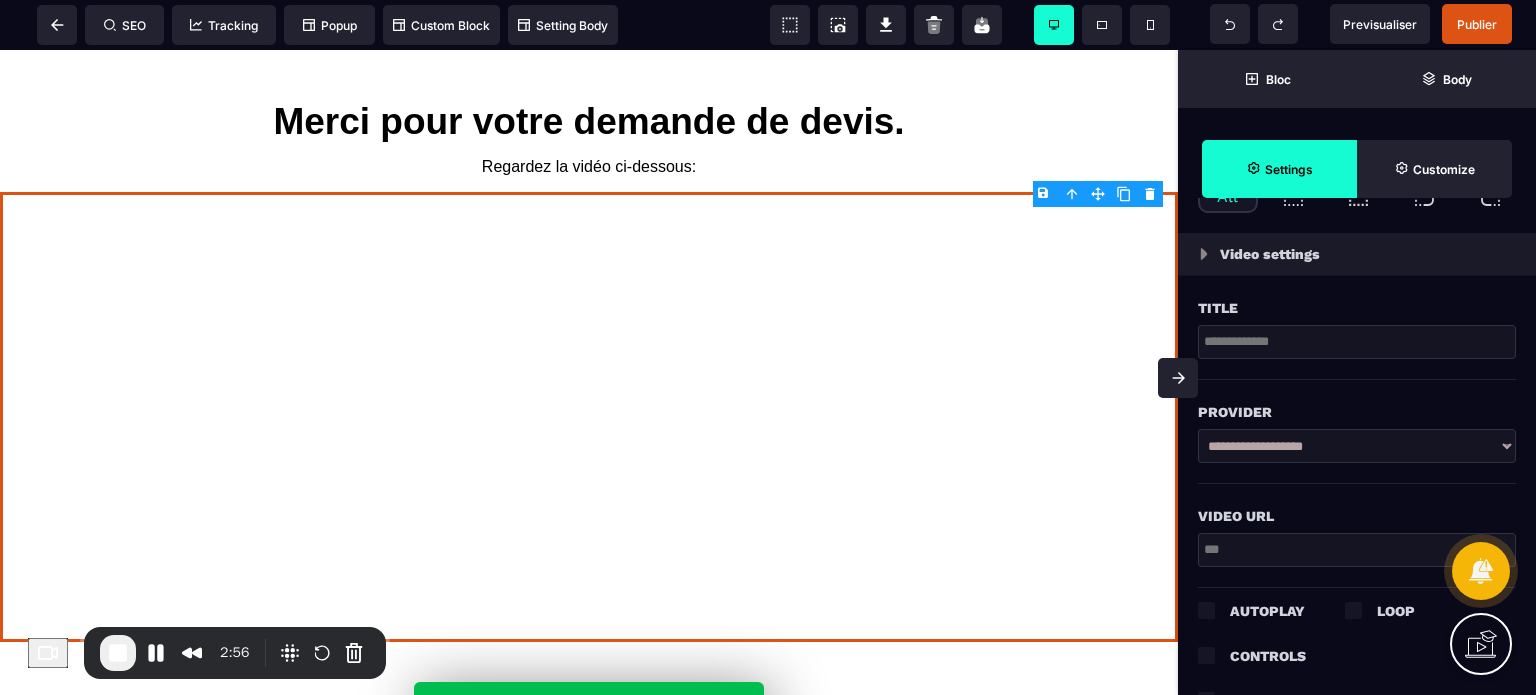 scroll, scrollTop: 640, scrollLeft: 0, axis: vertical 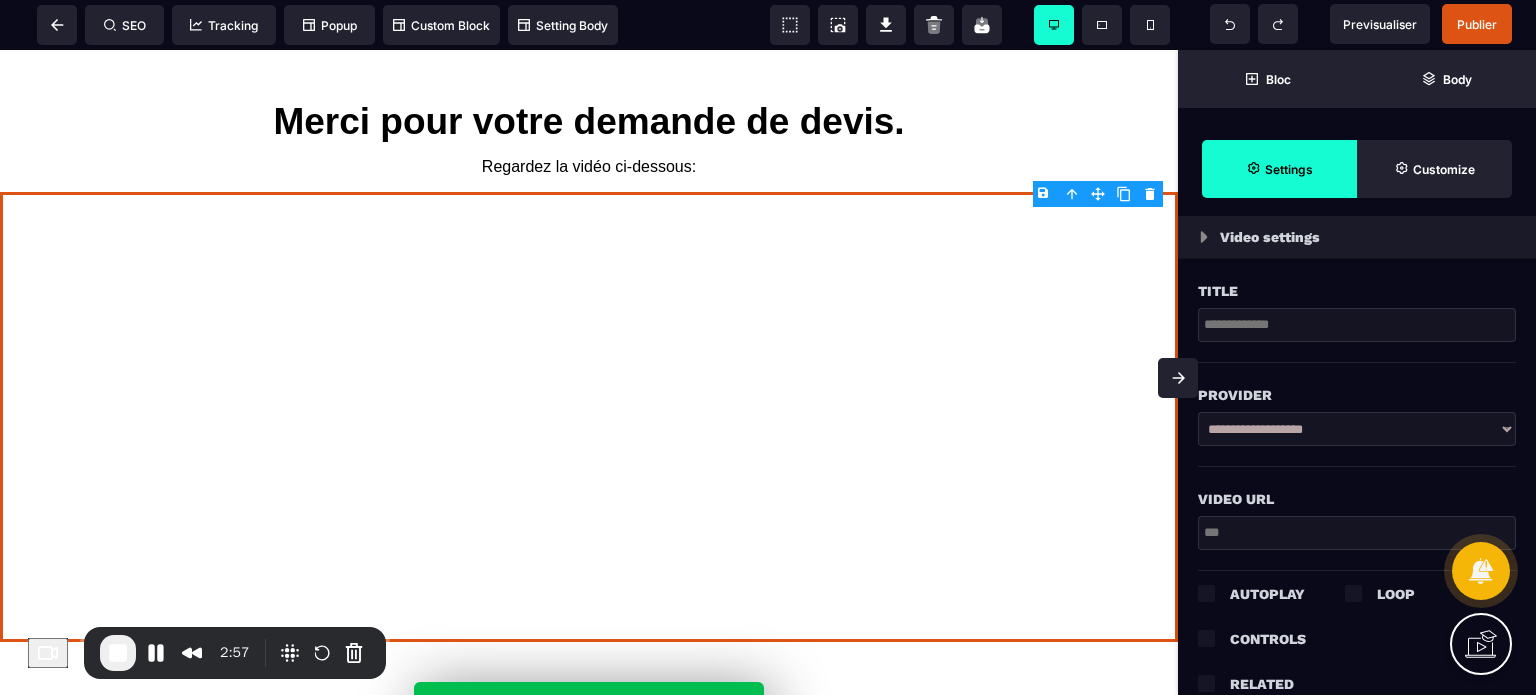 click at bounding box center [1357, 533] 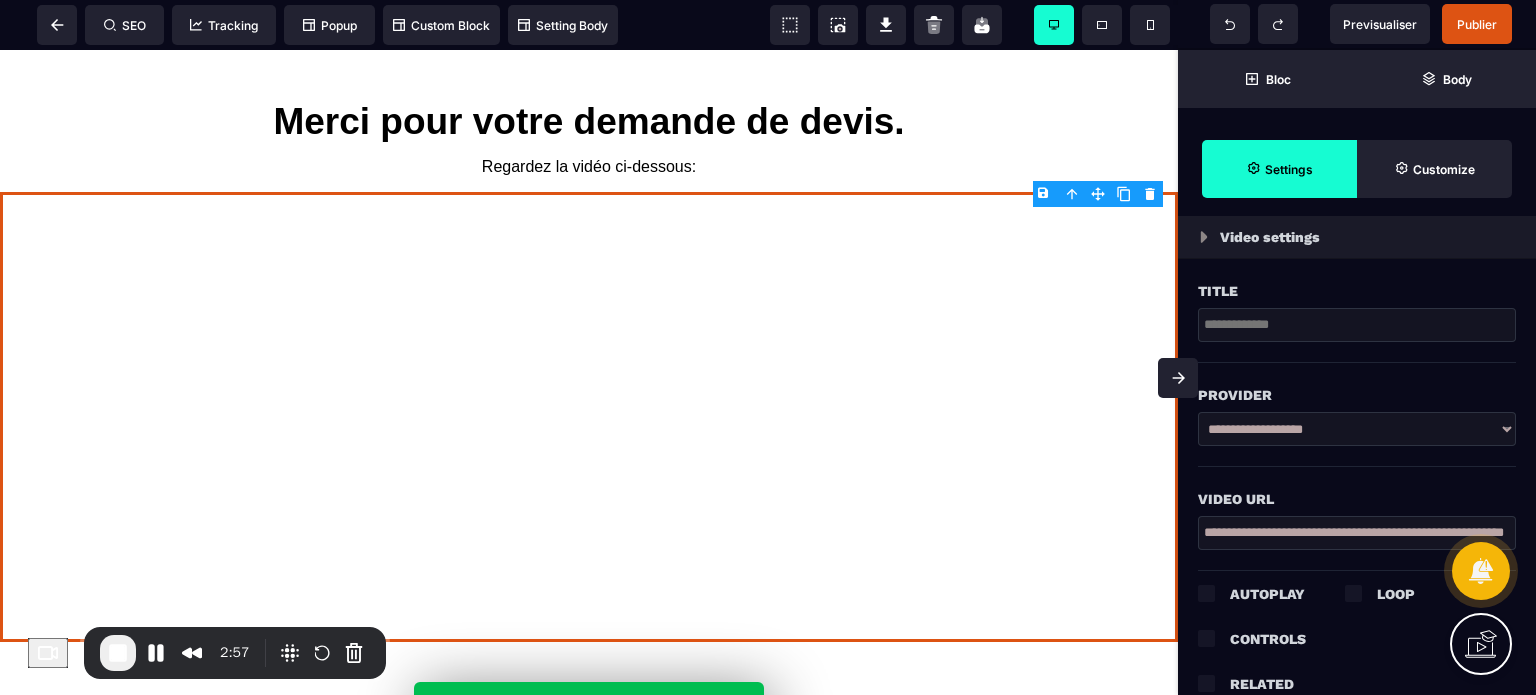 scroll, scrollTop: 0, scrollLeft: 151, axis: horizontal 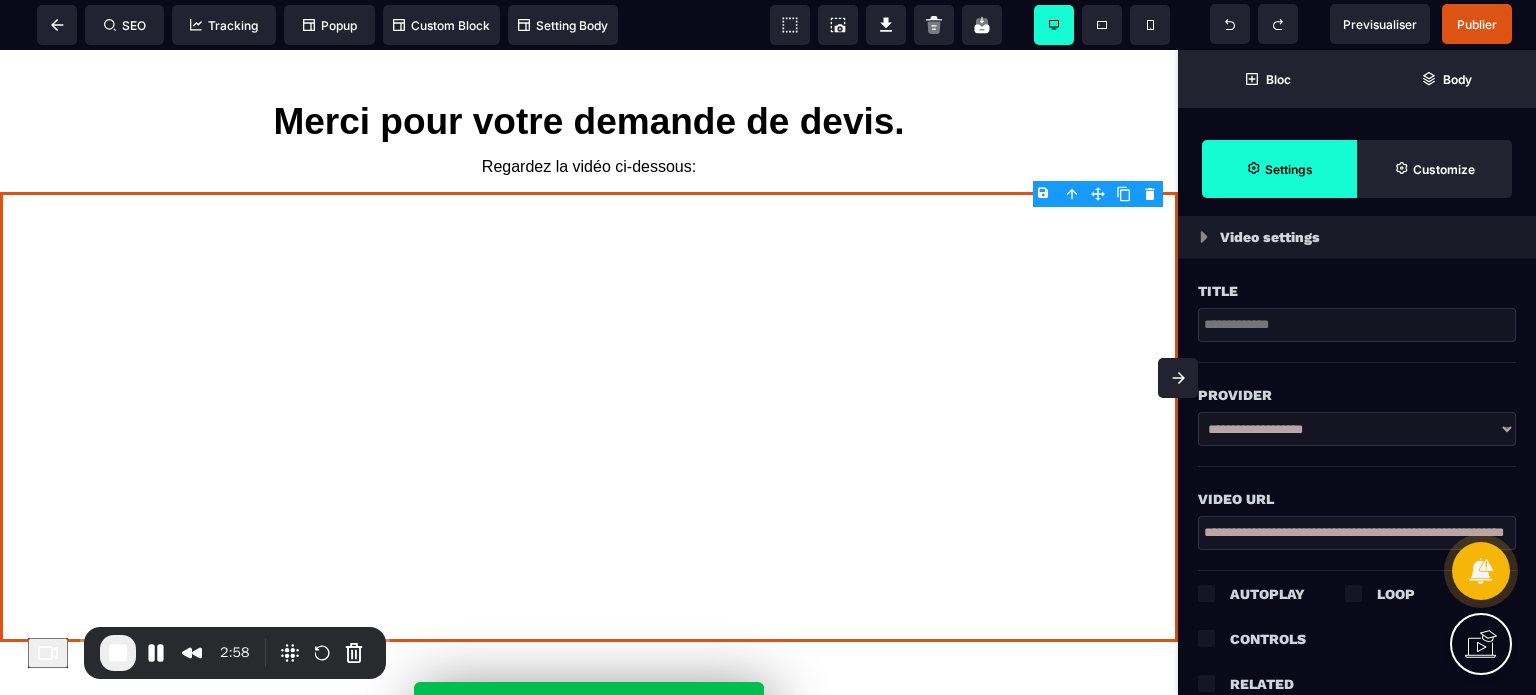type on "**********" 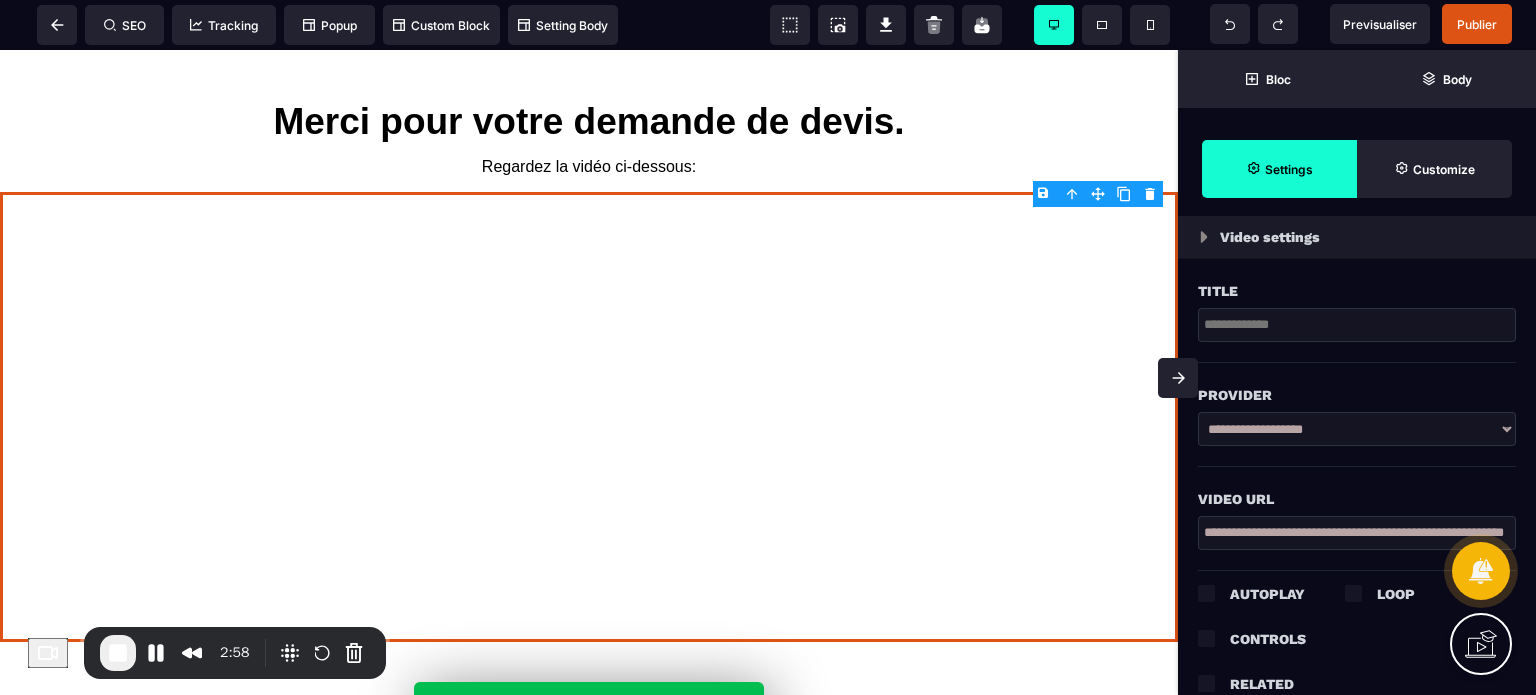 scroll, scrollTop: 0, scrollLeft: 0, axis: both 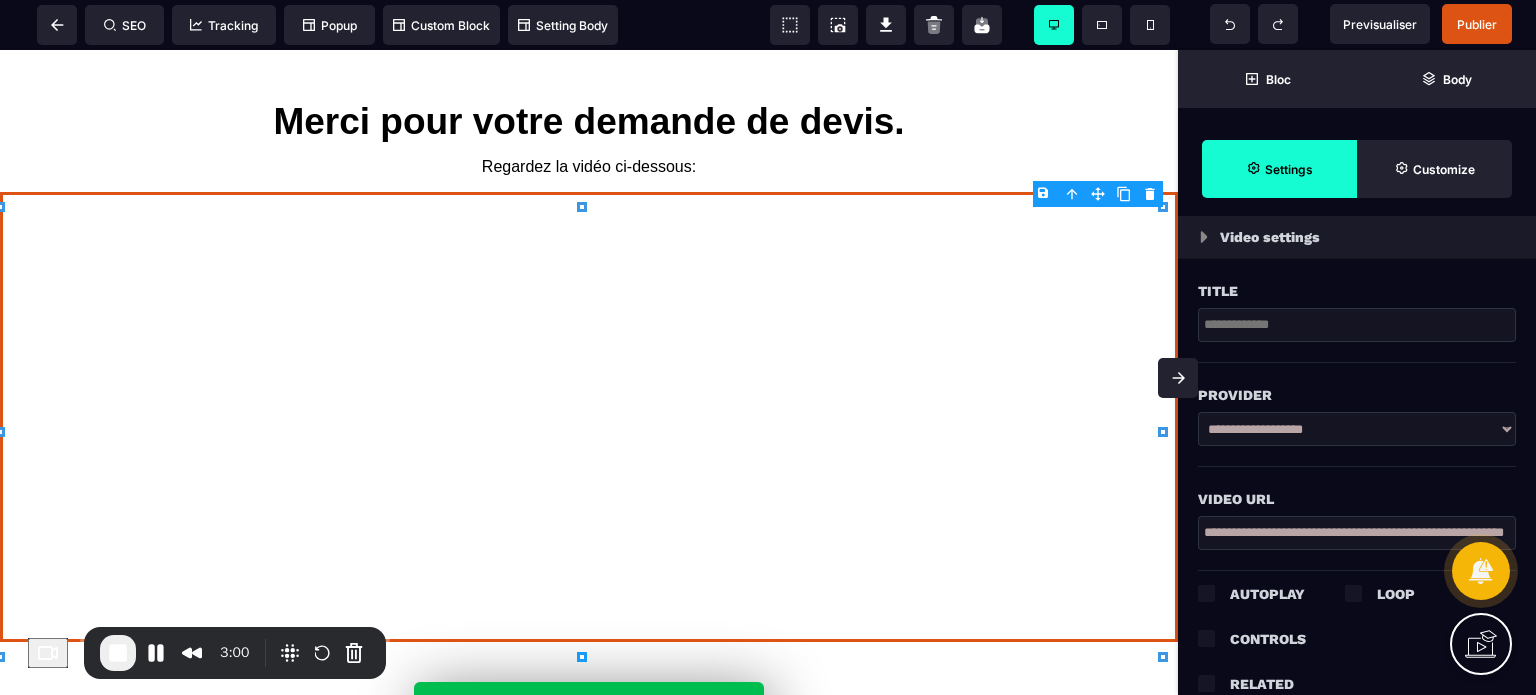 click 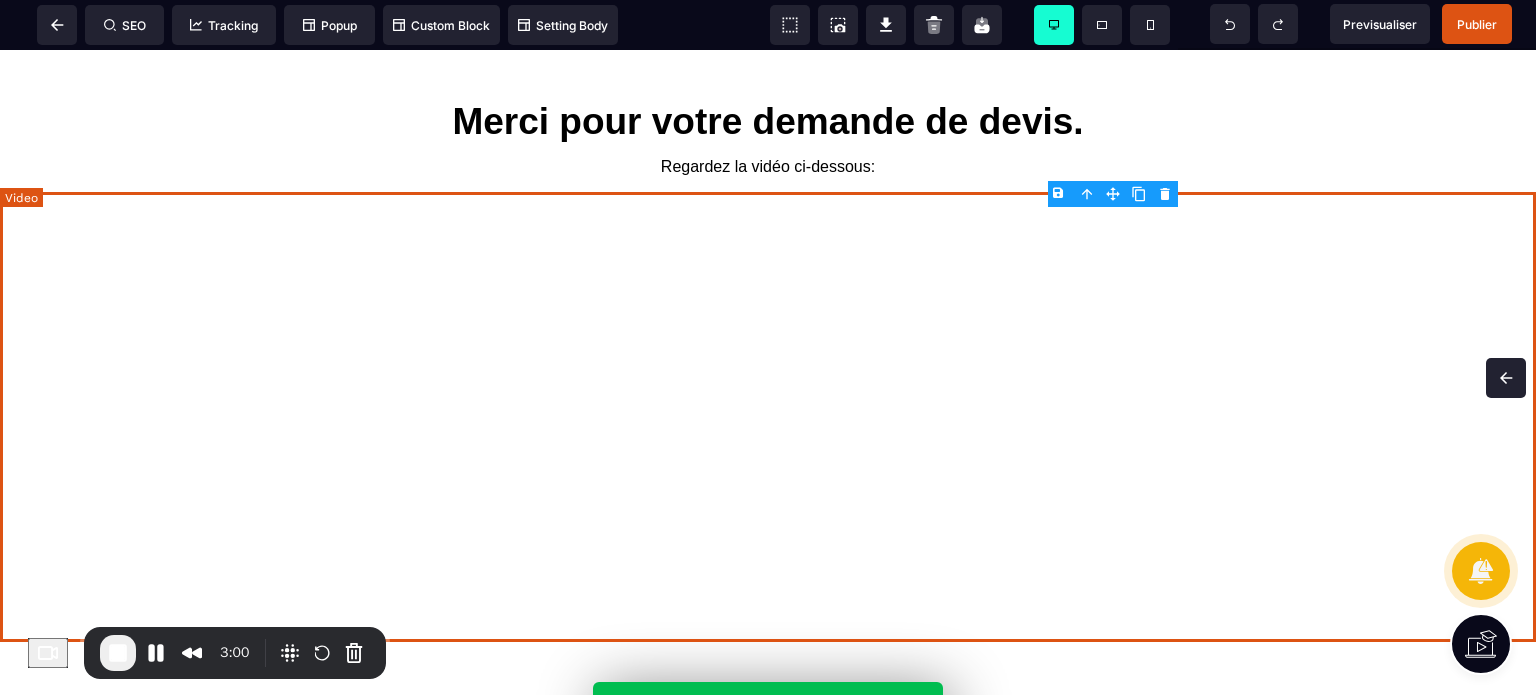 scroll, scrollTop: 0, scrollLeft: 0, axis: both 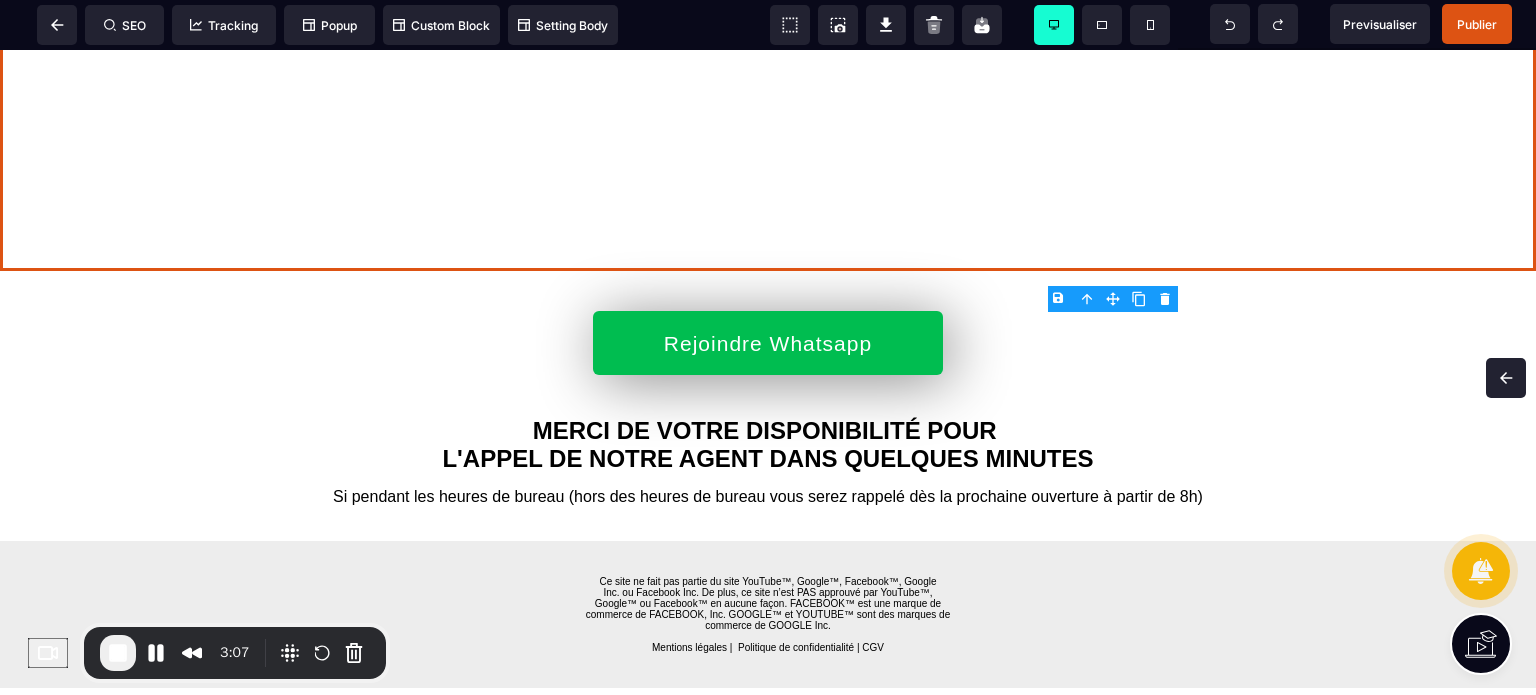 click on "Merci pour votre demande de devis. Regardez la vidéo ci-dessous: Rejoindre Whatsapp MERCI DE VOTRE DISPONIBILITÉ POUR
L'APPEL DE NOTRE AGENT DANS QUELQUES MINUTES Si pendant les heures de bureau (hors des heures de bureau vous serez rappelé dès la prochaine ouverture à partir de 8h) Ce site ne fait pas partie du site YouTube™, Google™, Facebook™, Google  Inc. ou Facebook Inc. De plus, ce site n’est PAS approuvé par YouTube™,  Google™ ou Facebook™ en aucune façon. FACEBOOK™ est une marque de  commerce de FACEBOOK, Inc. GOOGLE™ et YOUTUBE™ sont des marques de  commerce de GOOGLE Inc. Mentions légales |  Politique de confidentialité | CGV" at bounding box center [768, 567] 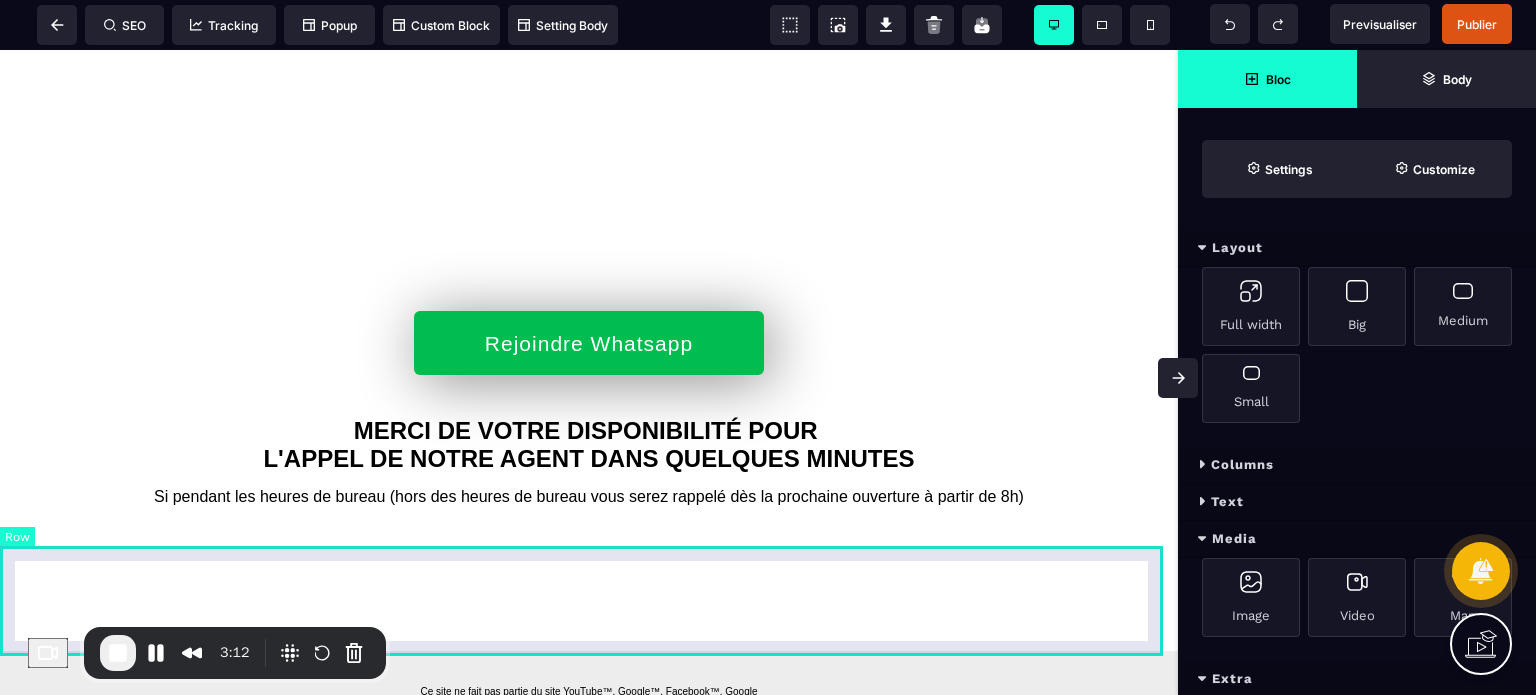click at bounding box center (589, 566) 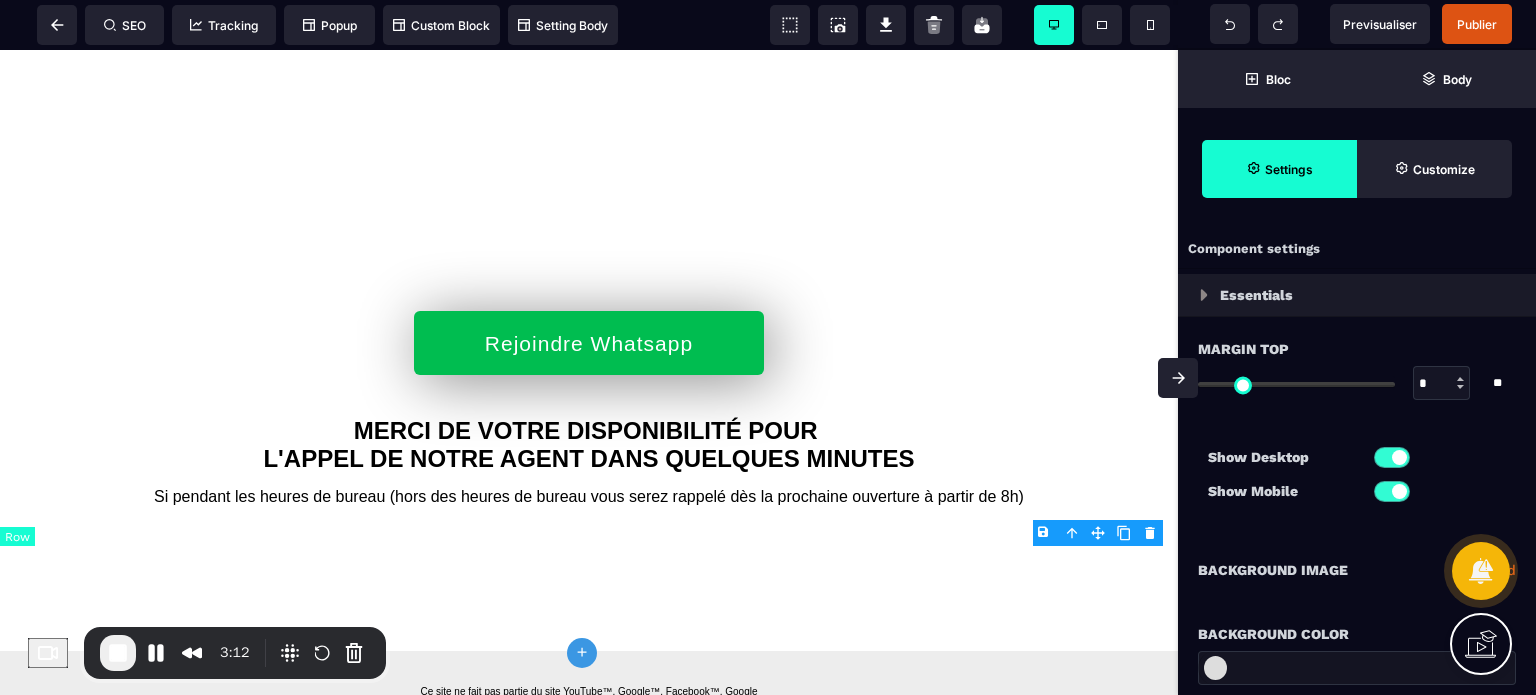 type on "*" 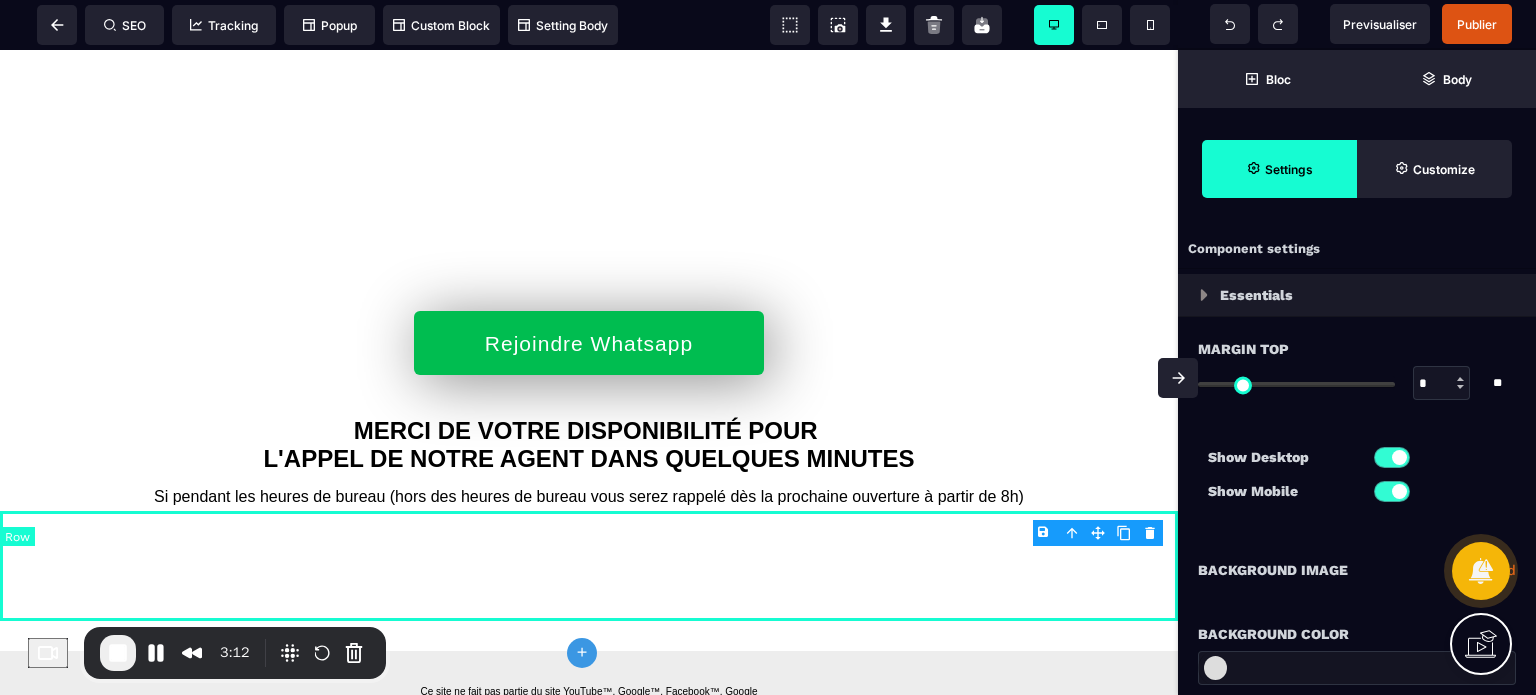 select on "**" 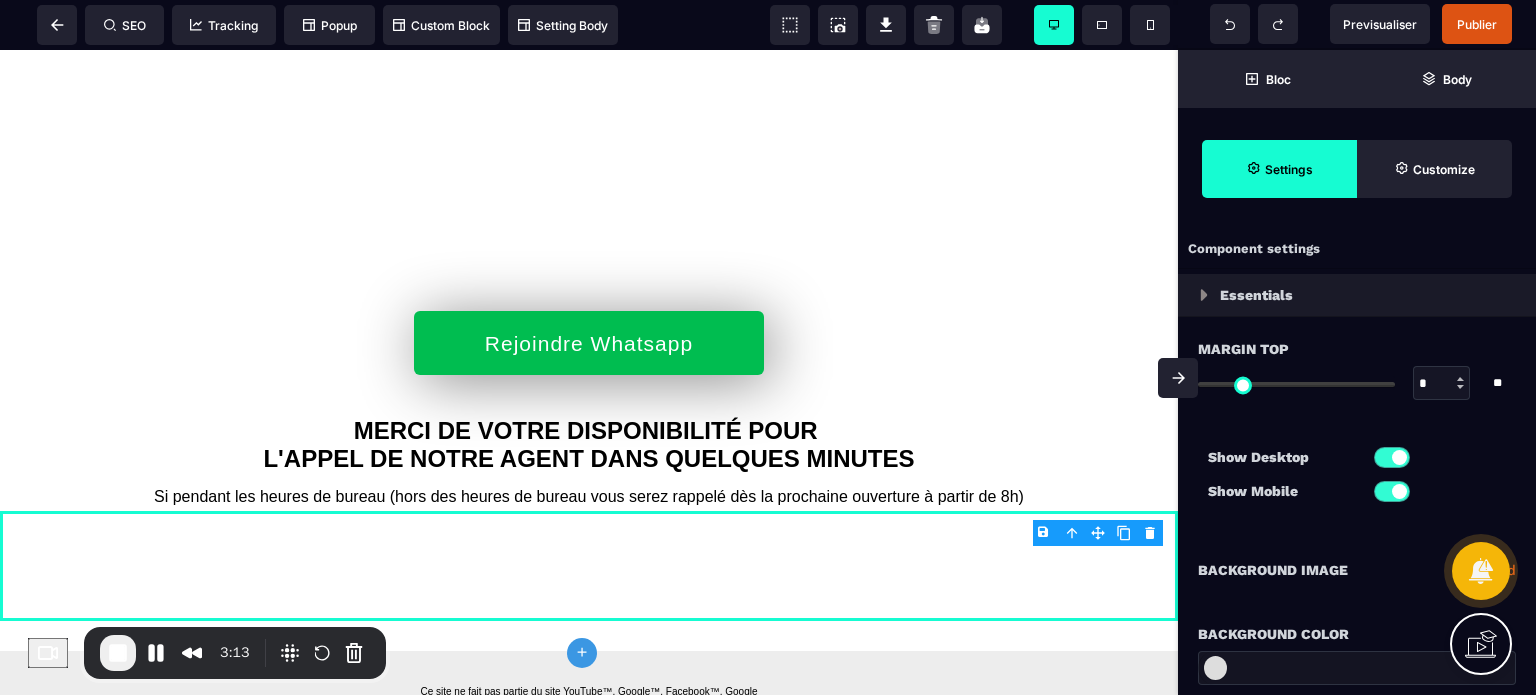 click on "**********" at bounding box center (1357, 570) 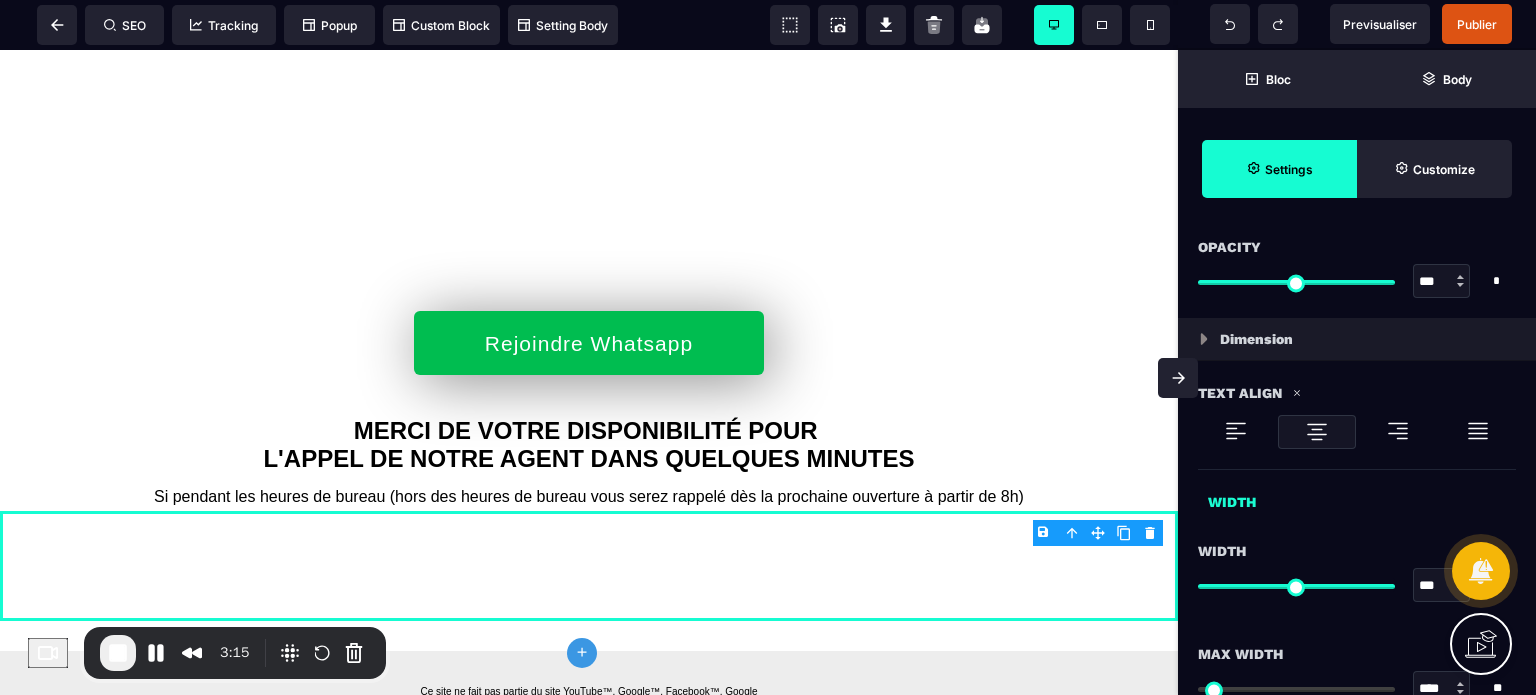 scroll, scrollTop: 1120, scrollLeft: 0, axis: vertical 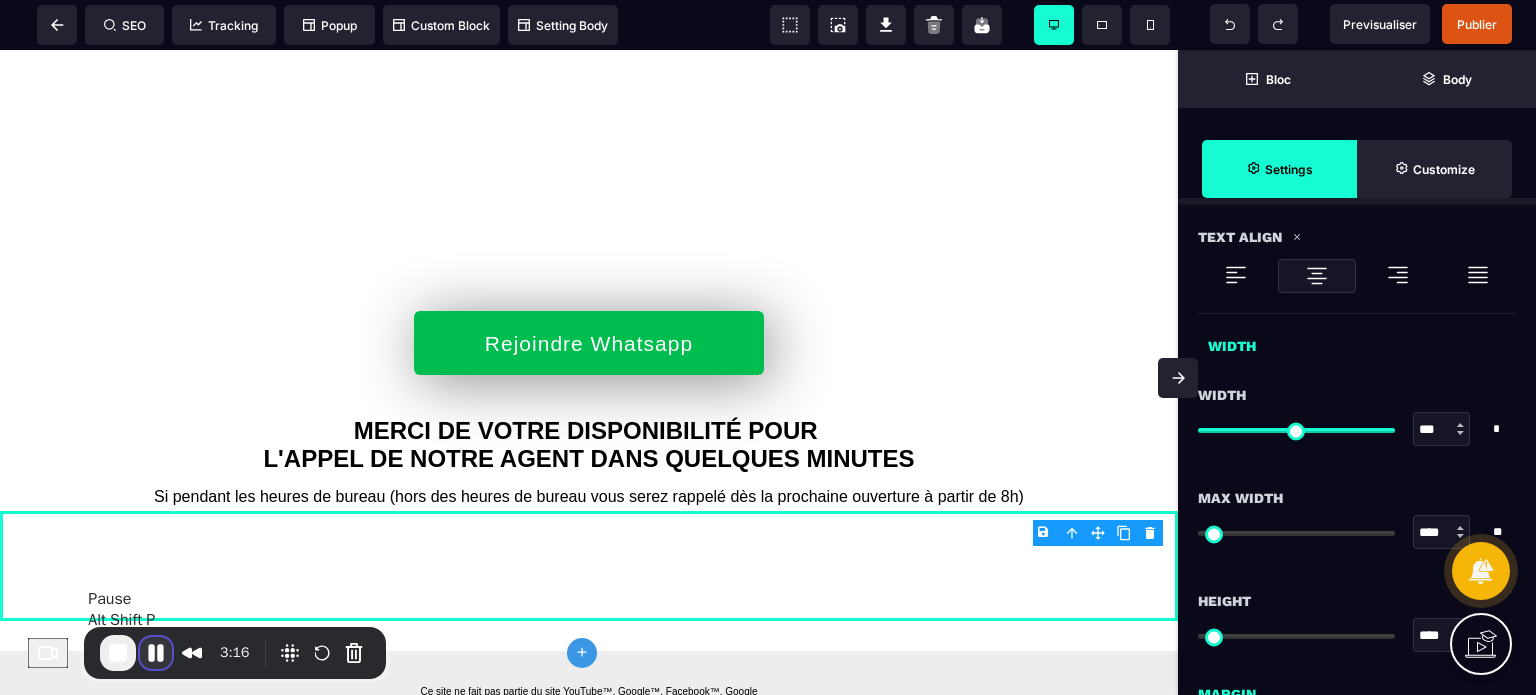 click at bounding box center [156, 653] 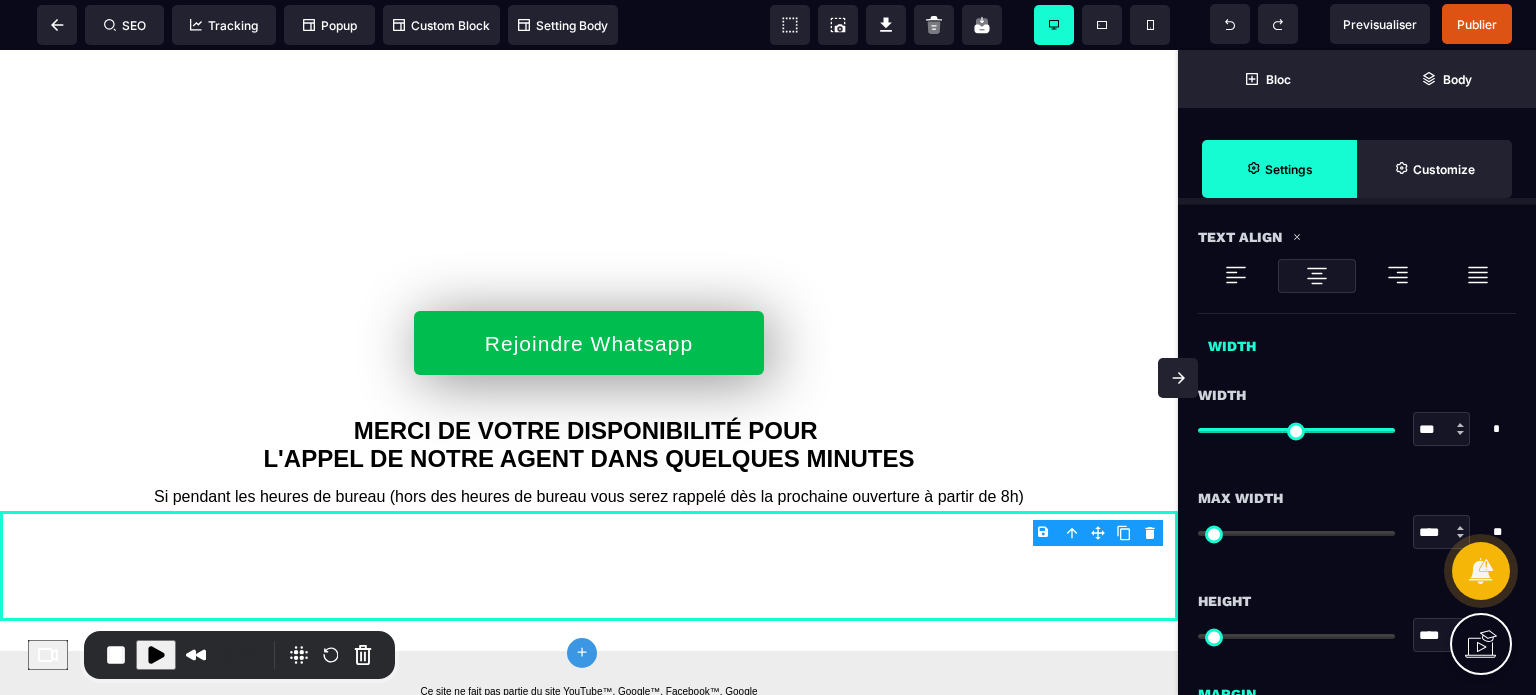 click on "Max Width" at bounding box center (1357, 498) 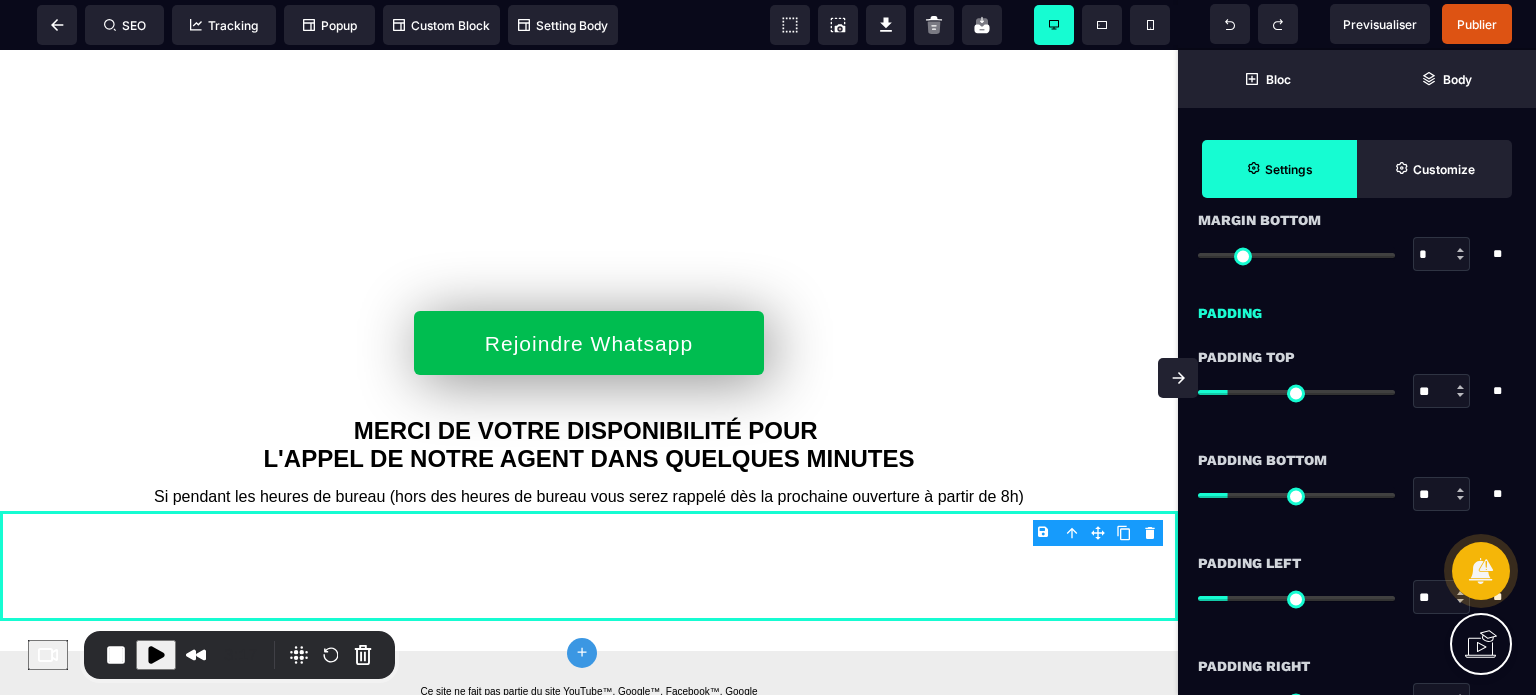 scroll, scrollTop: 1640, scrollLeft: 0, axis: vertical 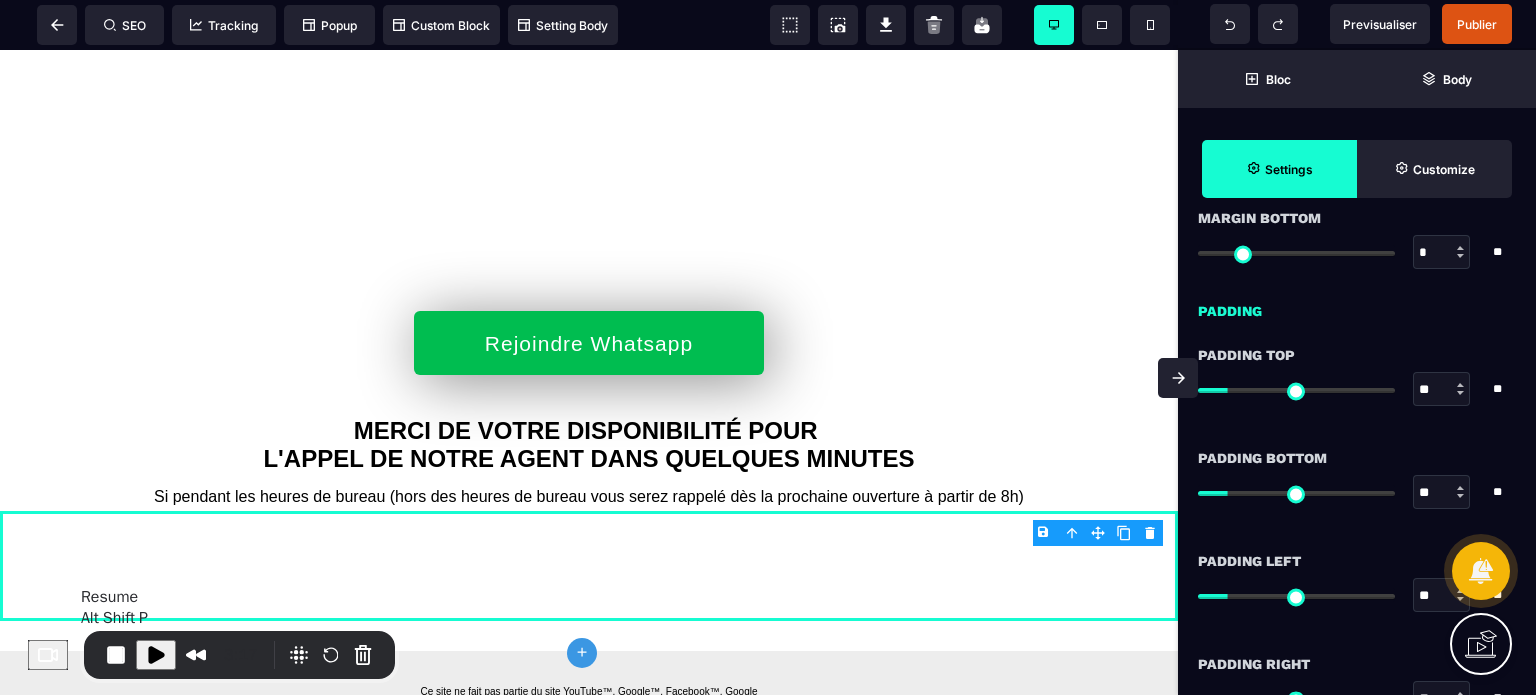 click at bounding box center [156, 655] 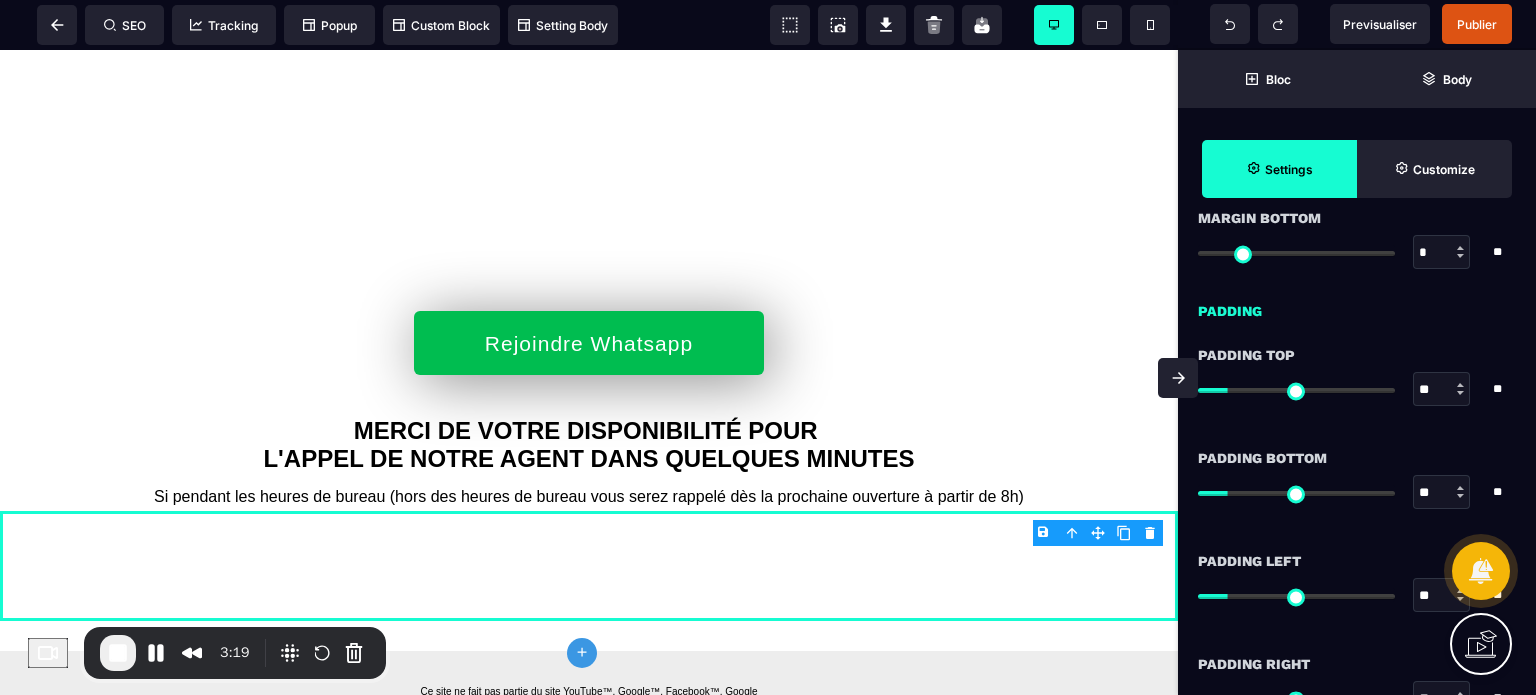 drag, startPoint x: 1427, startPoint y: 599, endPoint x: 1408, endPoint y: 603, distance: 19.416489 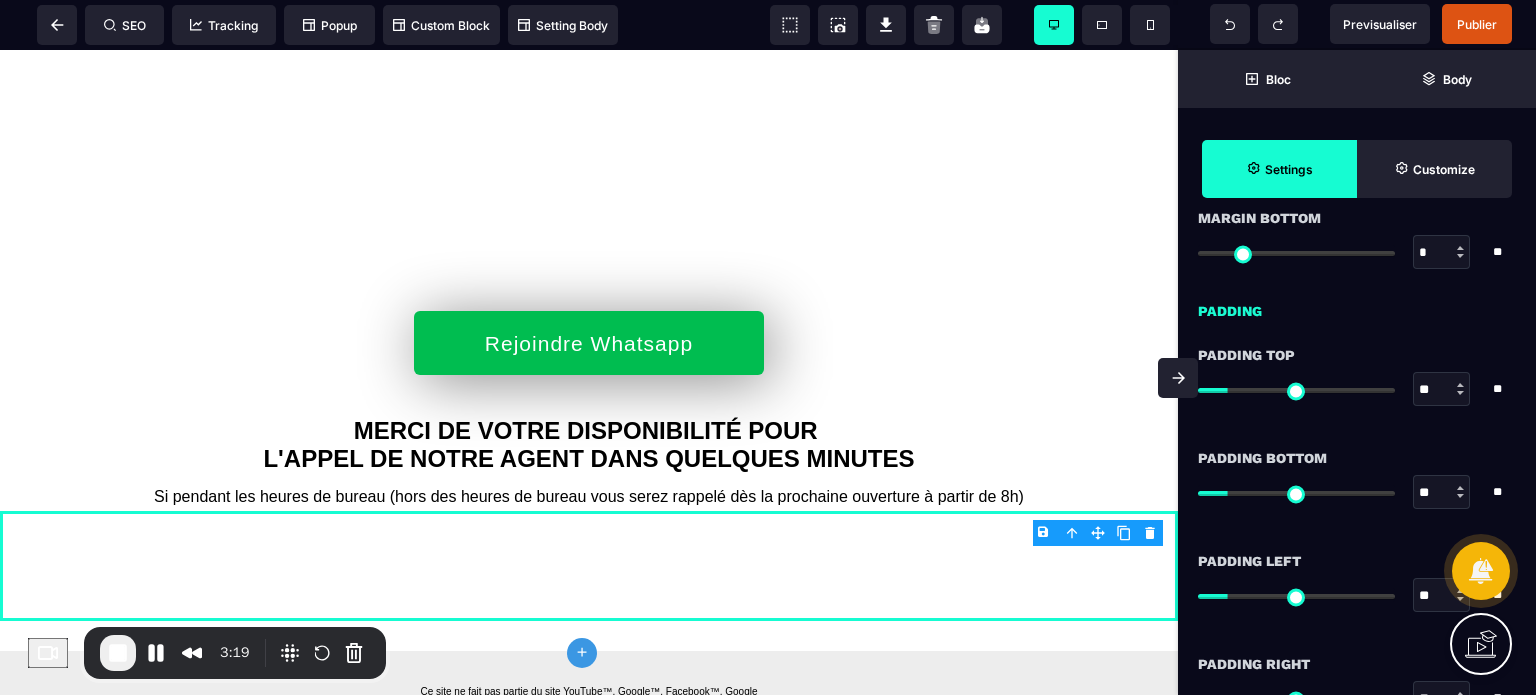 type on "**" 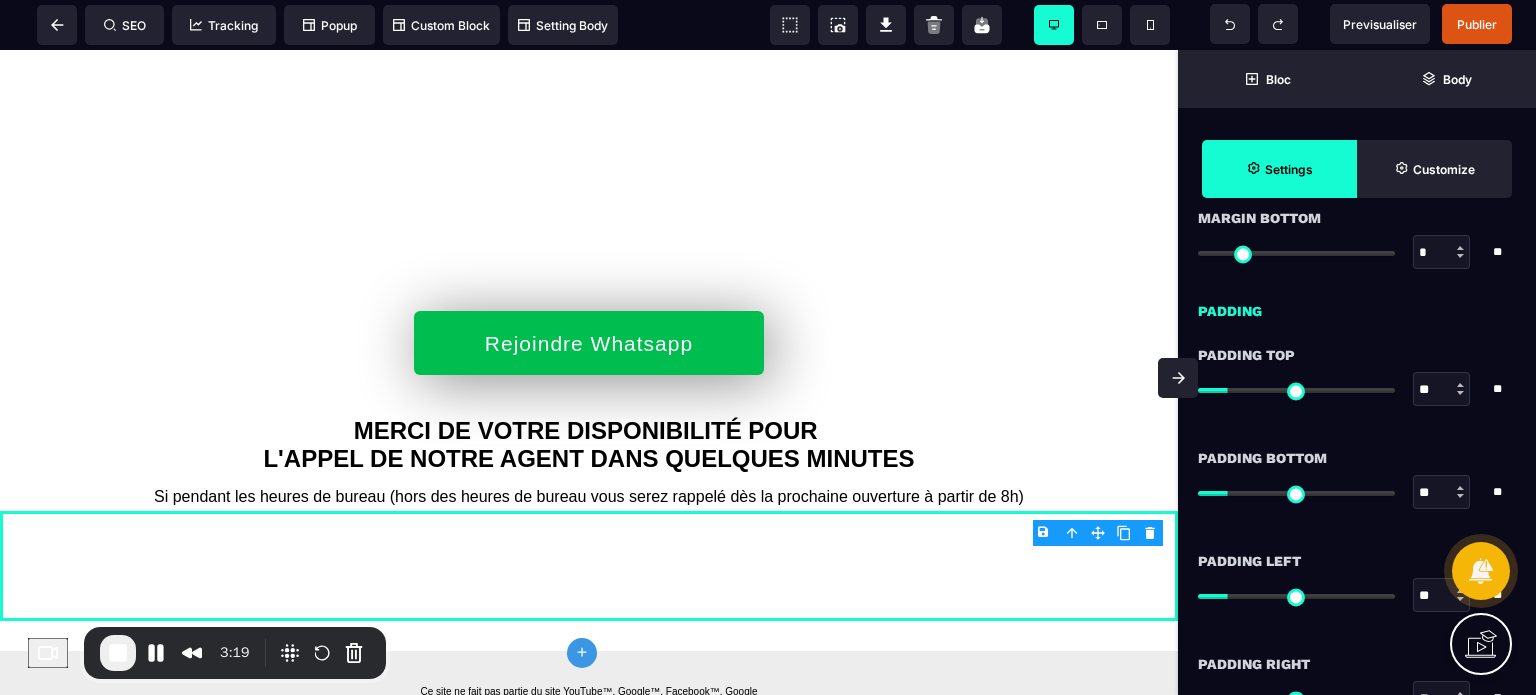 type on "**" 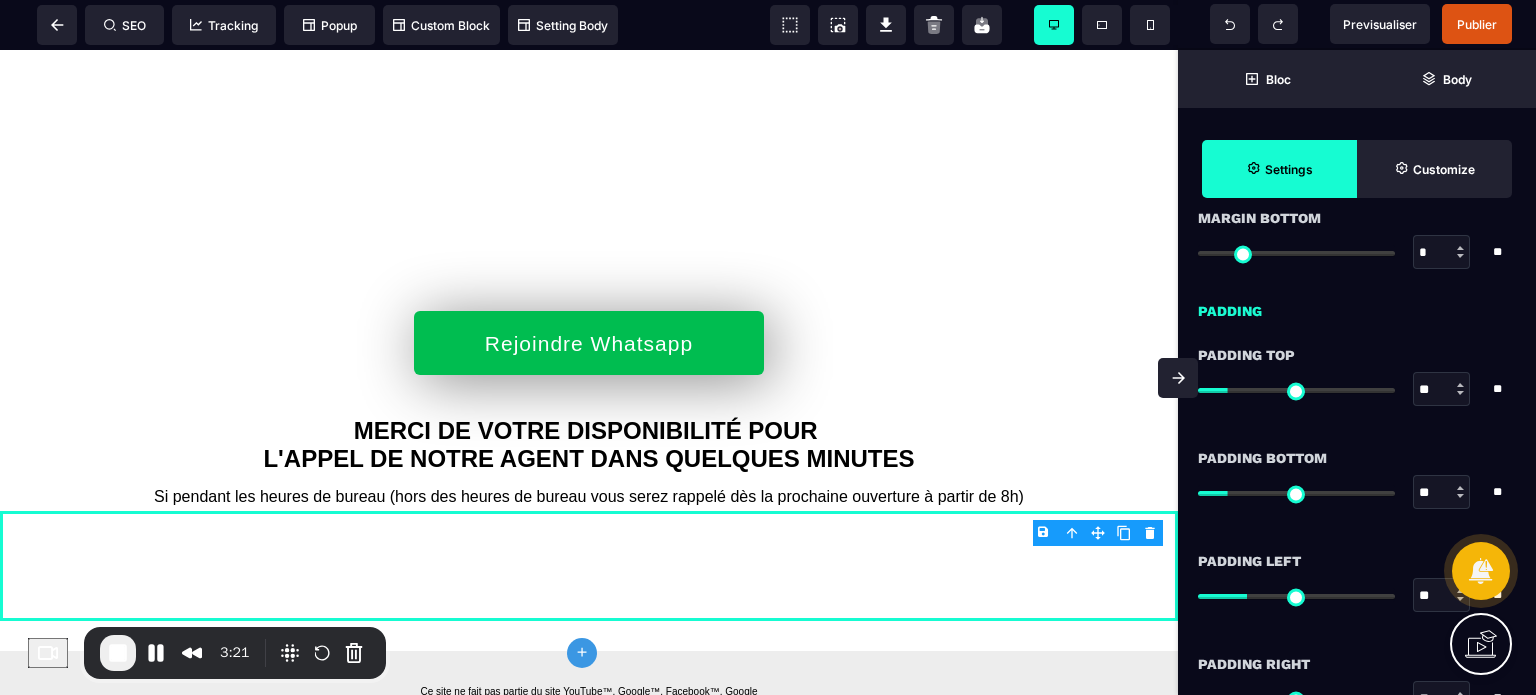 click on "**" at bounding box center (1442, 596) 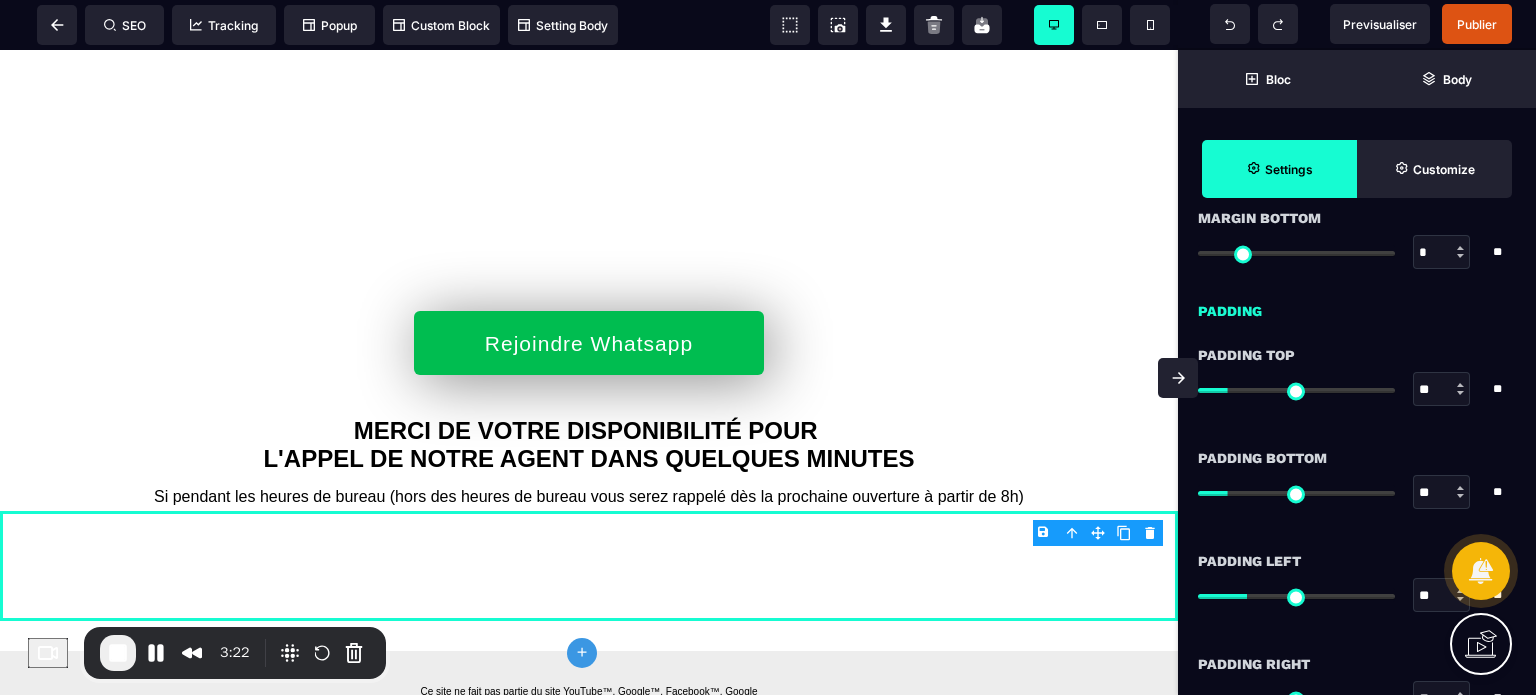 type on "***" 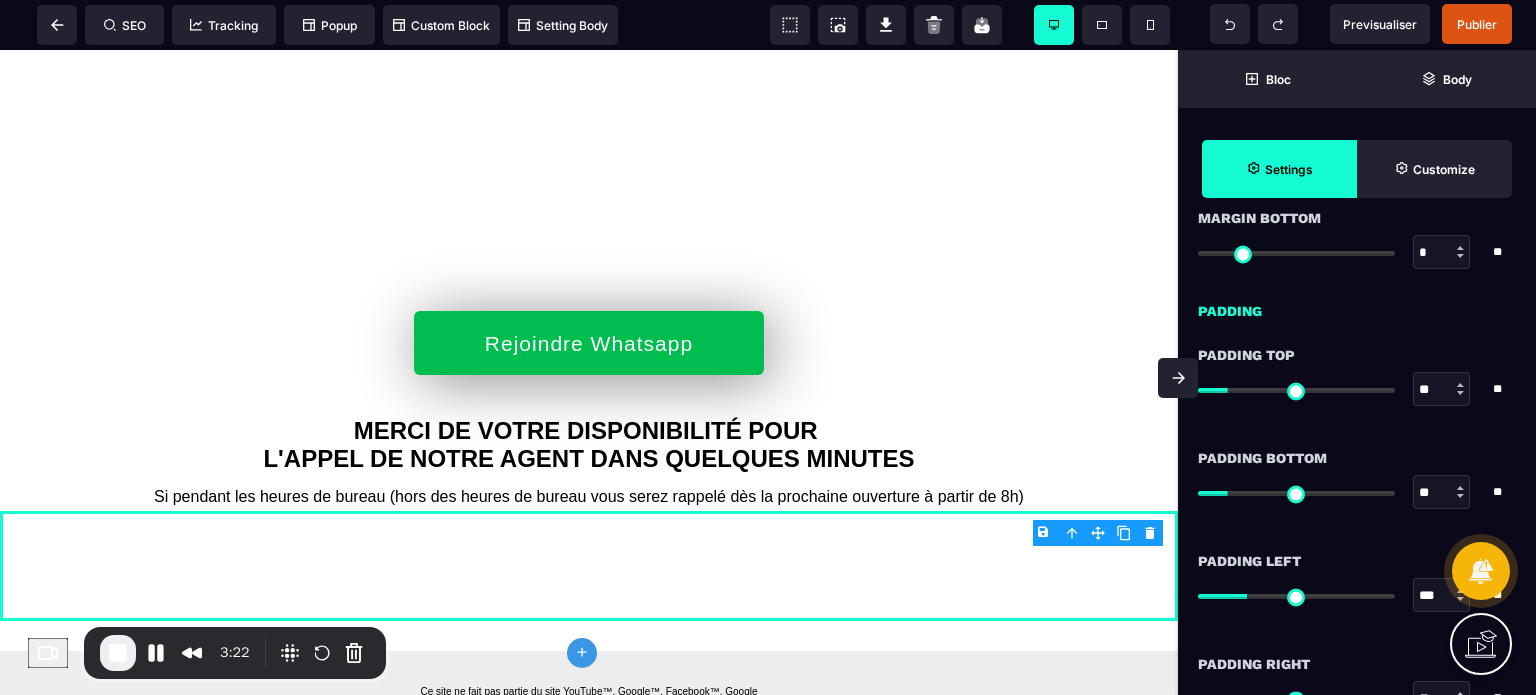 type on "***" 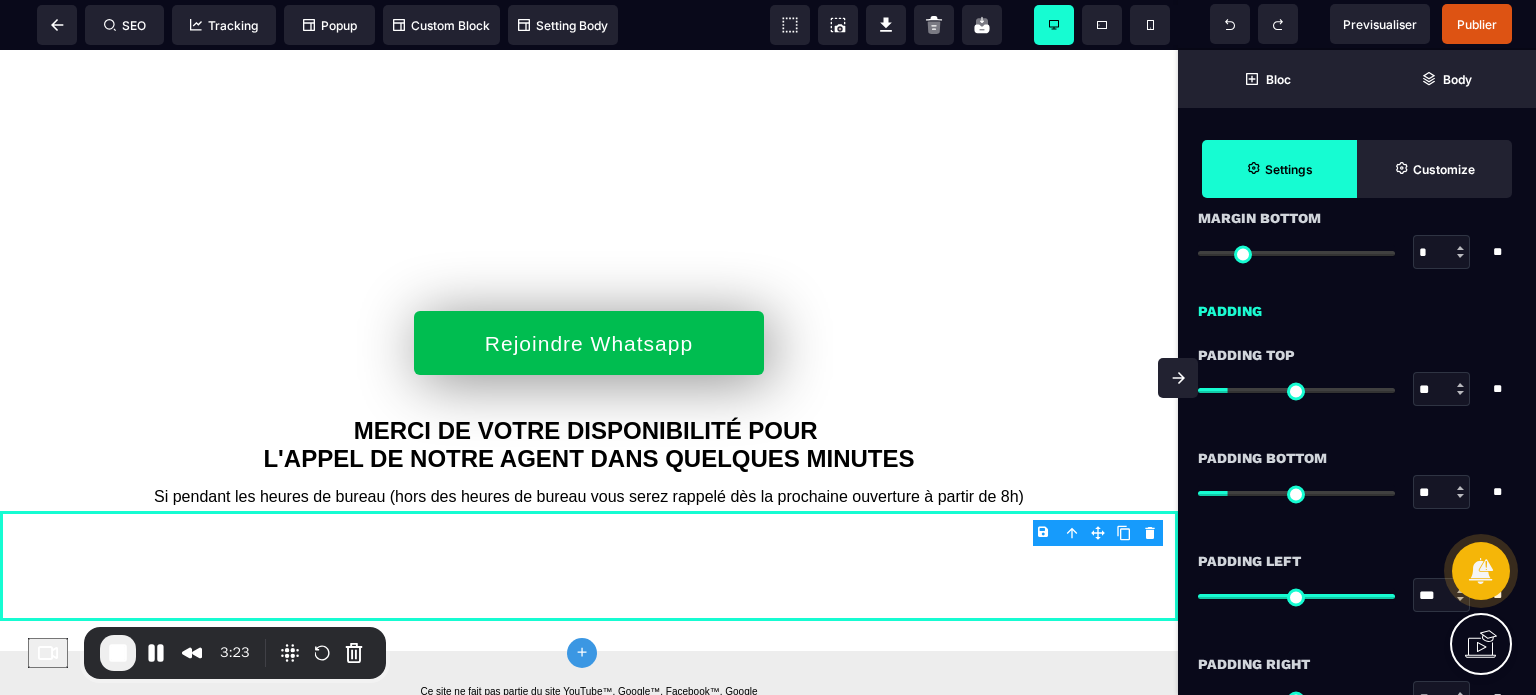 type on "***" 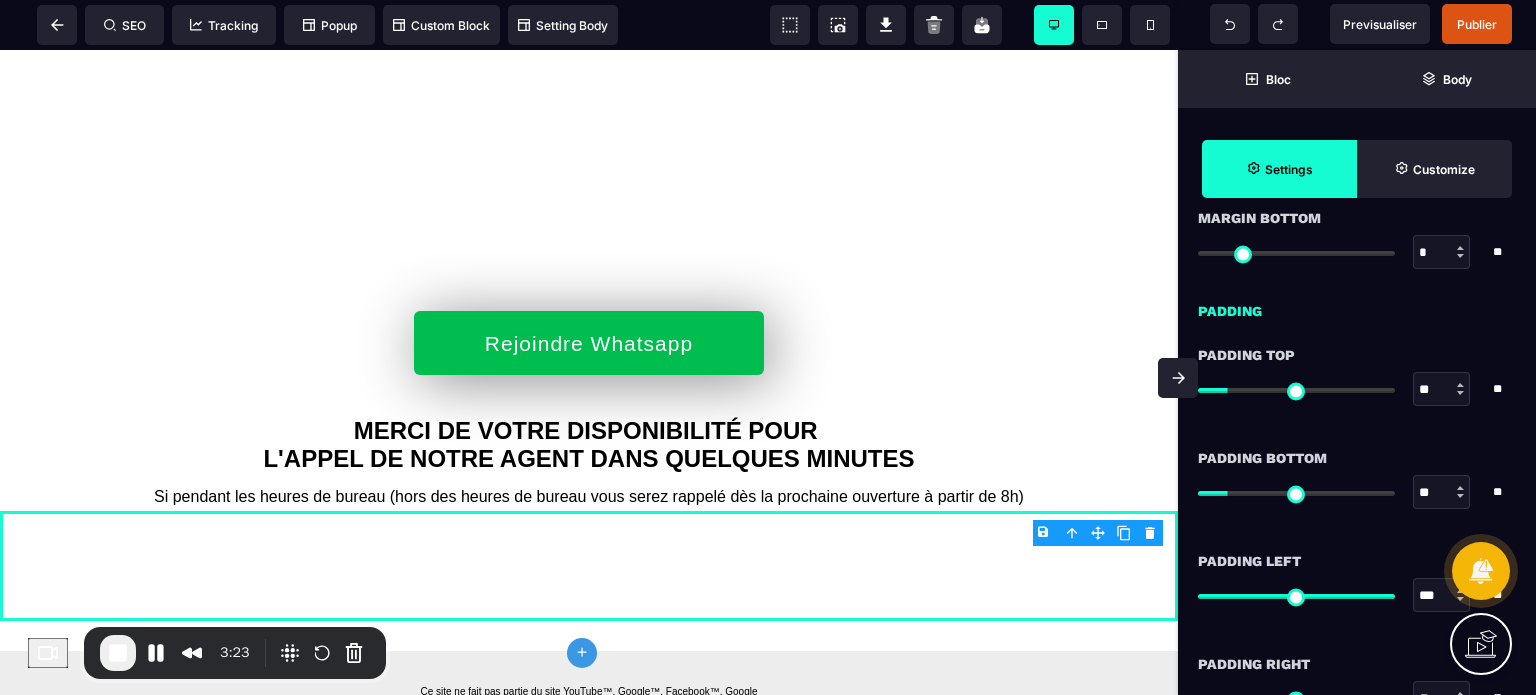type on "***" 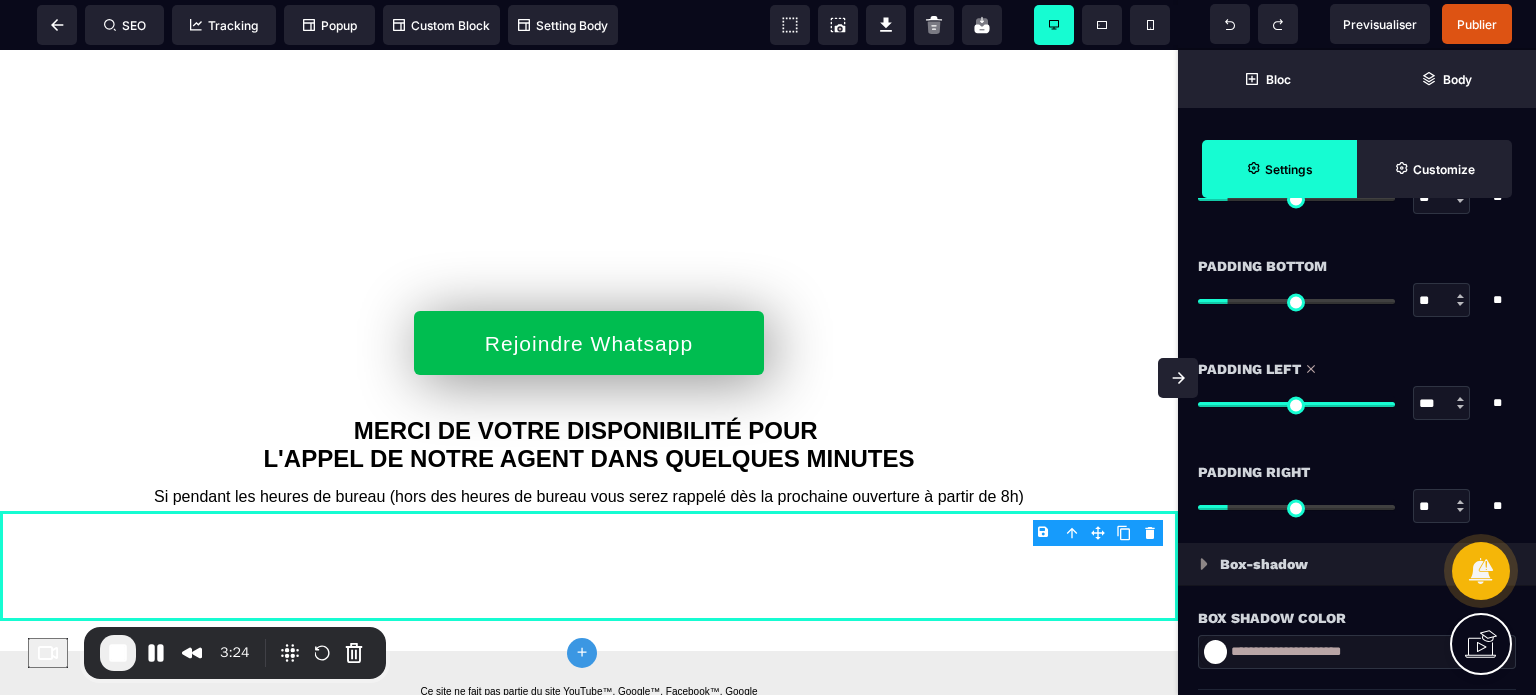 scroll, scrollTop: 1880, scrollLeft: 0, axis: vertical 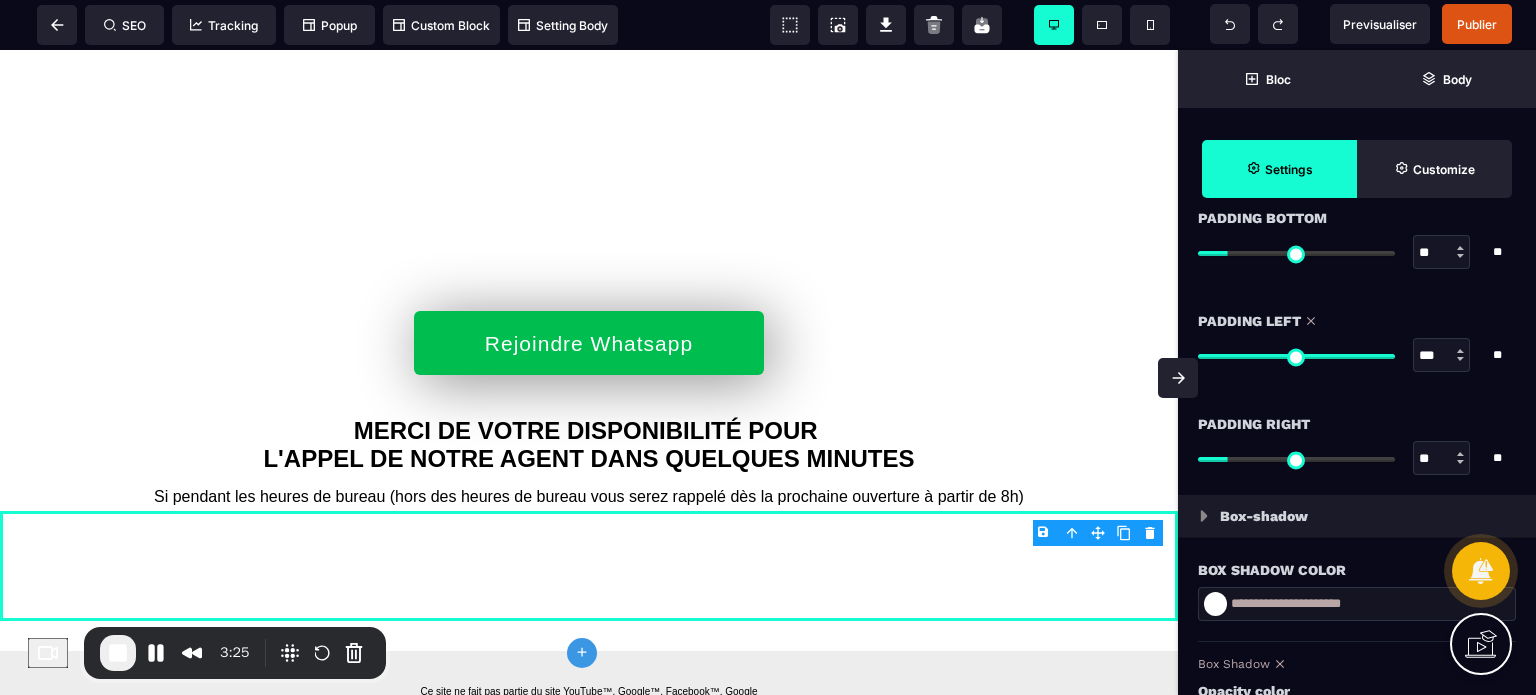 drag, startPoint x: 1435, startPoint y: 455, endPoint x: 1368, endPoint y: 473, distance: 69.375786 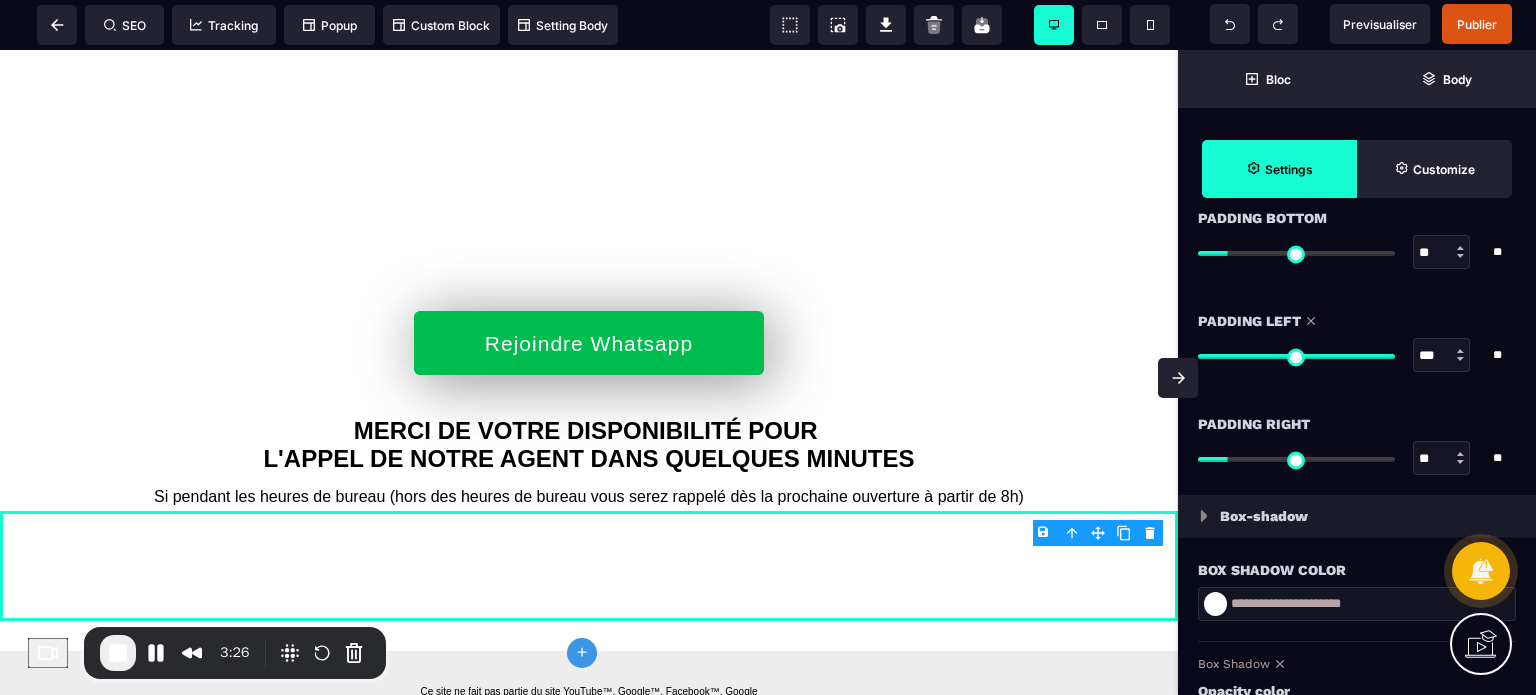 type on "*" 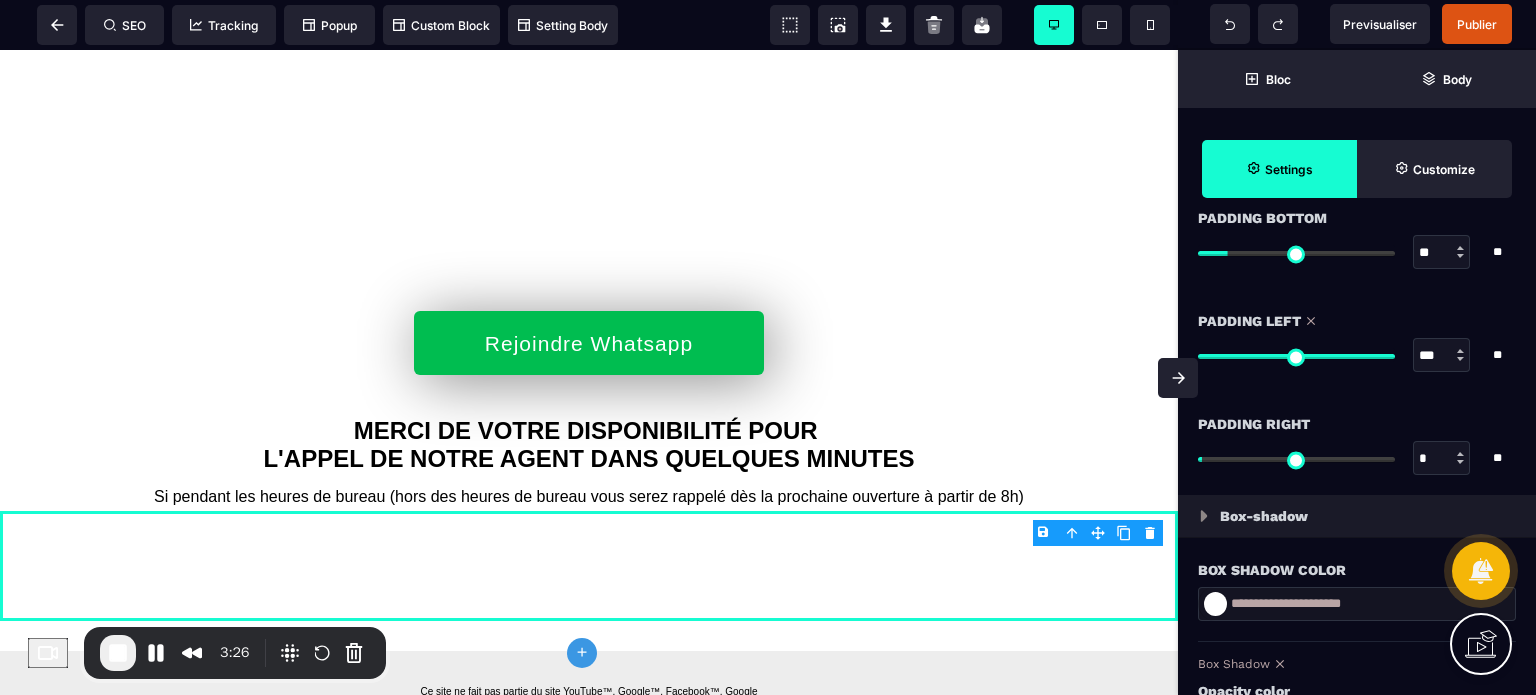 type on "*" 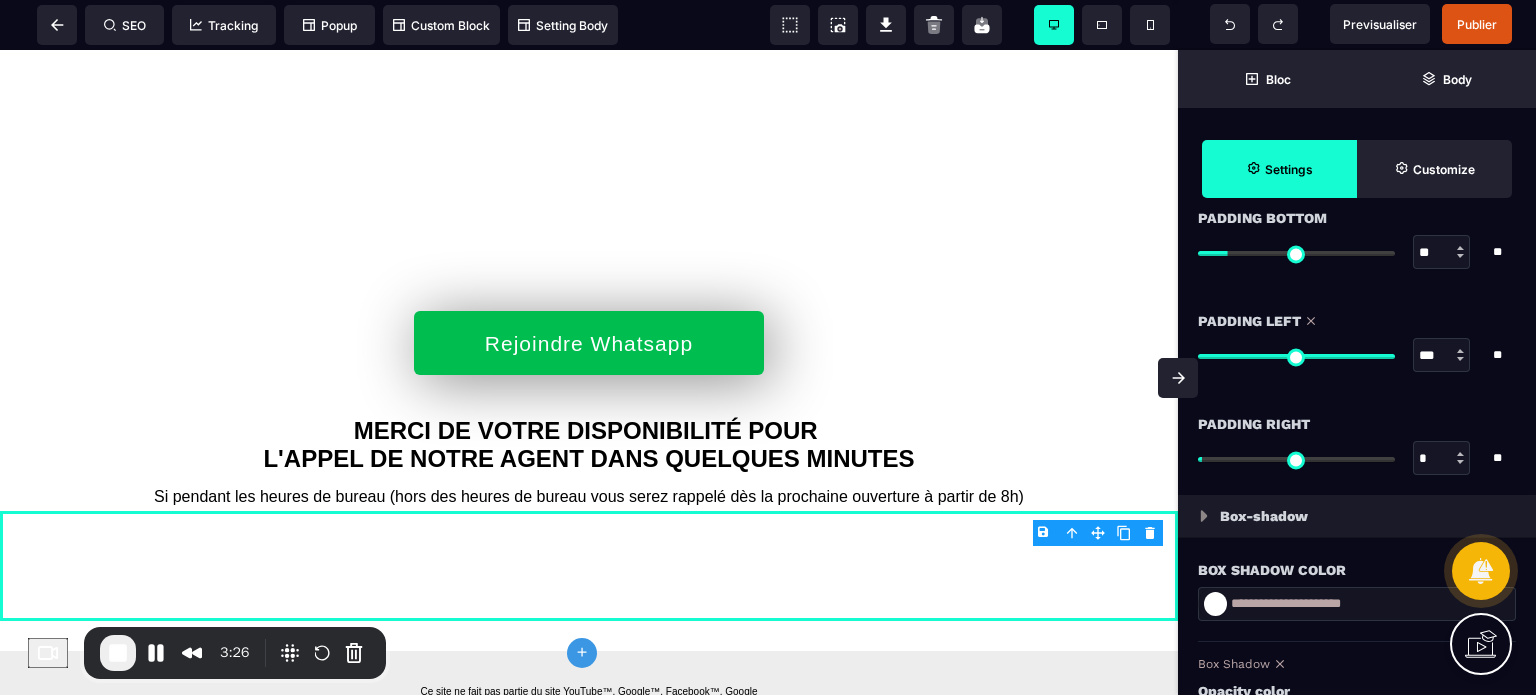 type on "**" 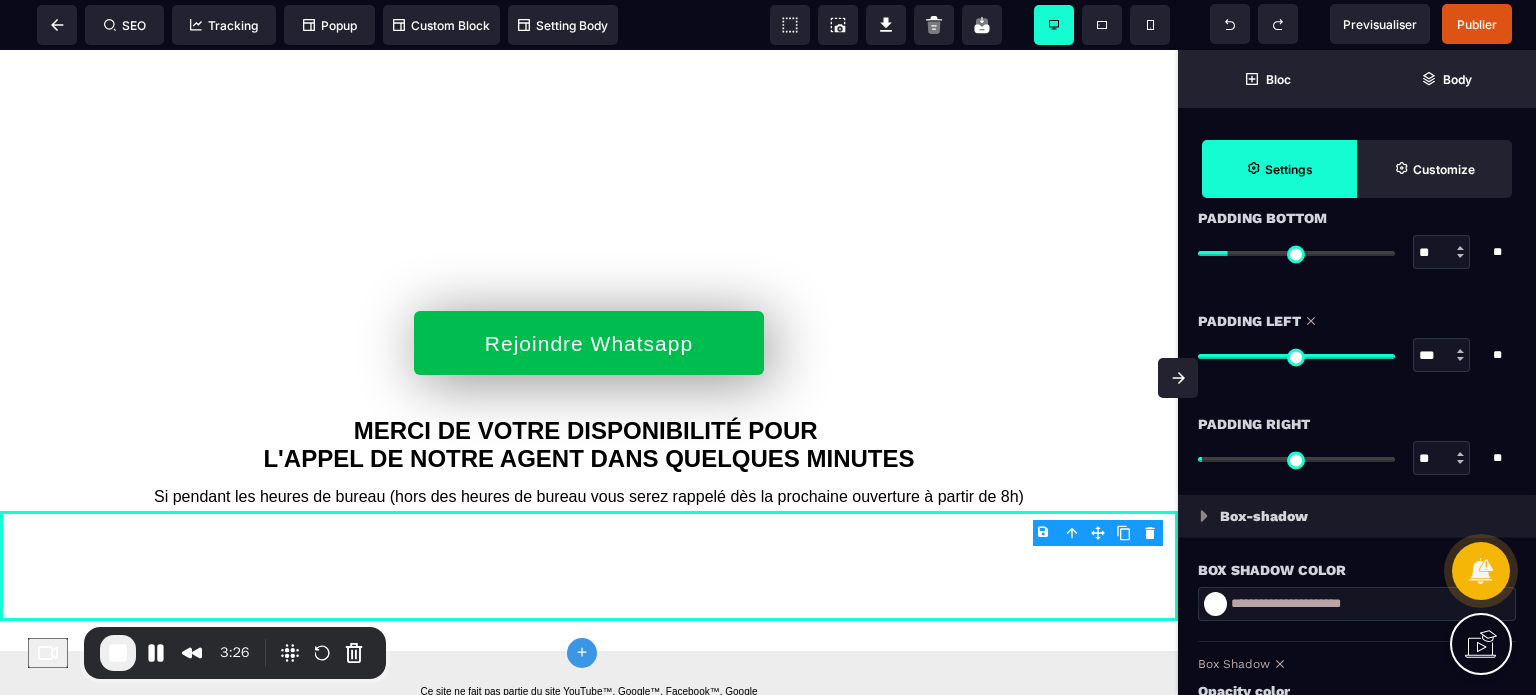 type on "**" 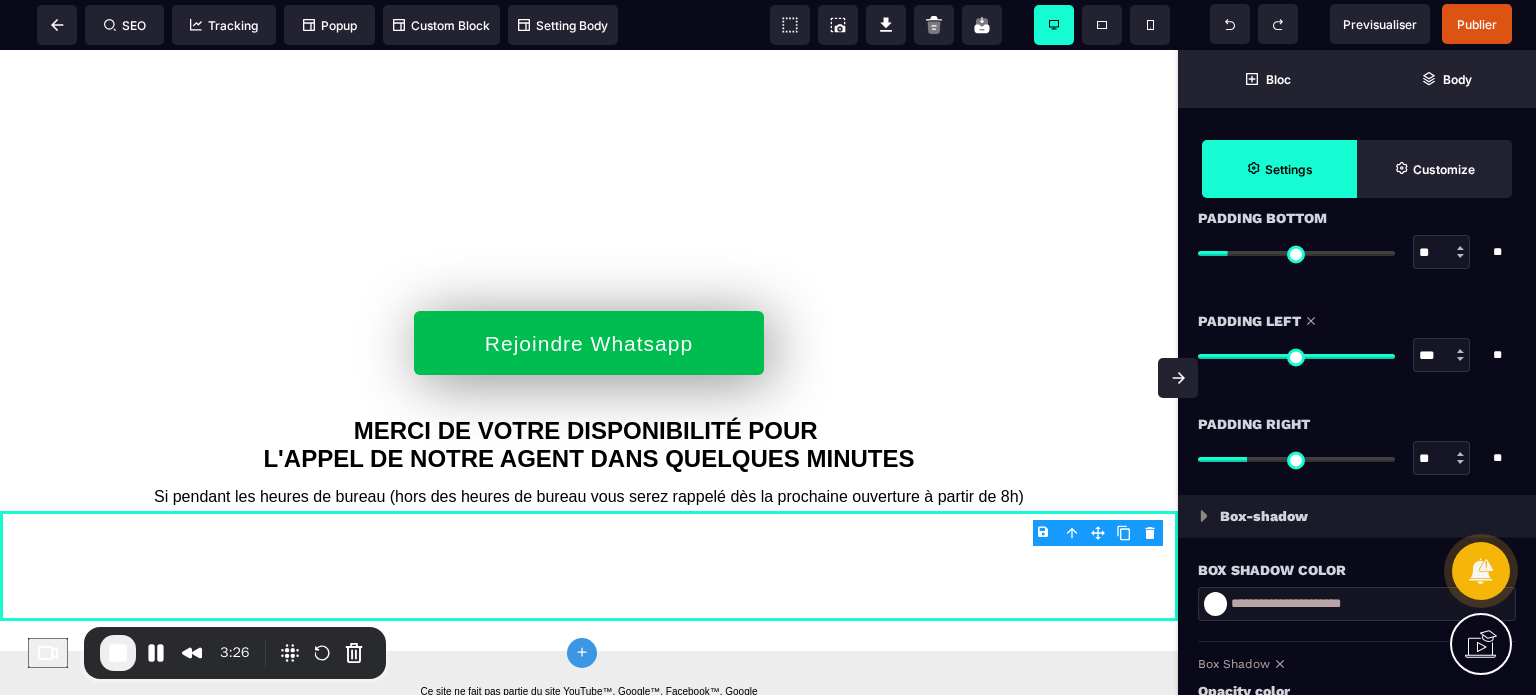 type on "***" 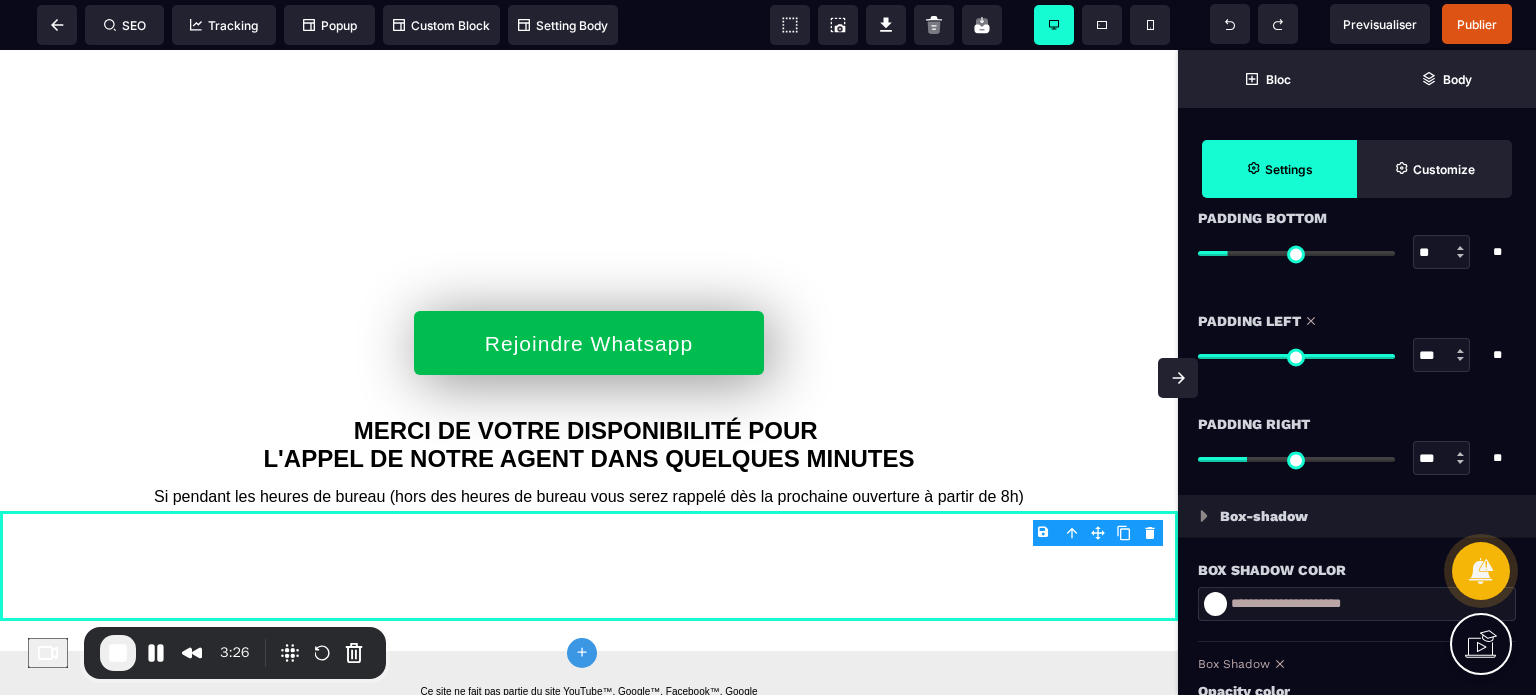 type on "***" 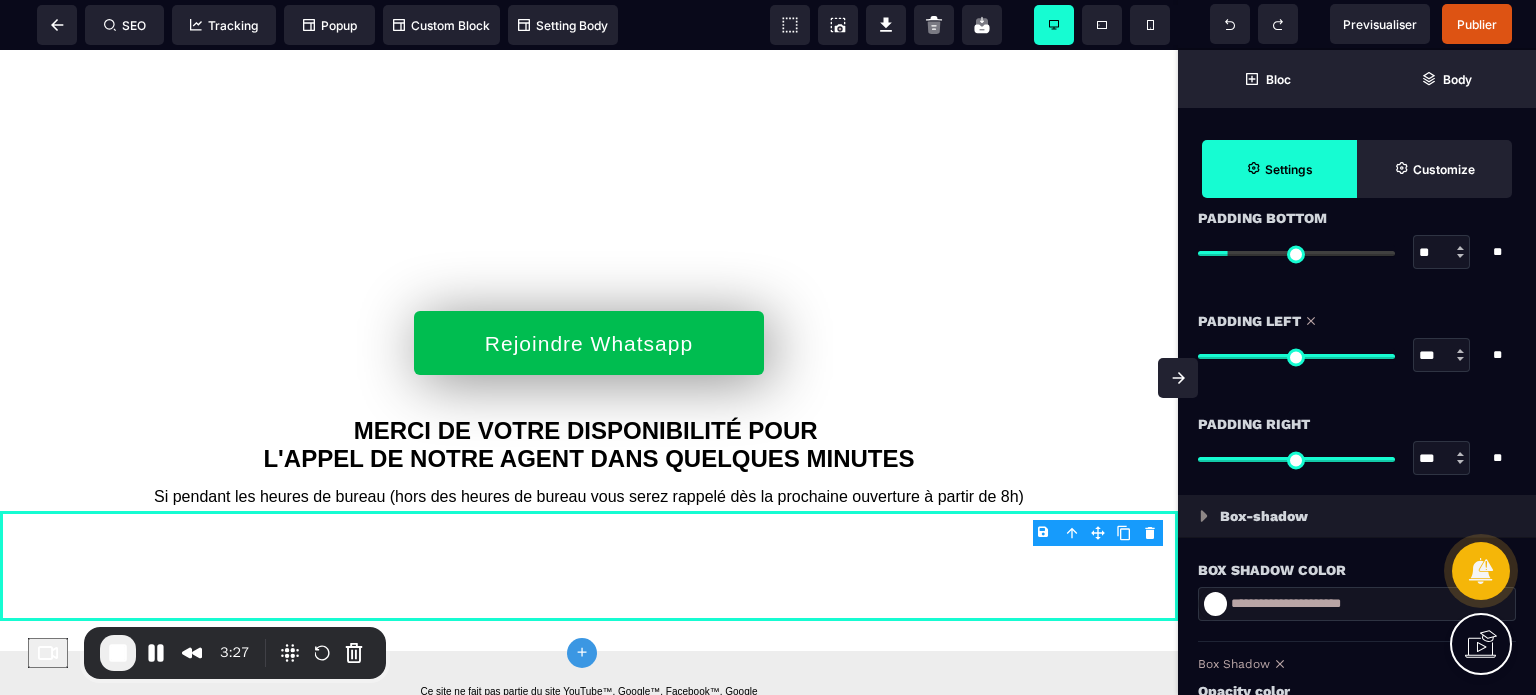 type on "***" 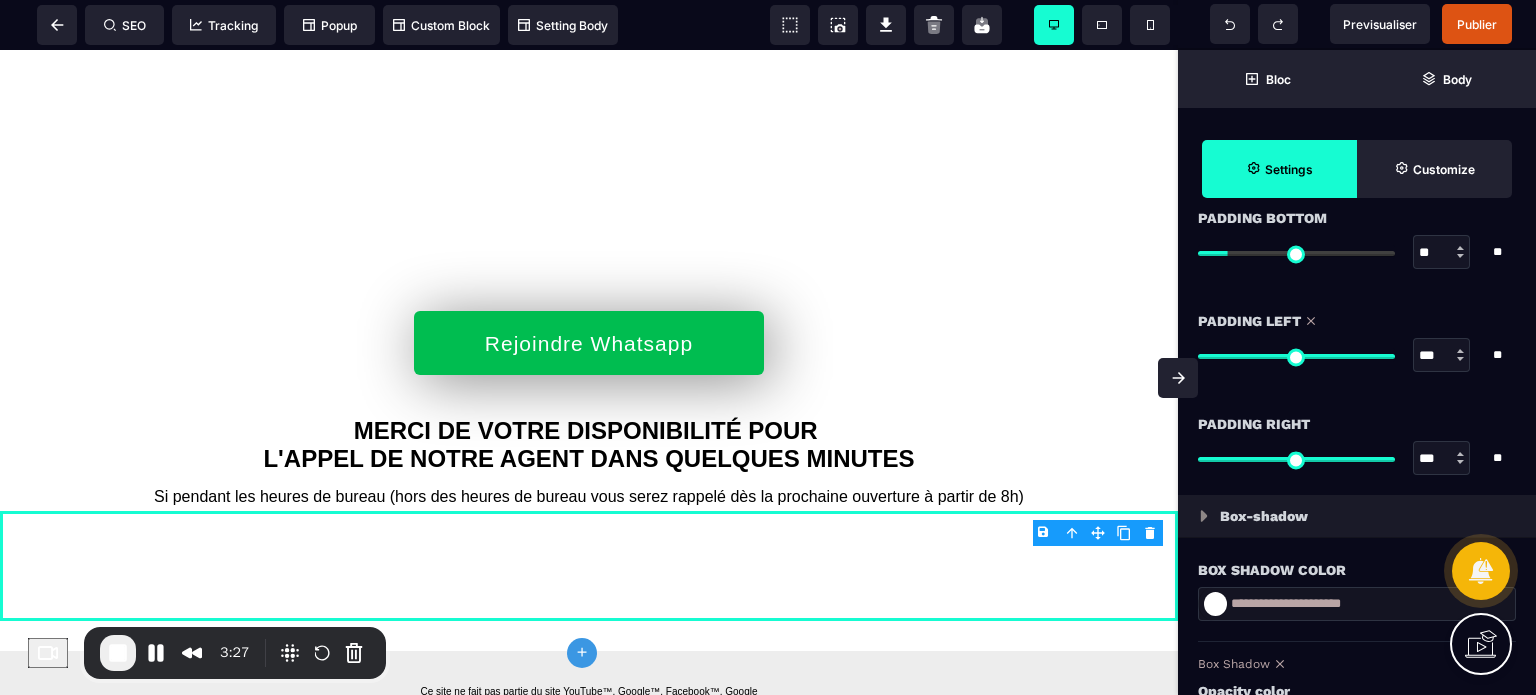 type on "***" 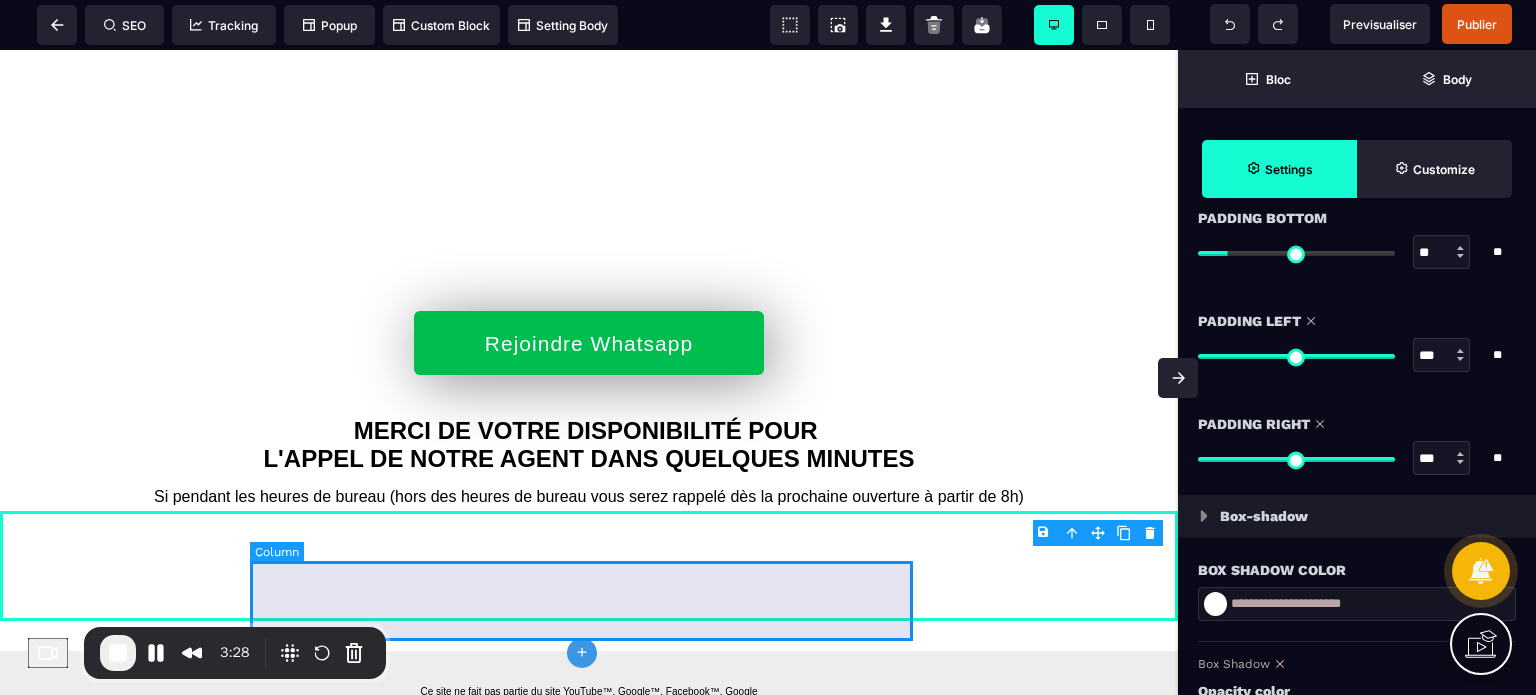 click at bounding box center [589, 566] 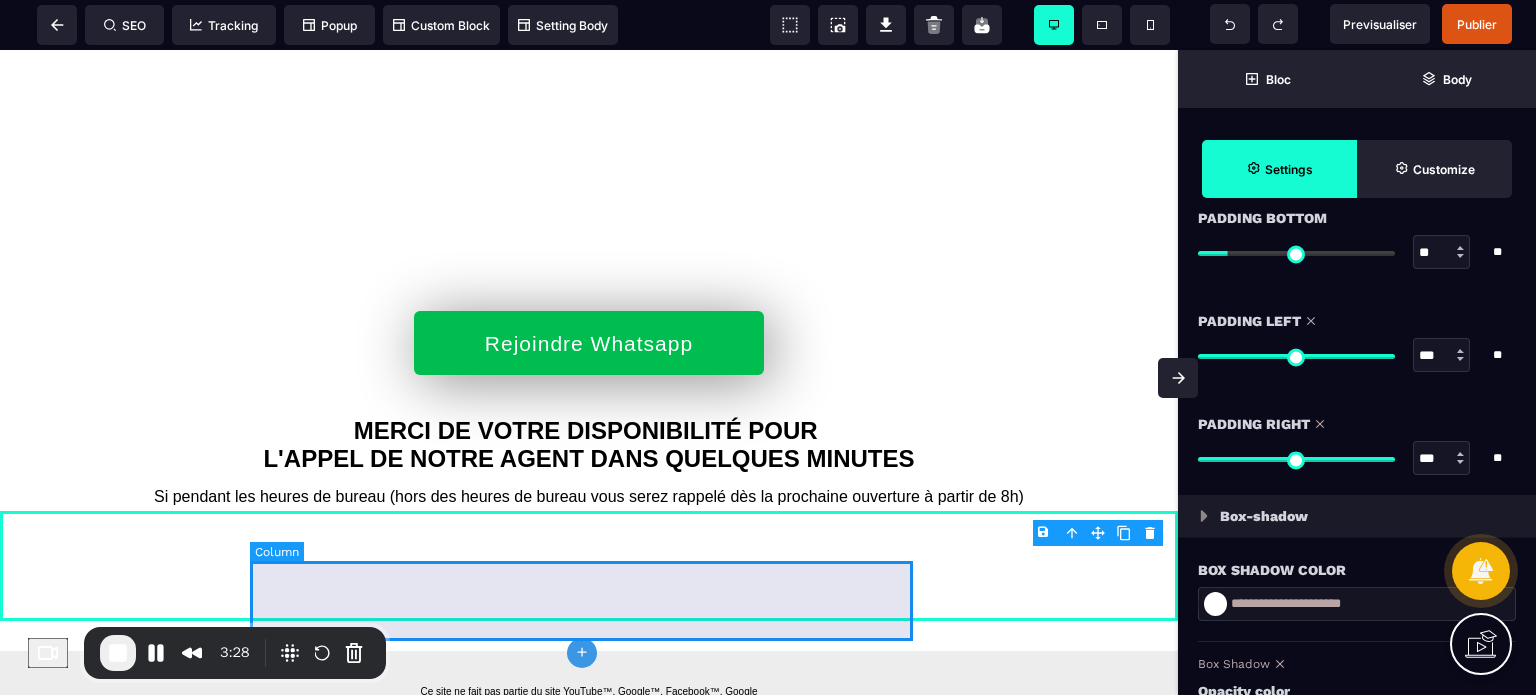 select on "*" 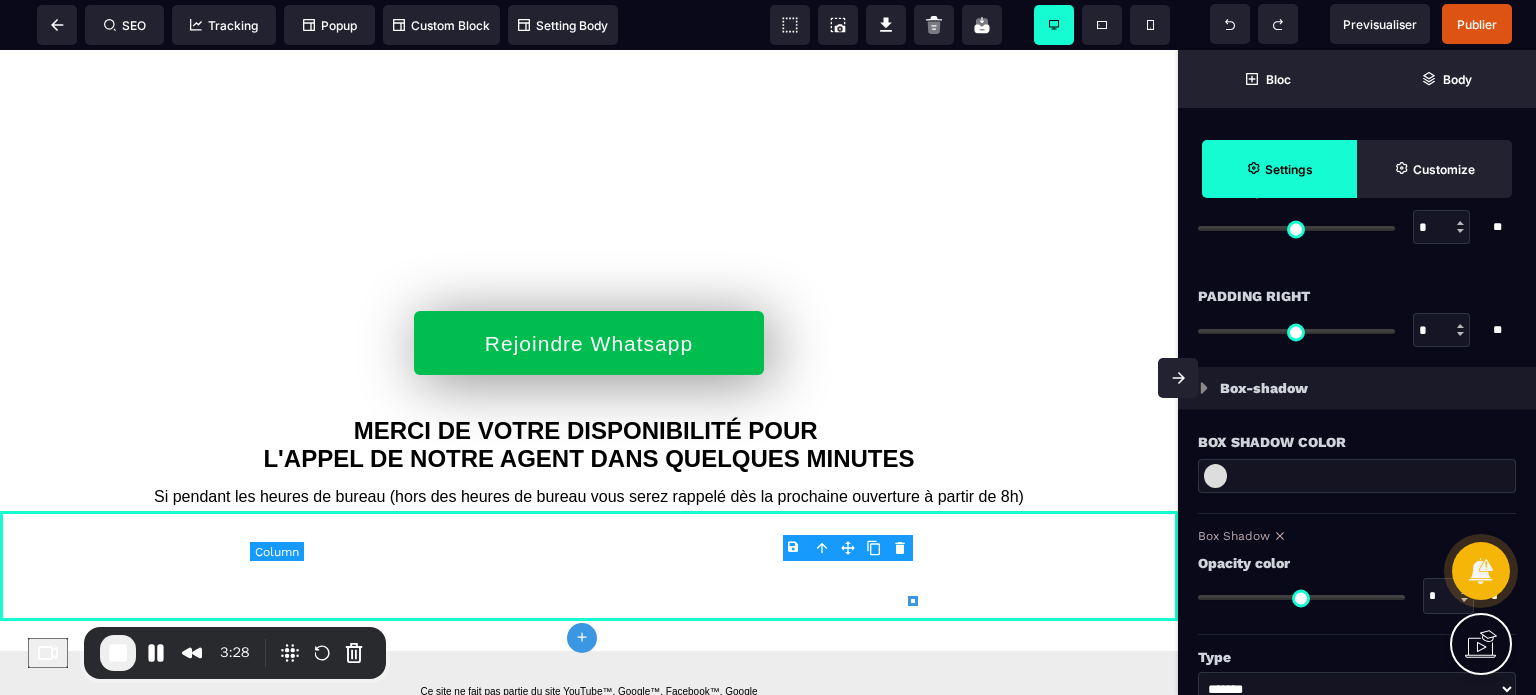 type on "*" 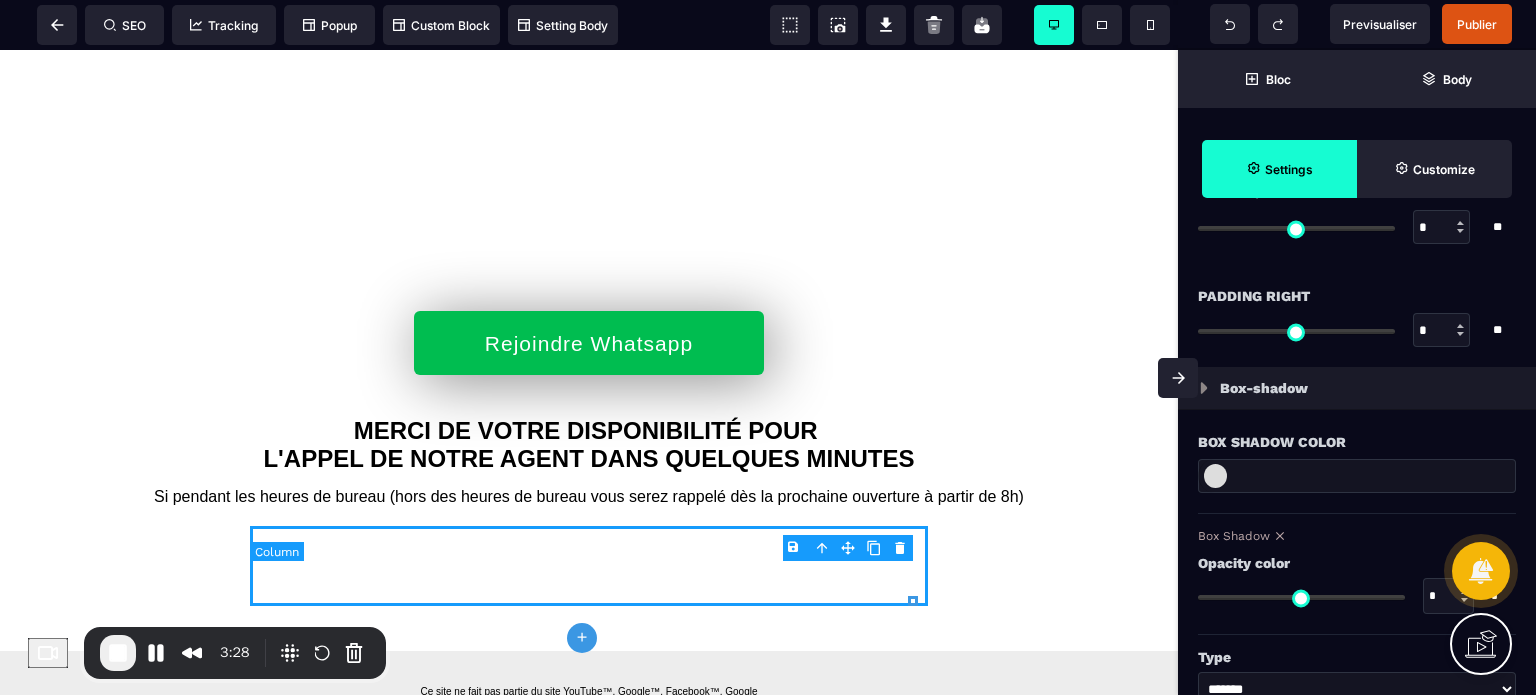type on "****" 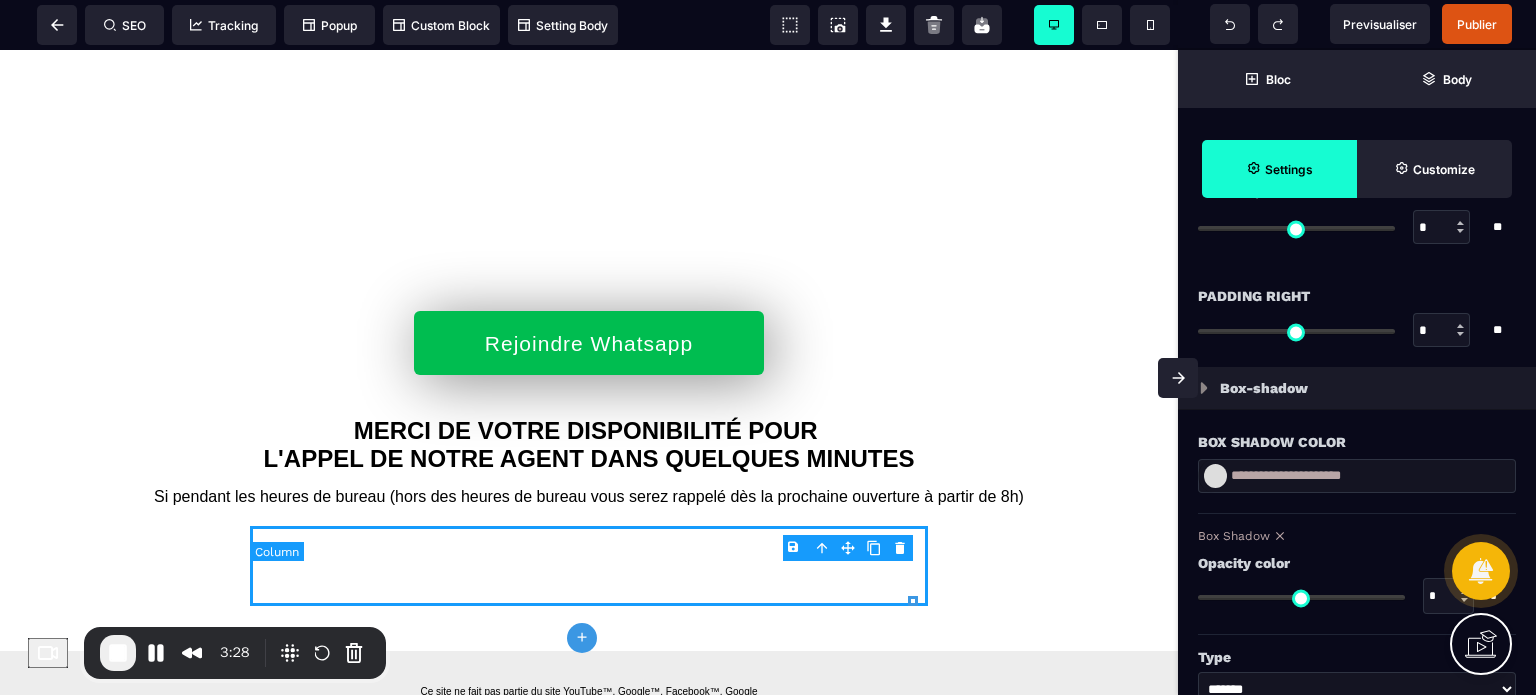 select on "**" 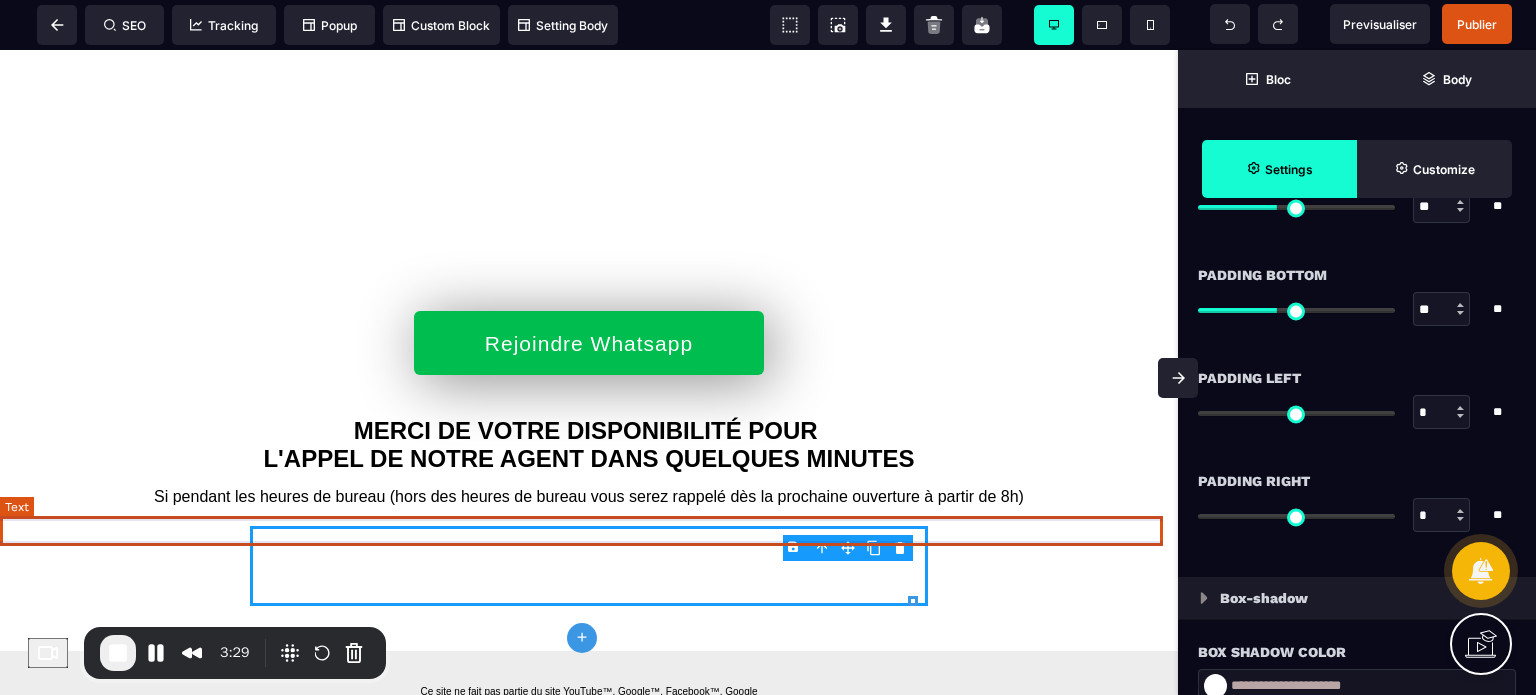 scroll, scrollTop: 0, scrollLeft: 0, axis: both 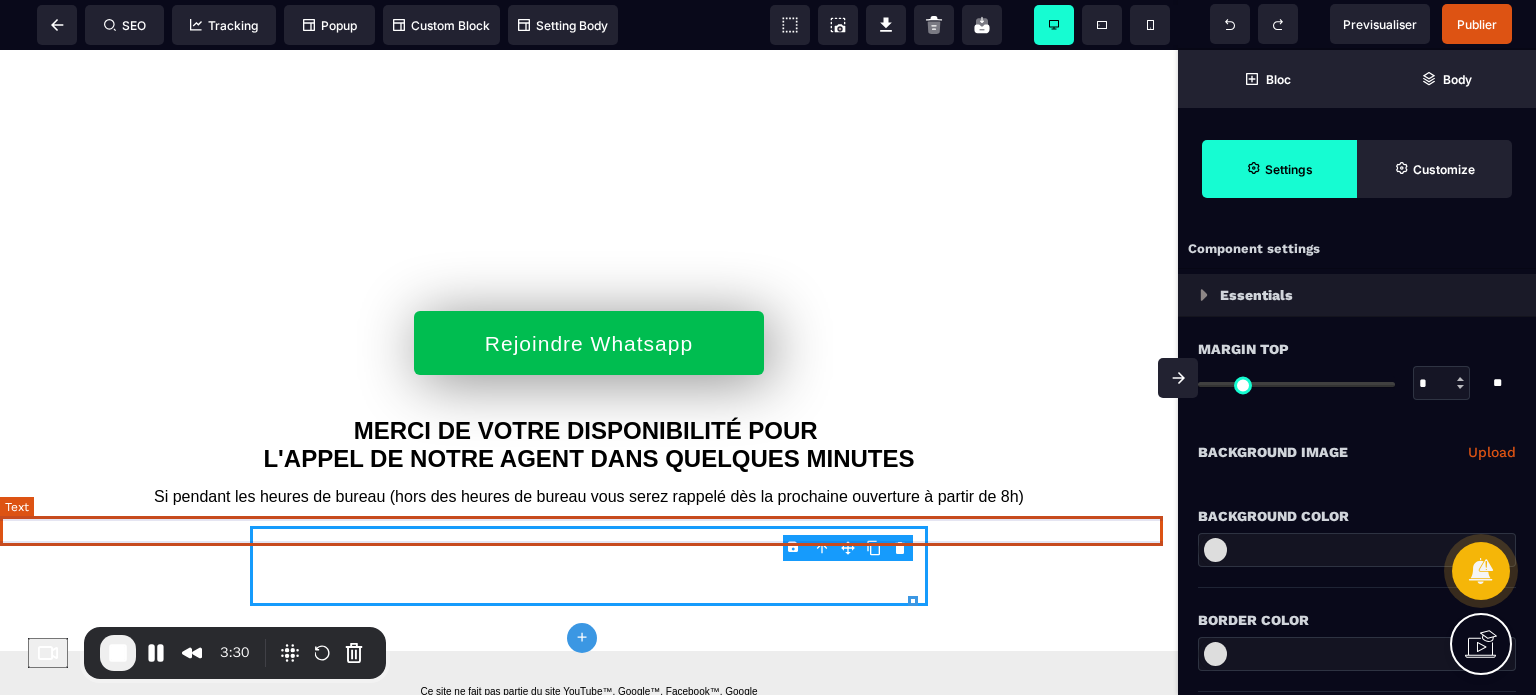click on "Si pendant les heures de bureau (hors des heures de bureau vous serez rappelé dès la prochaine ouverture à partir de 8h)" at bounding box center [589, 497] 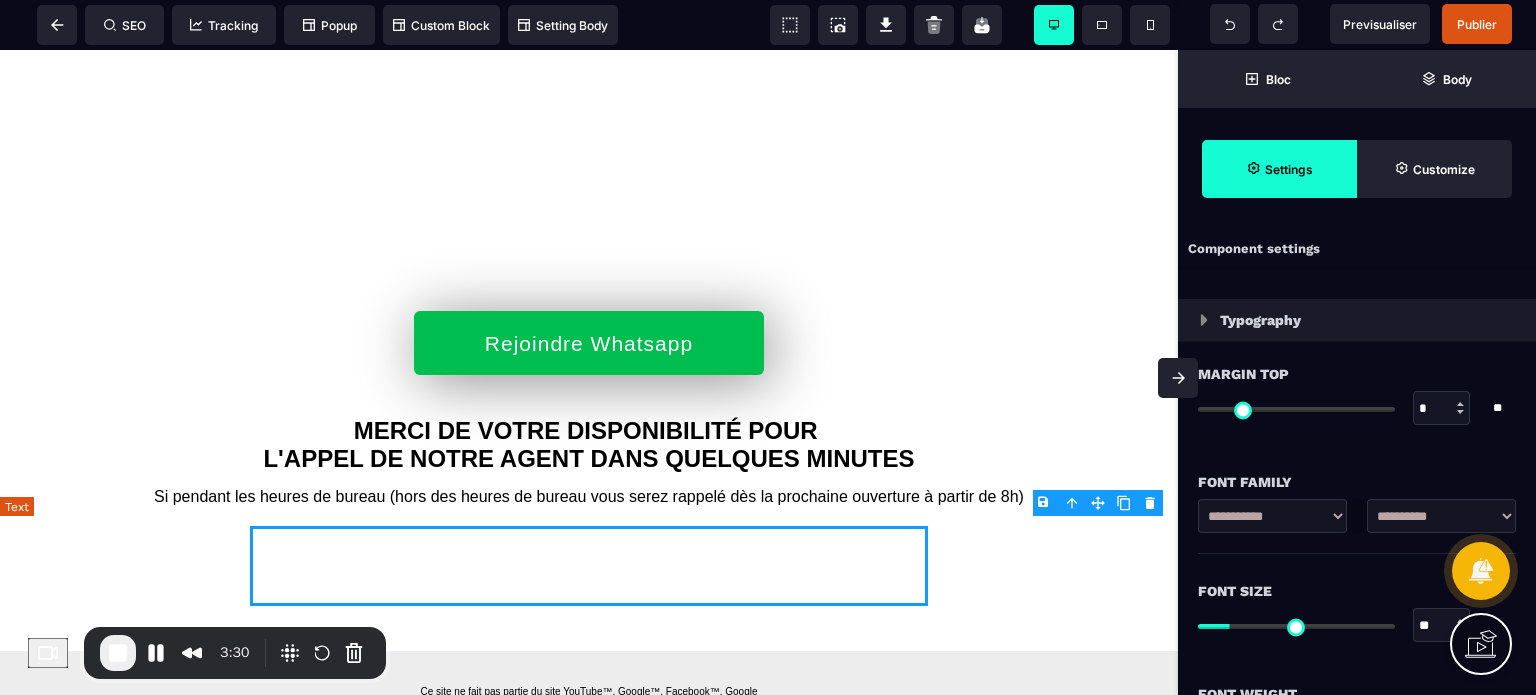 type on "*" 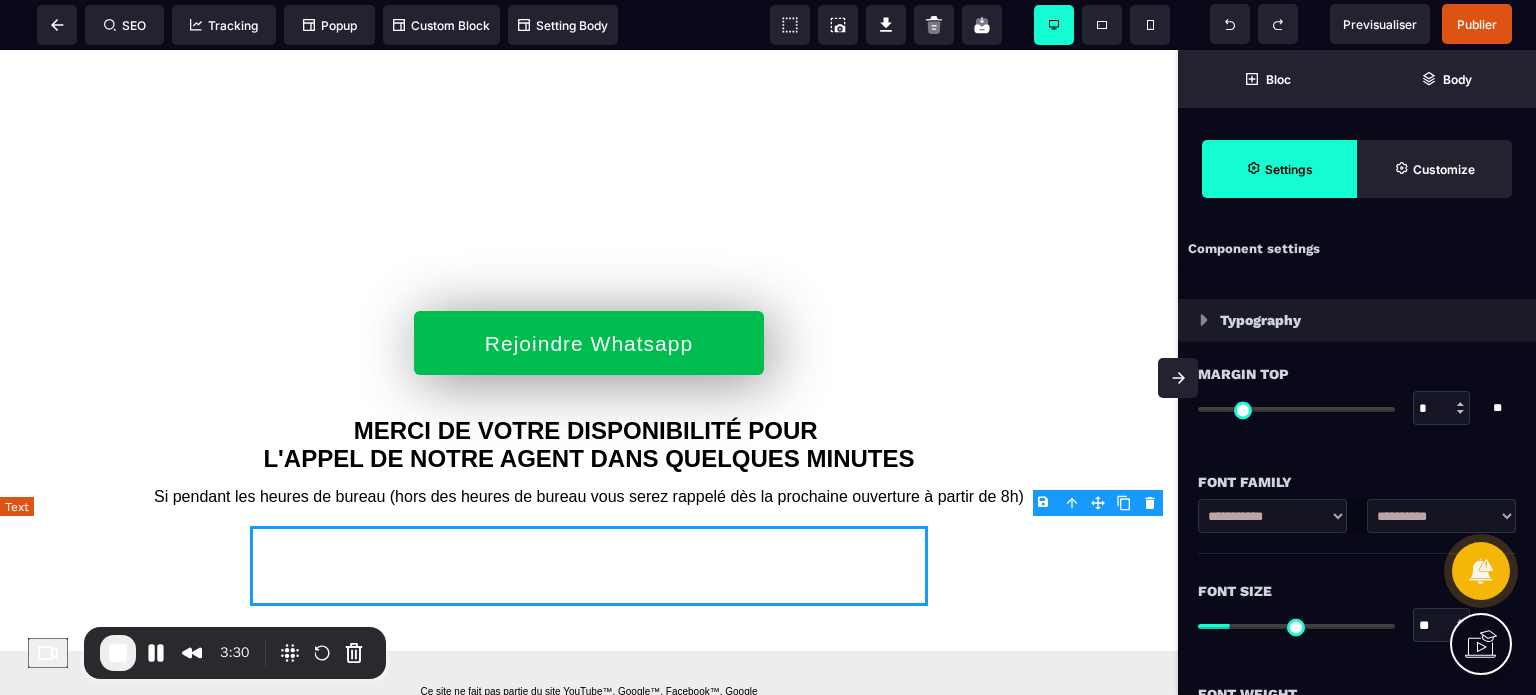 type on "***" 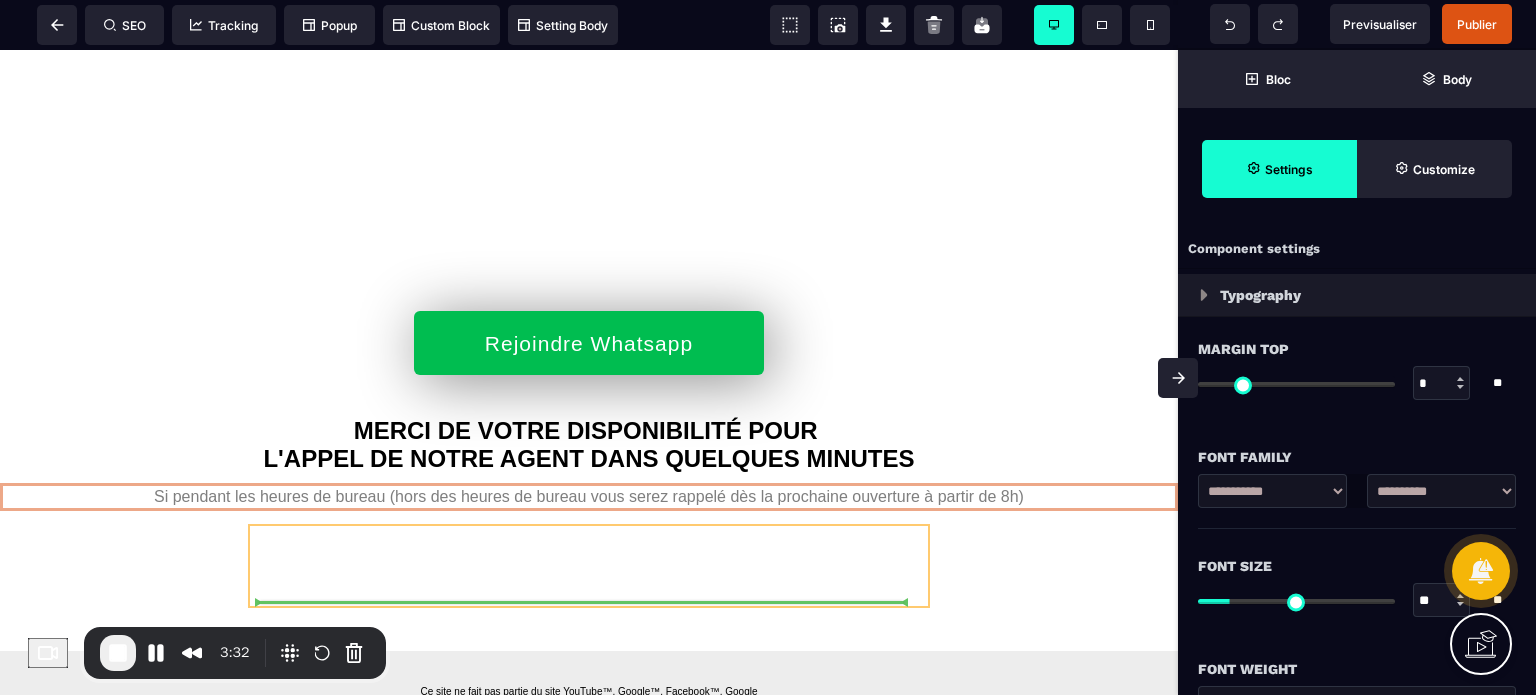 drag, startPoint x: 1097, startPoint y: 551, endPoint x: 704, endPoint y: 604, distance: 396.55768 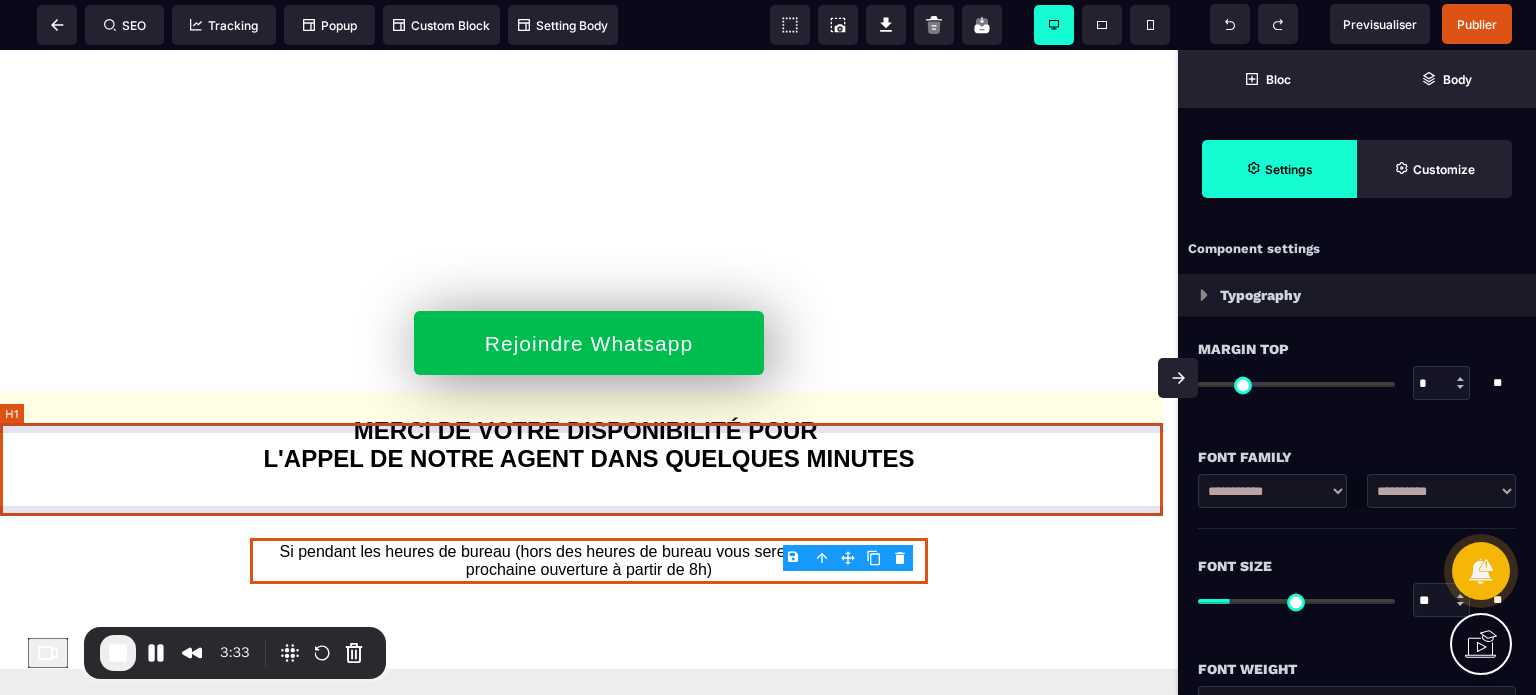click on "MERCI DE VOTRE DISPONIBILITÉ POUR
L'APPEL DE NOTRE AGENT DANS QUELQUES MINUTES" at bounding box center [589, 445] 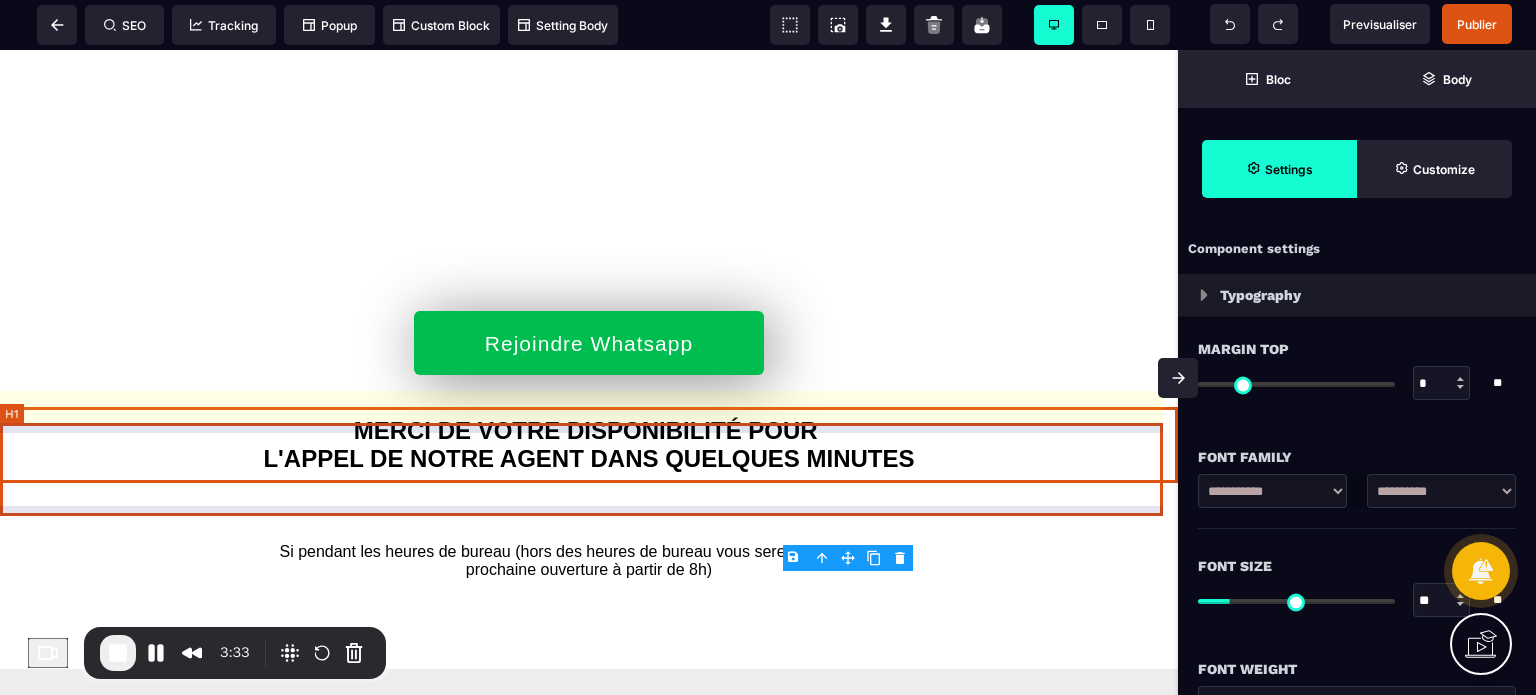 select on "***" 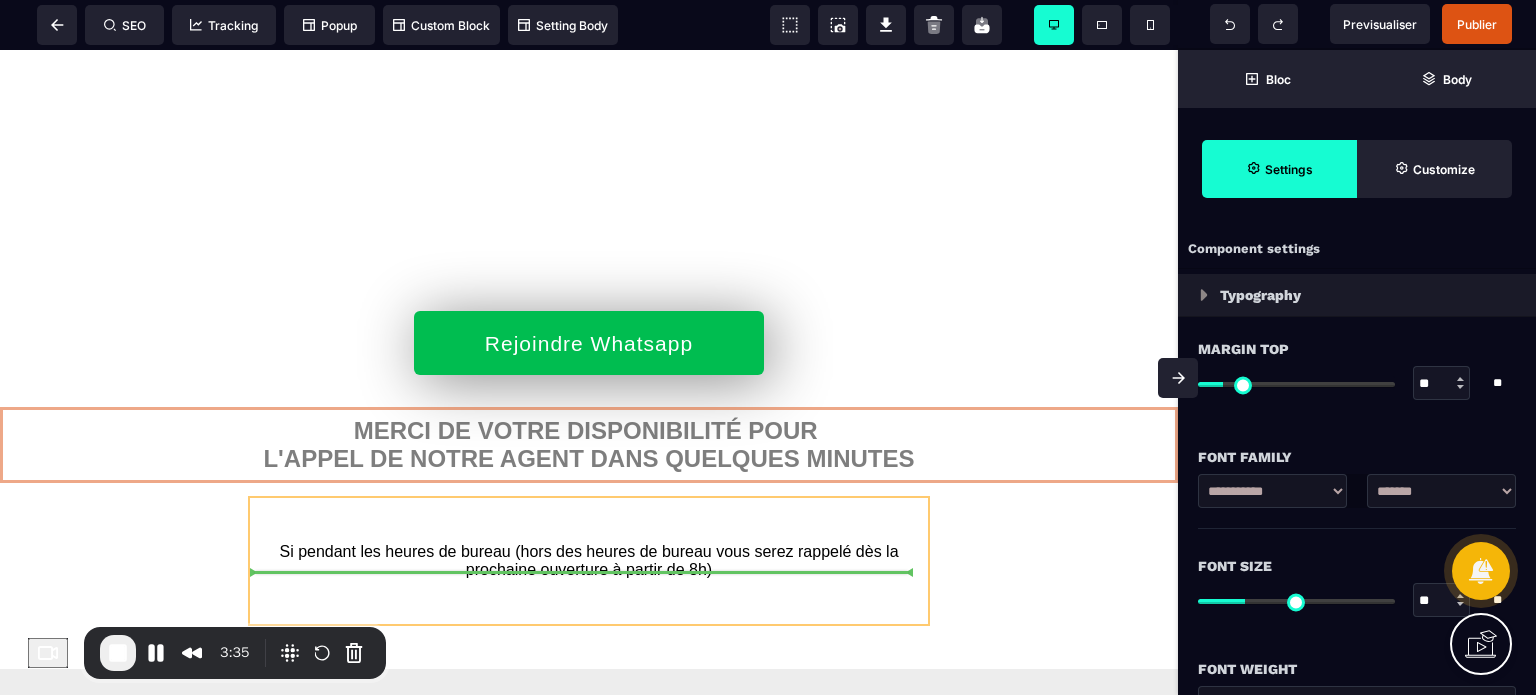 drag, startPoint x: 1095, startPoint y: 453, endPoint x: 803, endPoint y: 537, distance: 303.84207 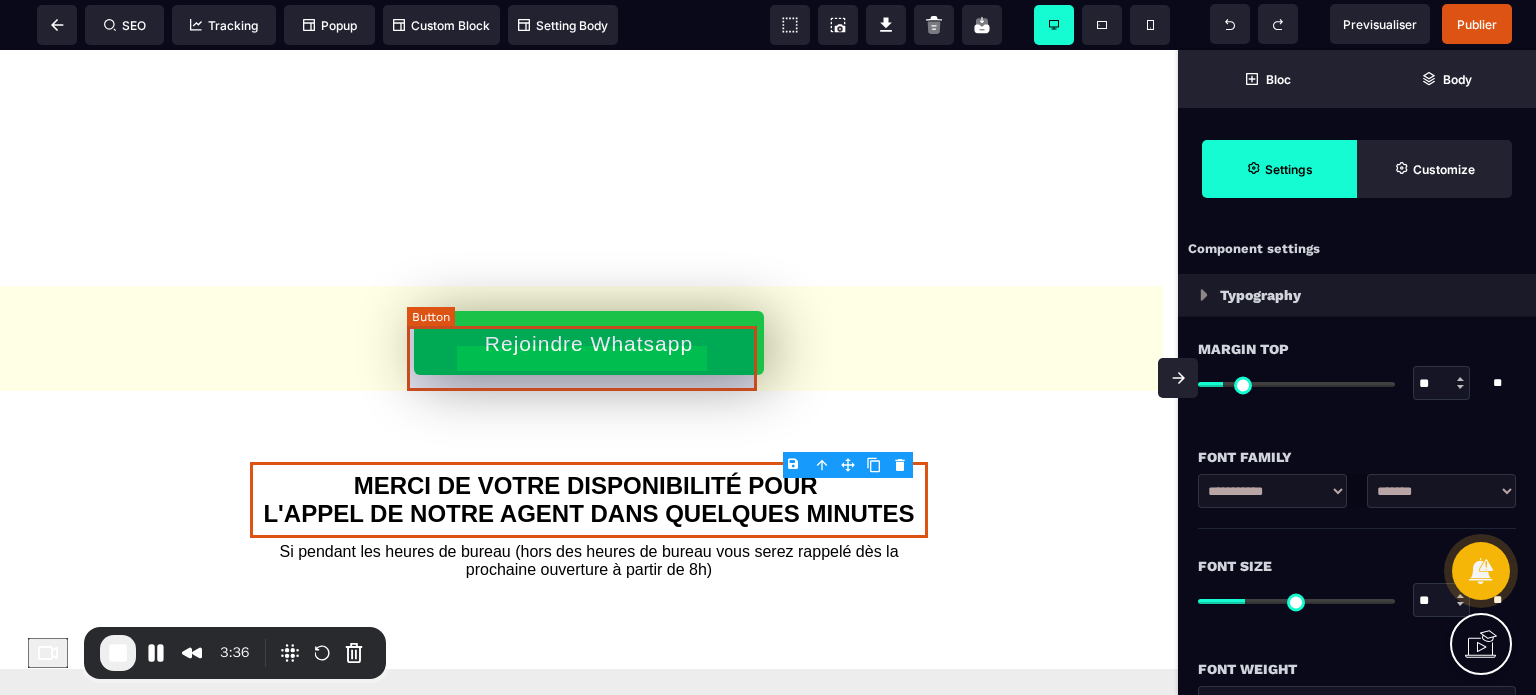 click on "Rejoindre Whatsapp" at bounding box center (589, 344) 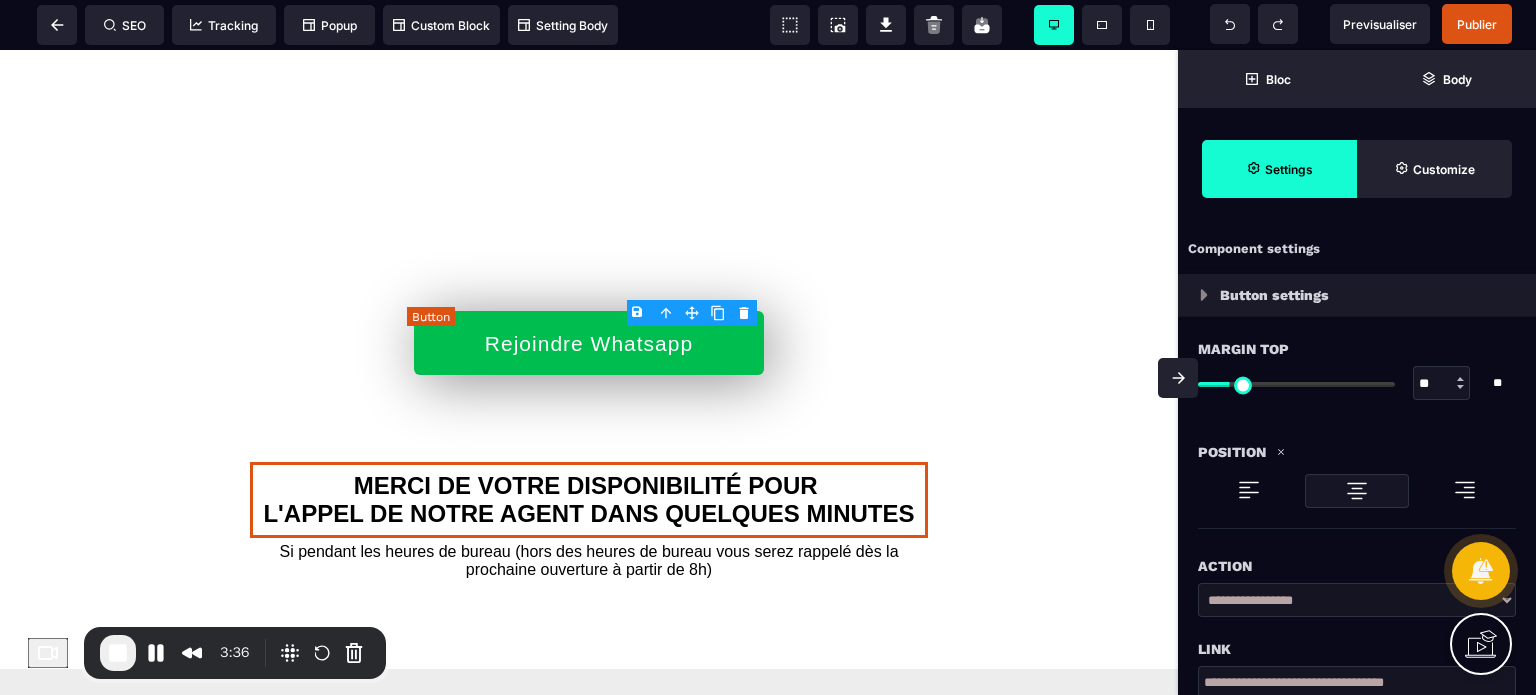 type on "**" 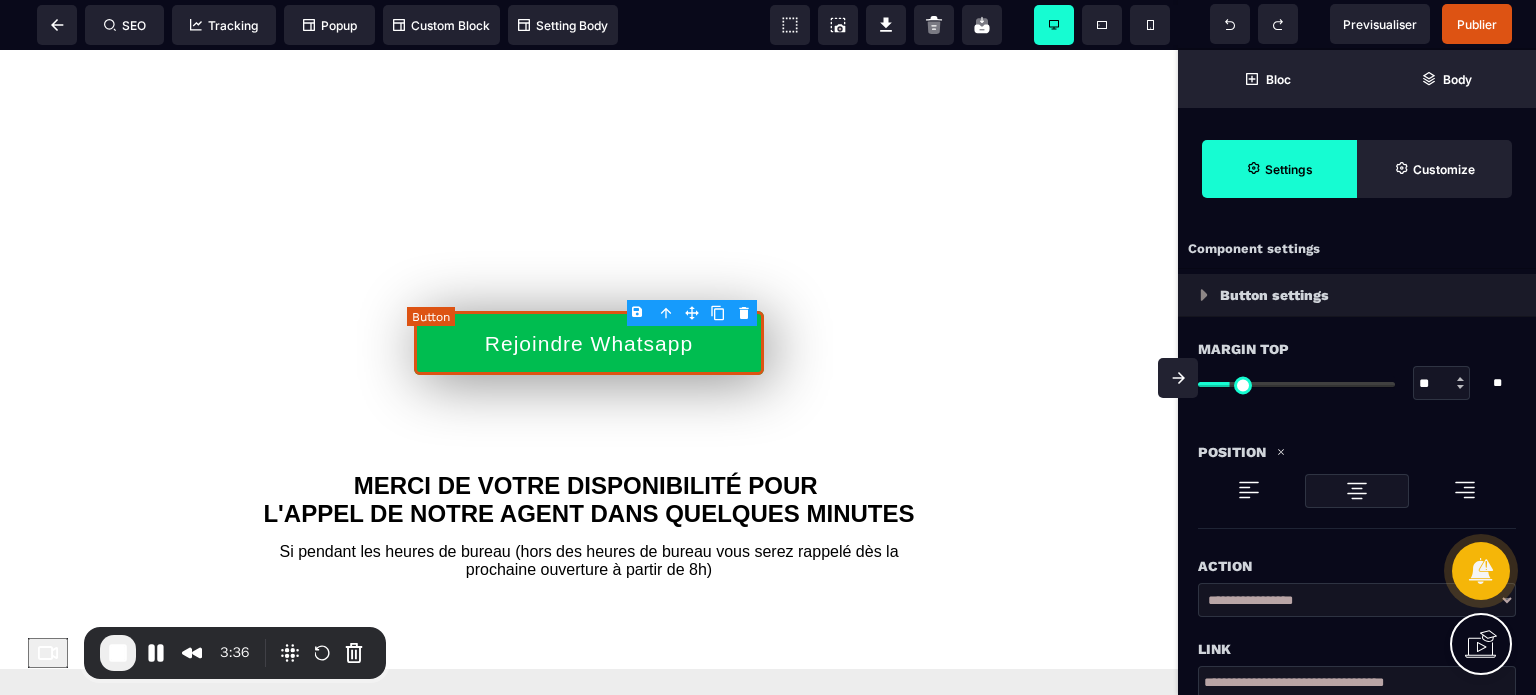 select on "**" 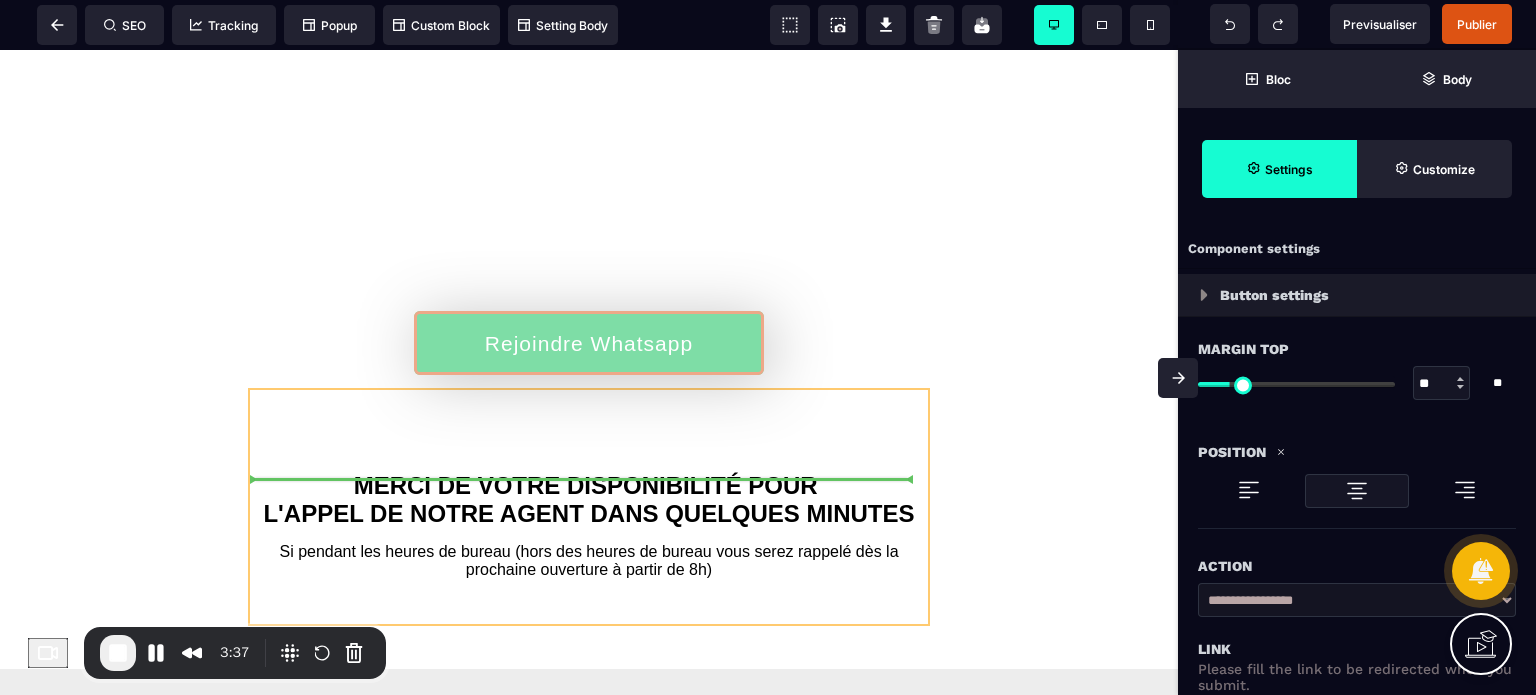drag, startPoint x: 694, startPoint y: 354, endPoint x: 628, endPoint y: 471, distance: 134.33168 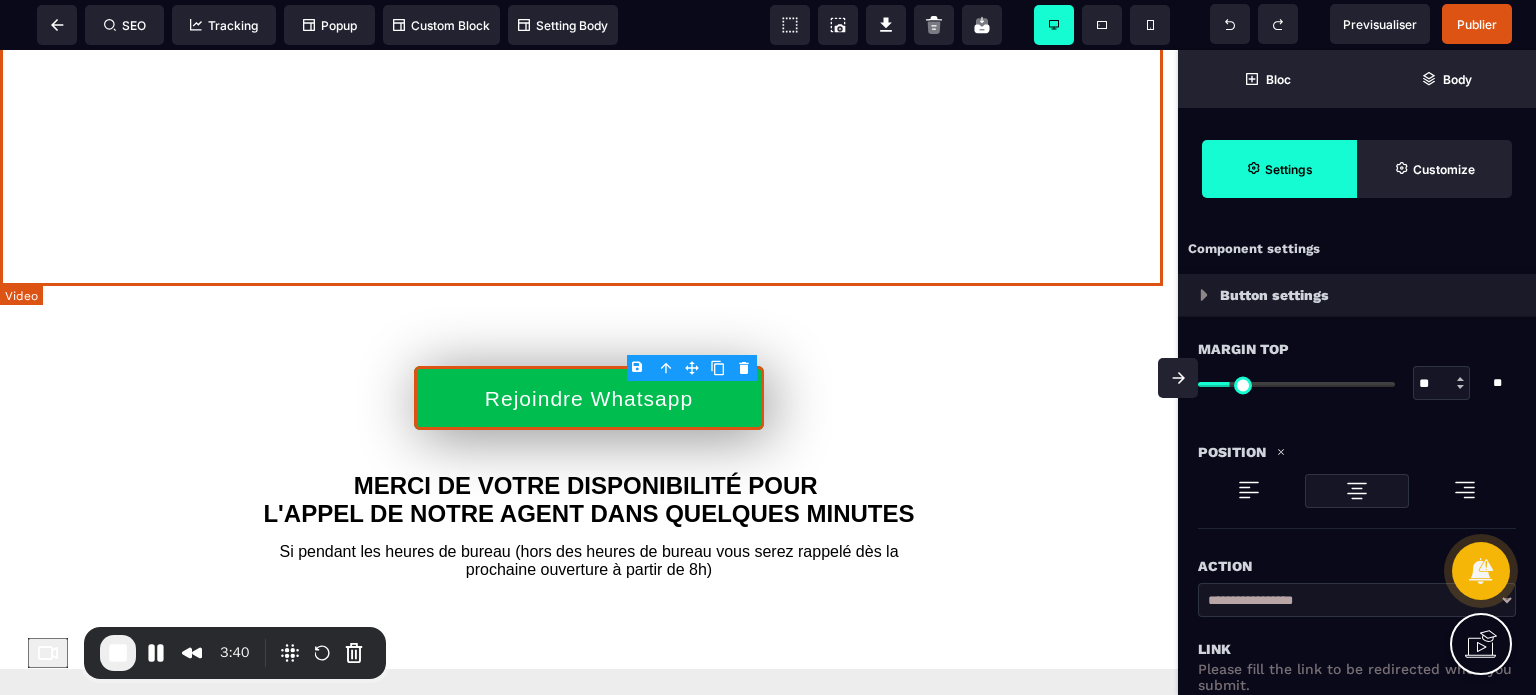 click at bounding box center [589, 46] 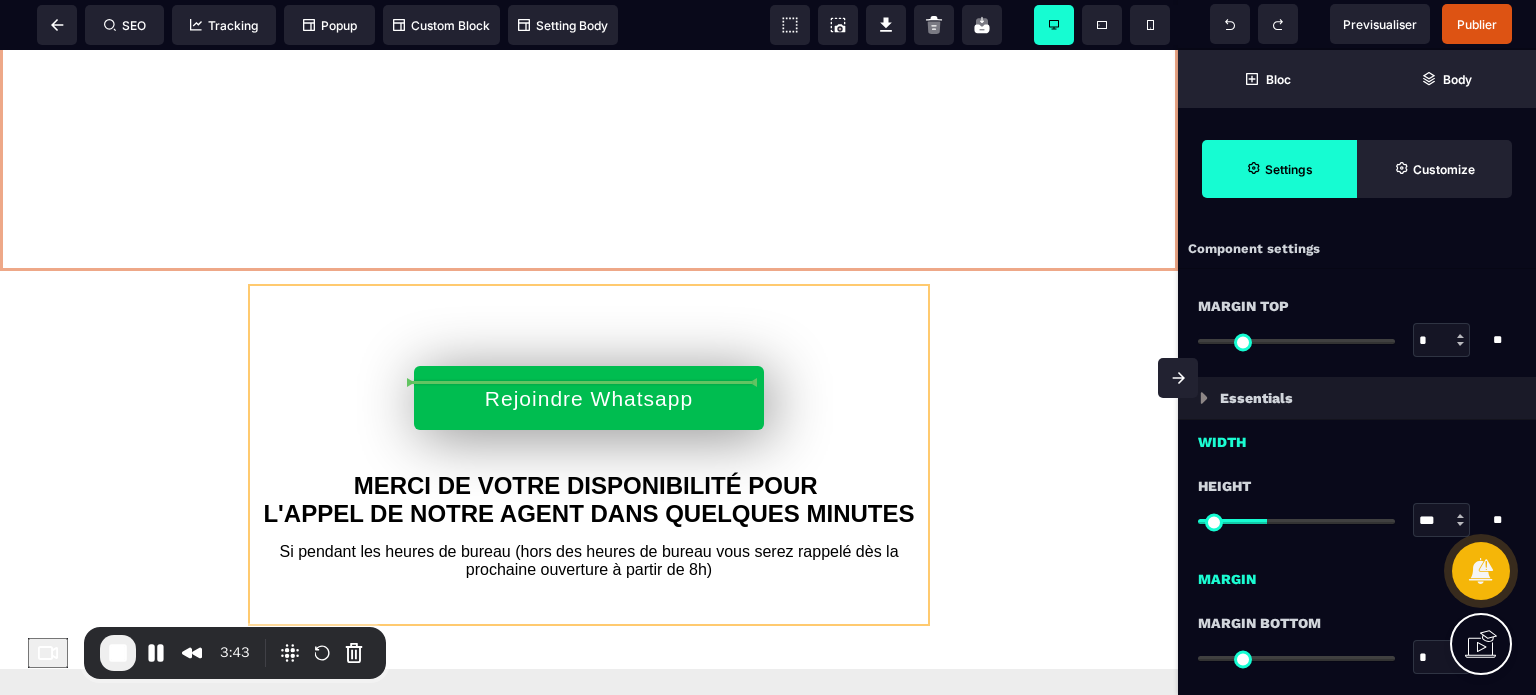 drag, startPoint x: 1094, startPoint y: 348, endPoint x: 716, endPoint y: 367, distance: 378.4772 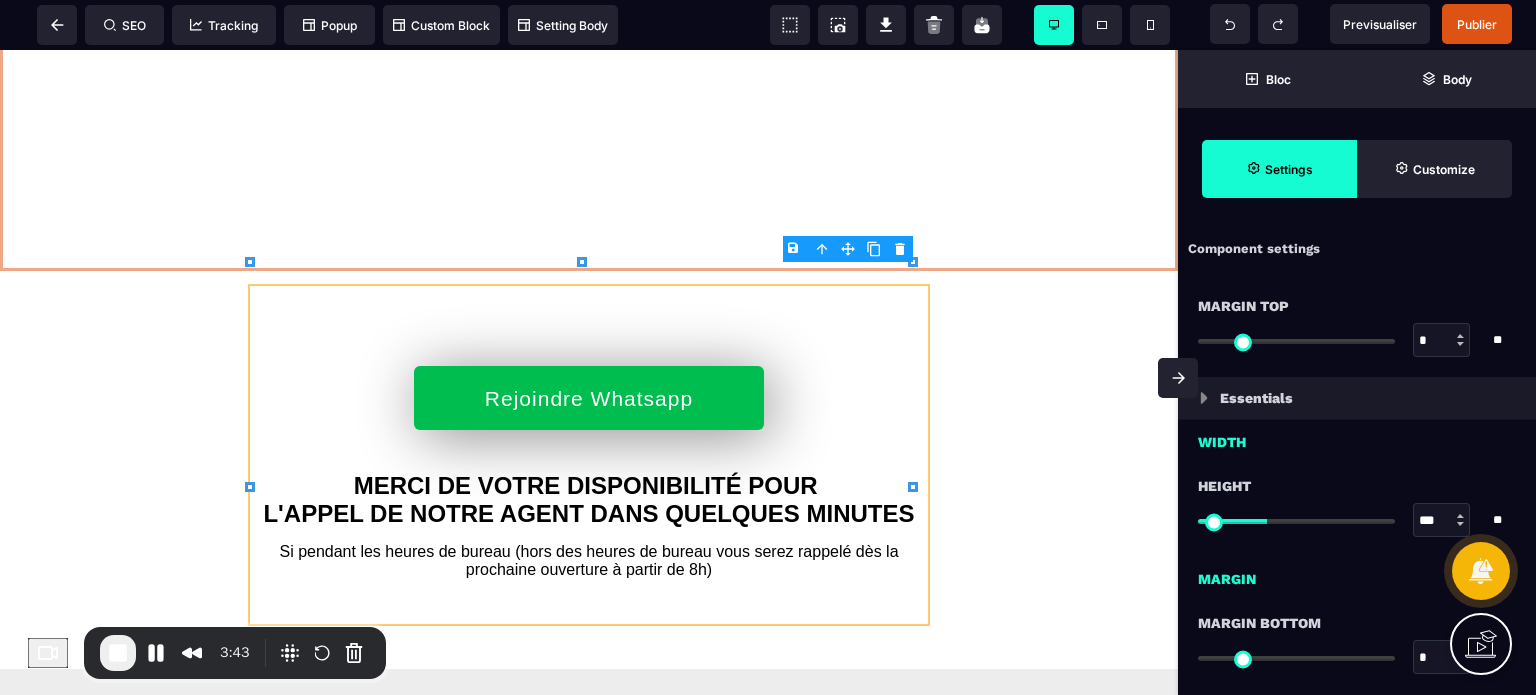 scroll, scrollTop: 0, scrollLeft: 0, axis: both 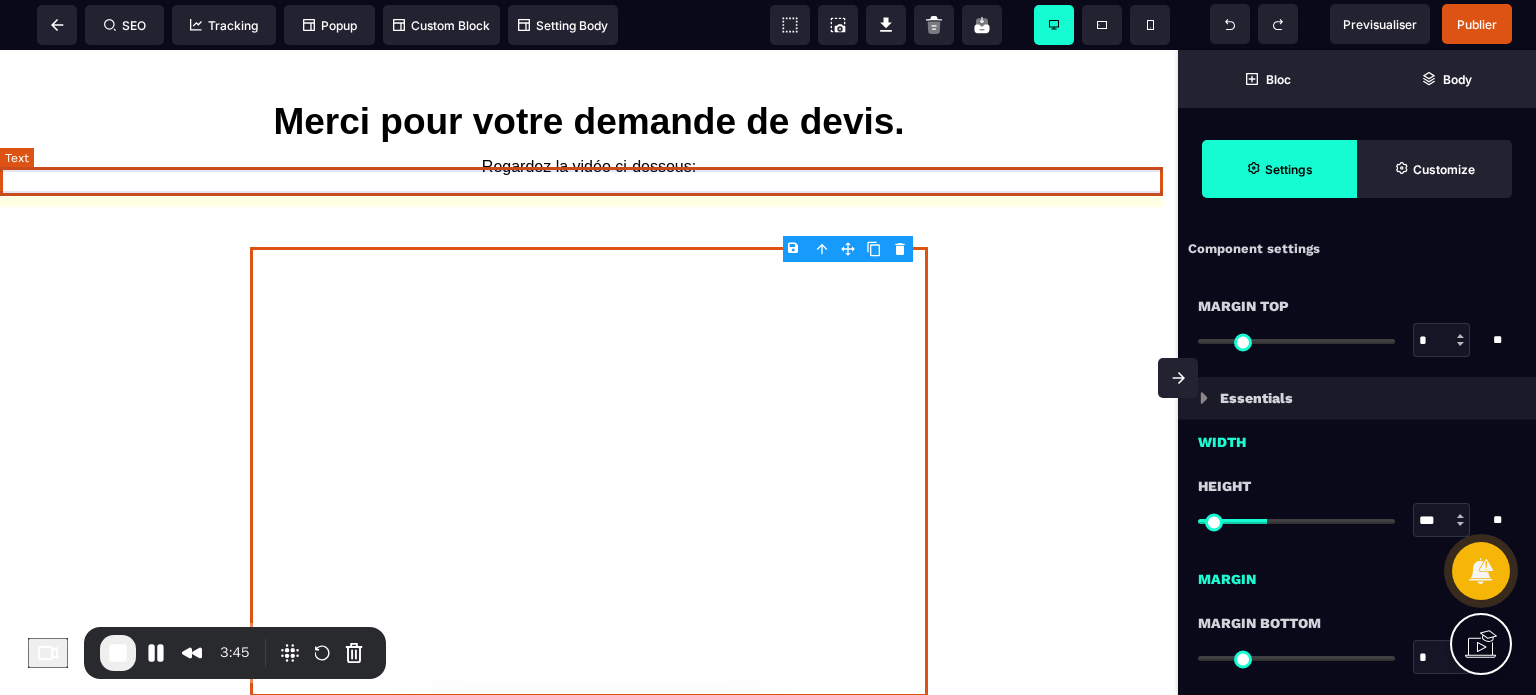 click on "Regardez la vidéo ci-dessous:" at bounding box center (589, 167) 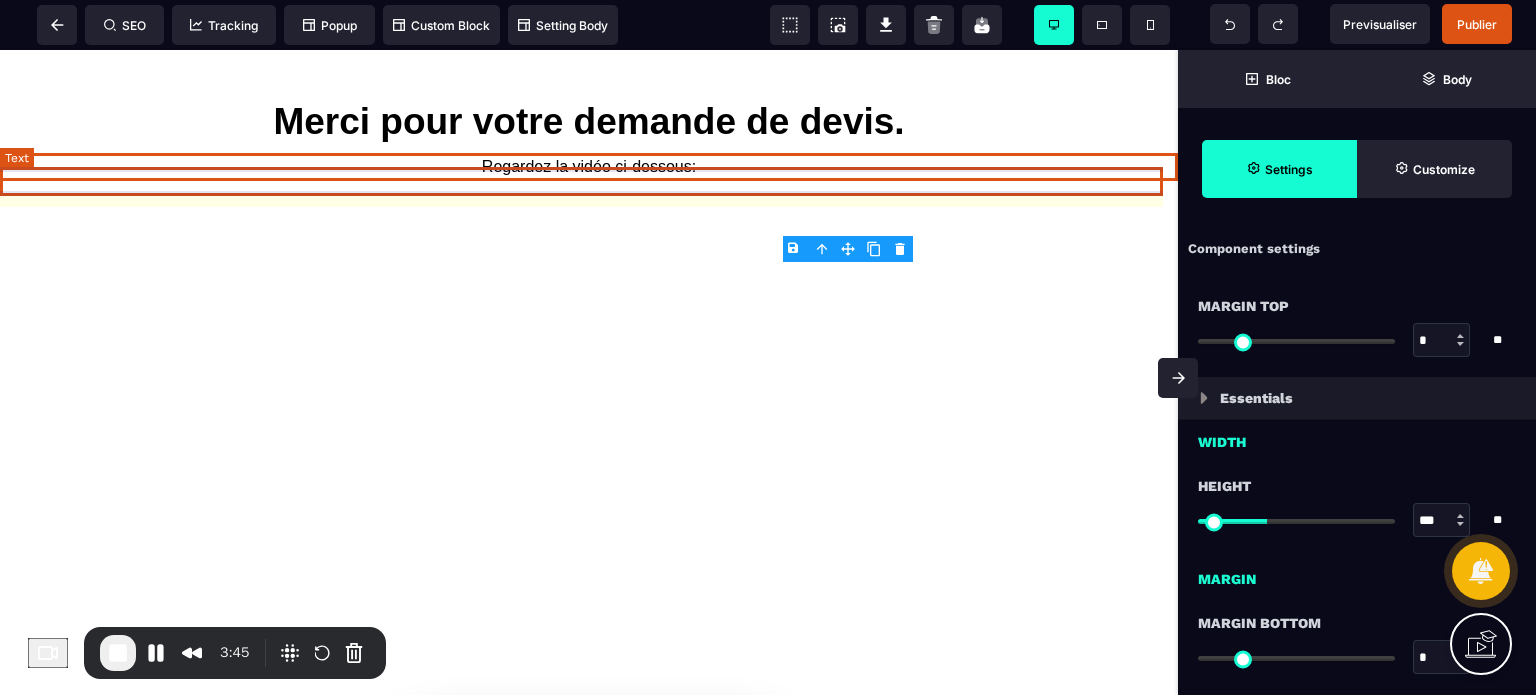 select on "***" 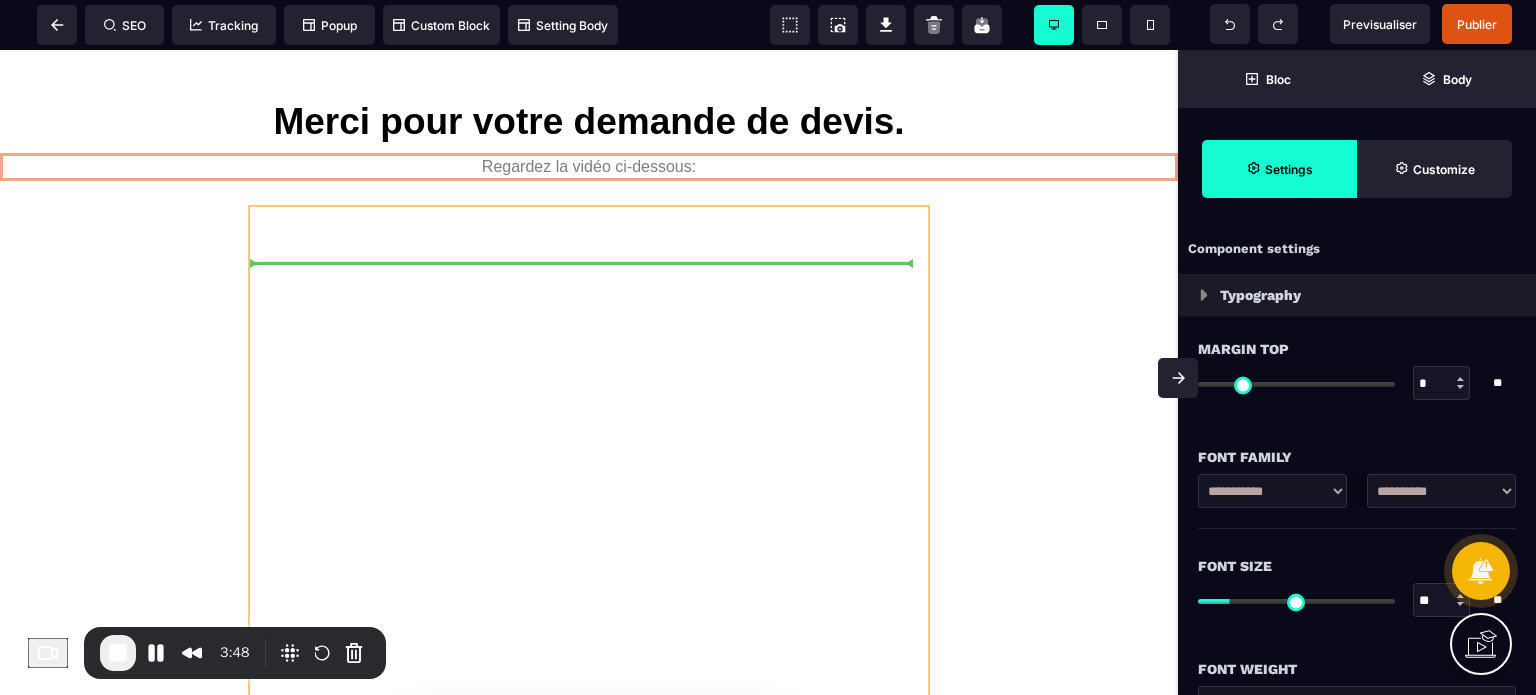 drag, startPoint x: 1104, startPoint y: 201, endPoint x: 787, endPoint y: 276, distance: 325.75143 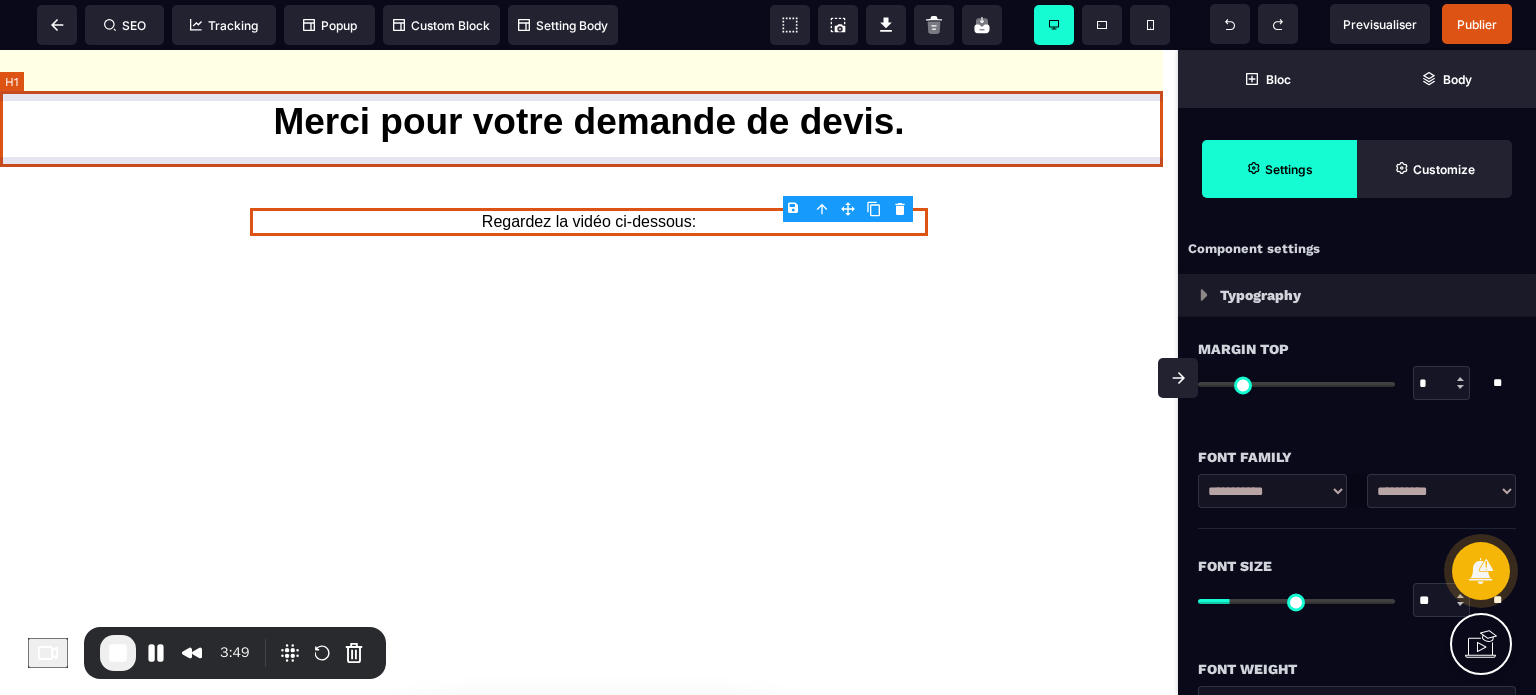 click on "Merci pour votre demande de devis." at bounding box center [589, 122] 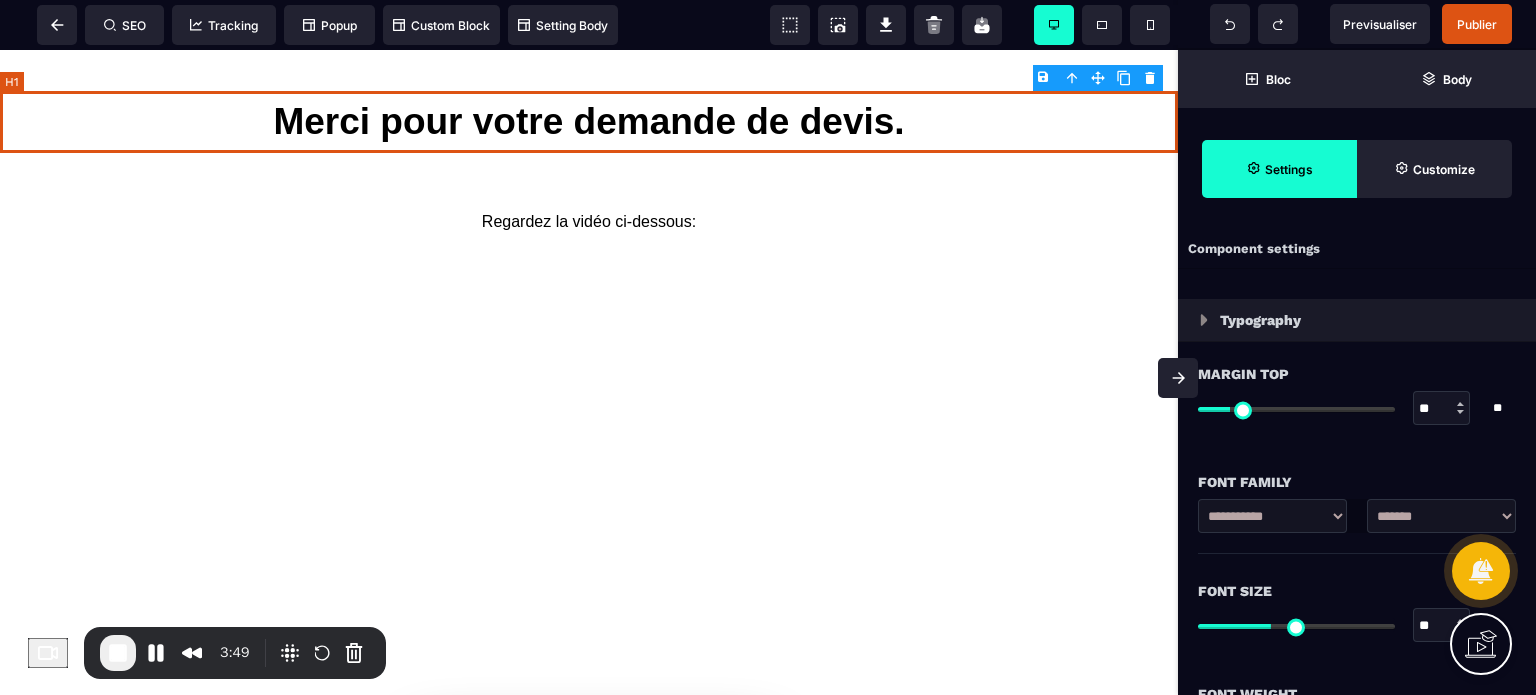 type on "*" 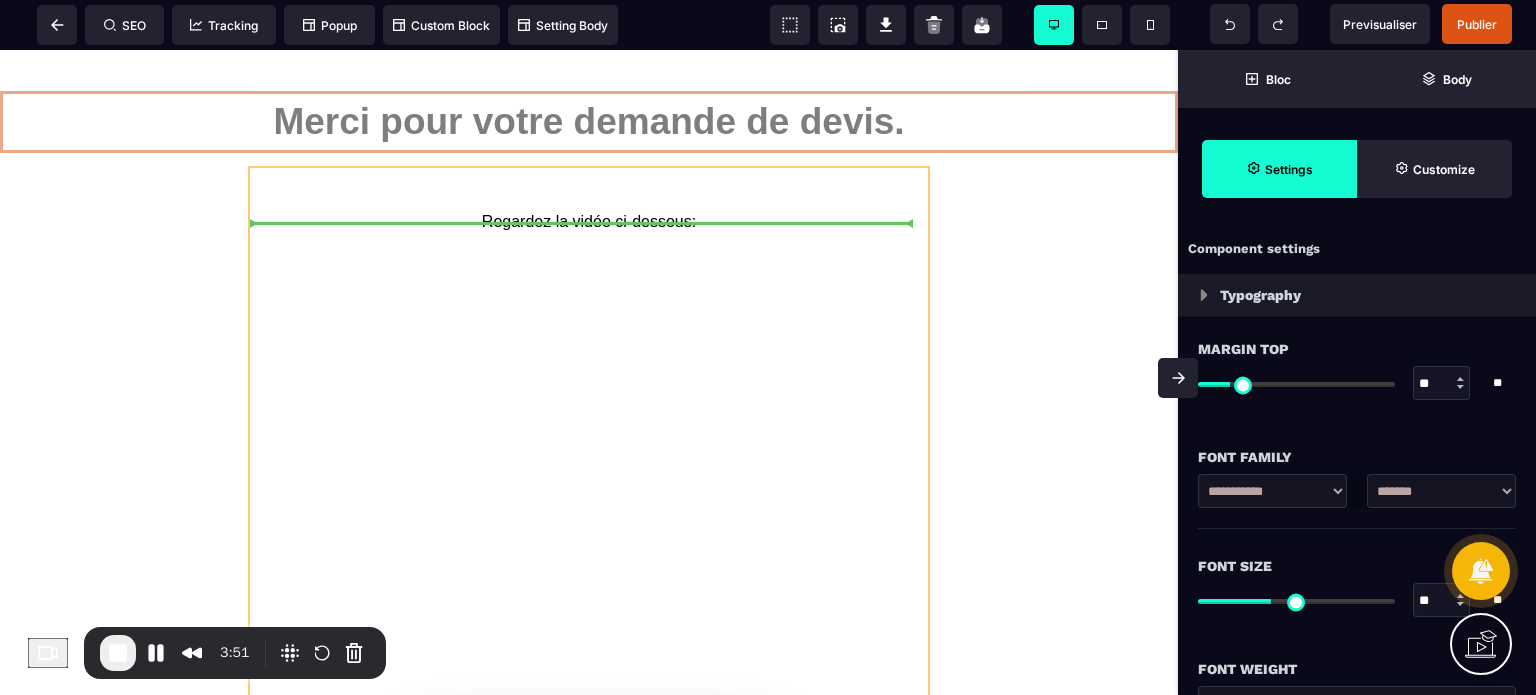 drag, startPoint x: 1096, startPoint y: 128, endPoint x: 814, endPoint y: 226, distance: 298.54312 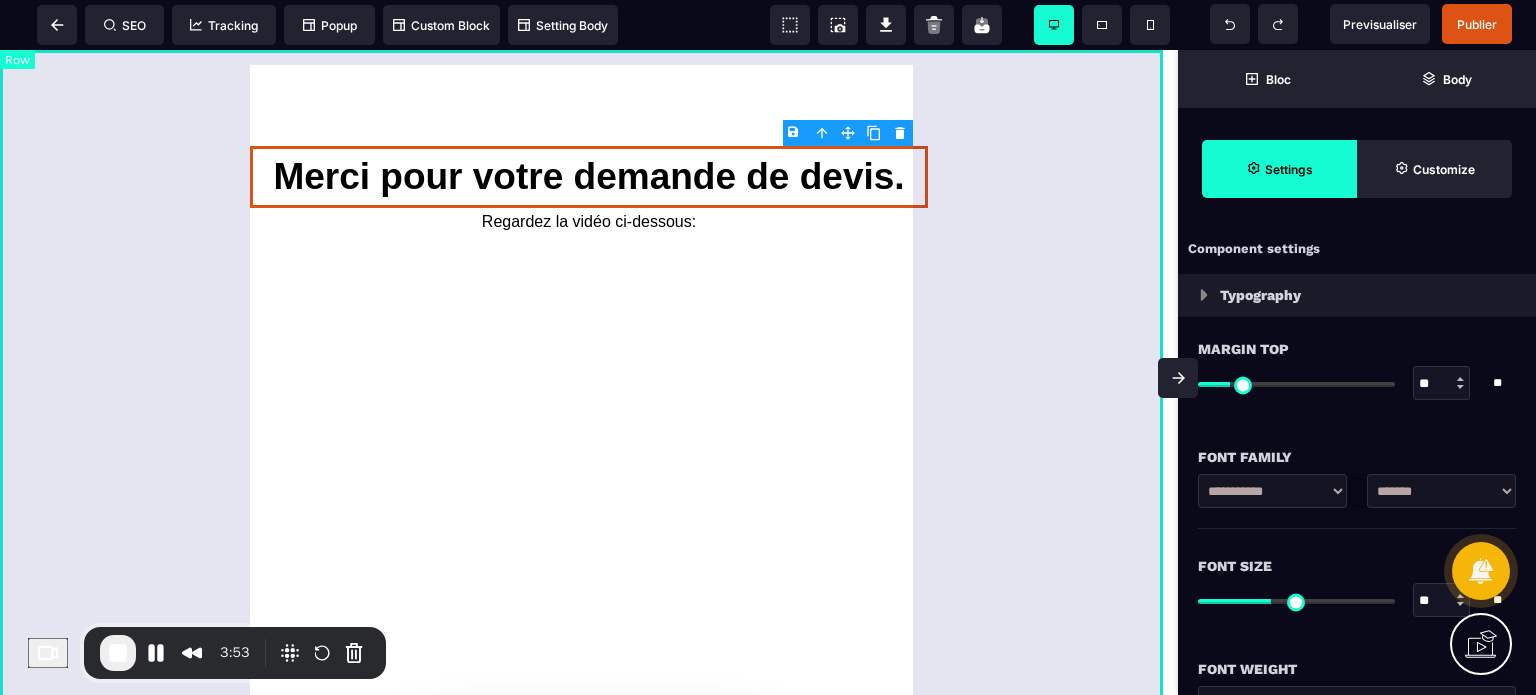 click on "Merci pour votre demande de devis. Regardez la vidéo ci-dessous: Rejoindre Whatsapp MERCI DE VOTRE DISPONIBILITÉ POUR
L'APPEL DE NOTRE AGENT DANS QUELQUES MINUTES Si pendant les heures de bureau (hors des heures de bureau vous serez rappelé dès la prochaine ouverture à partir de 8h)" at bounding box center [589, 530] 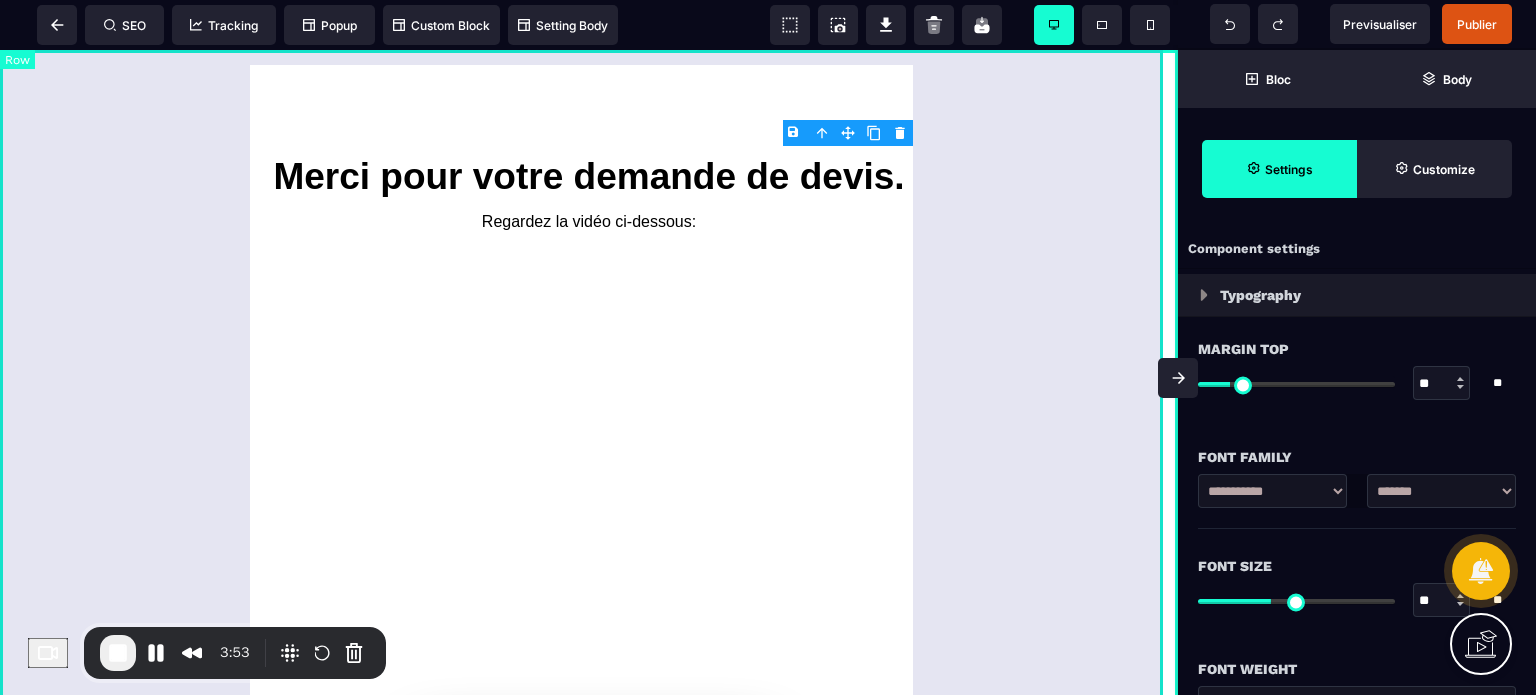 select on "**" 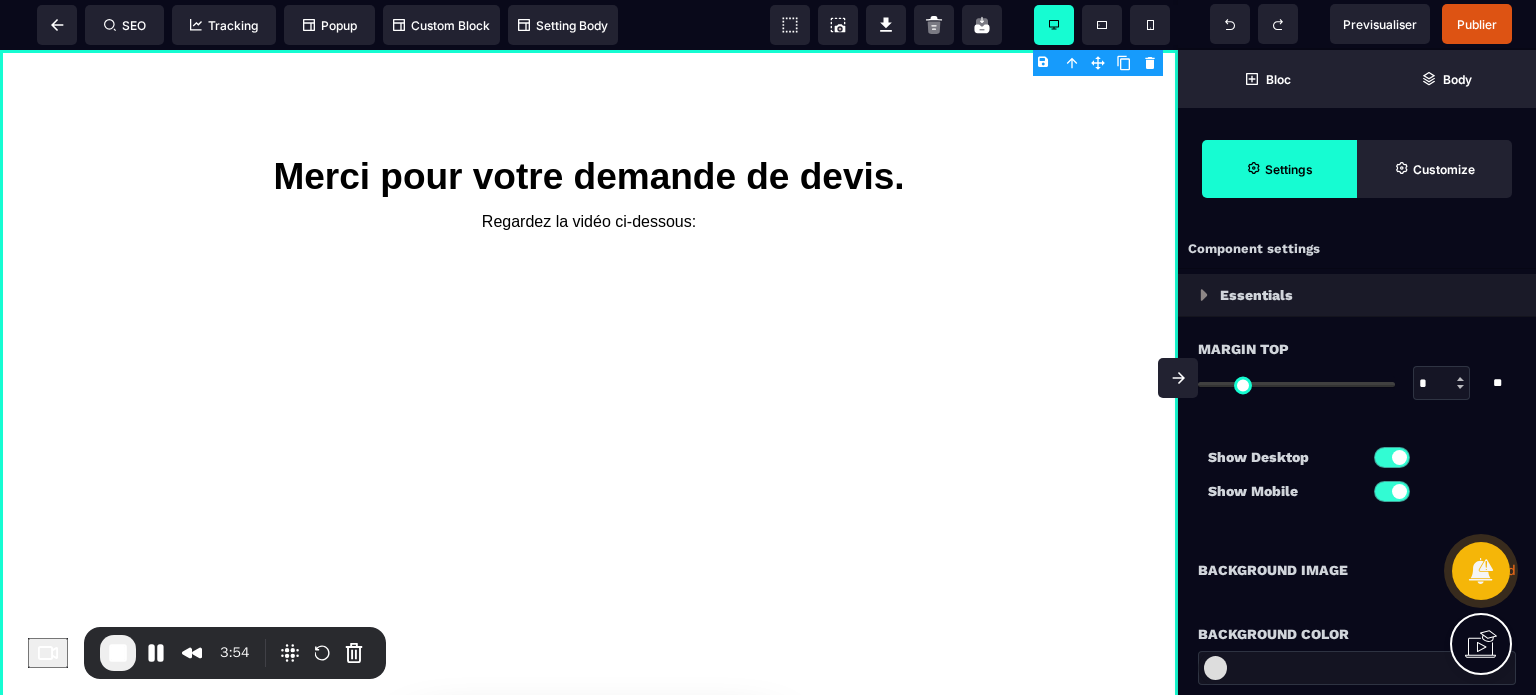 click 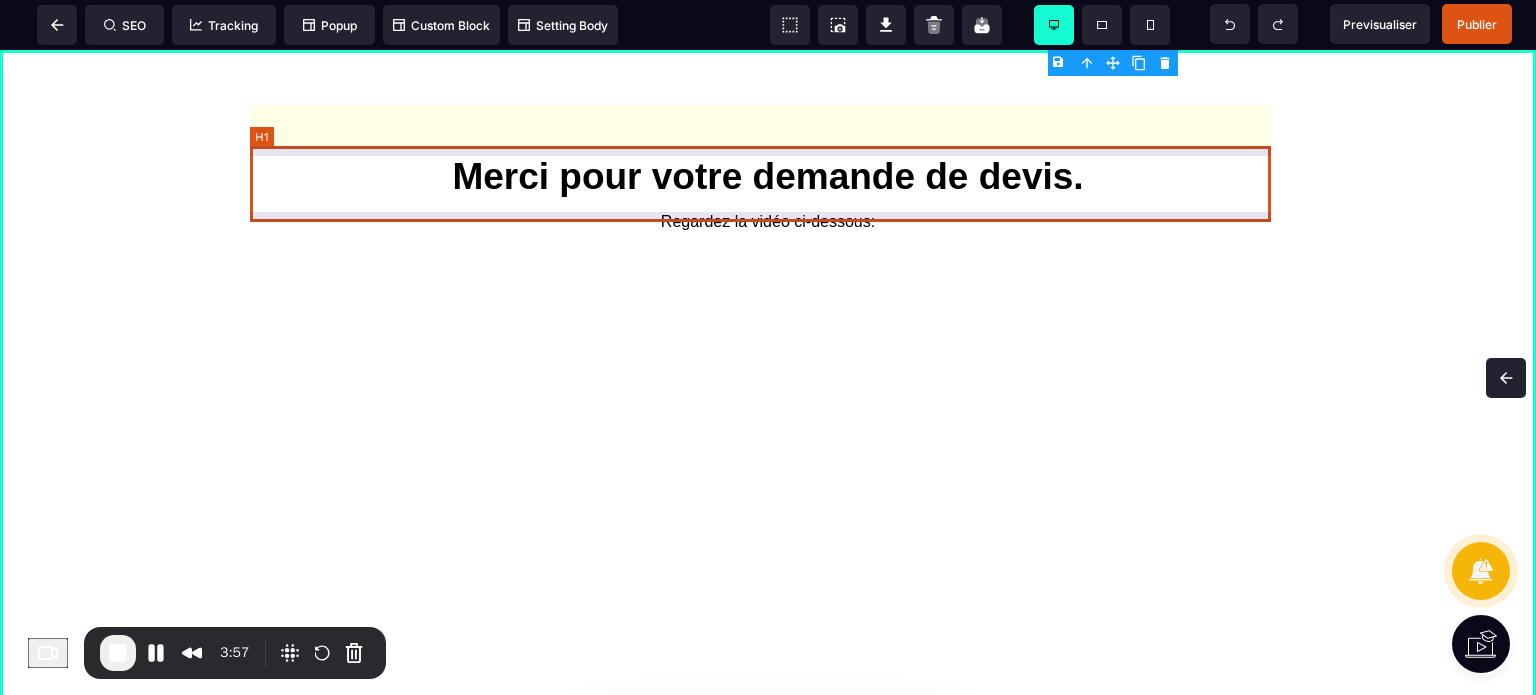 click on "Merci pour votre demande de devis." at bounding box center (768, 177) 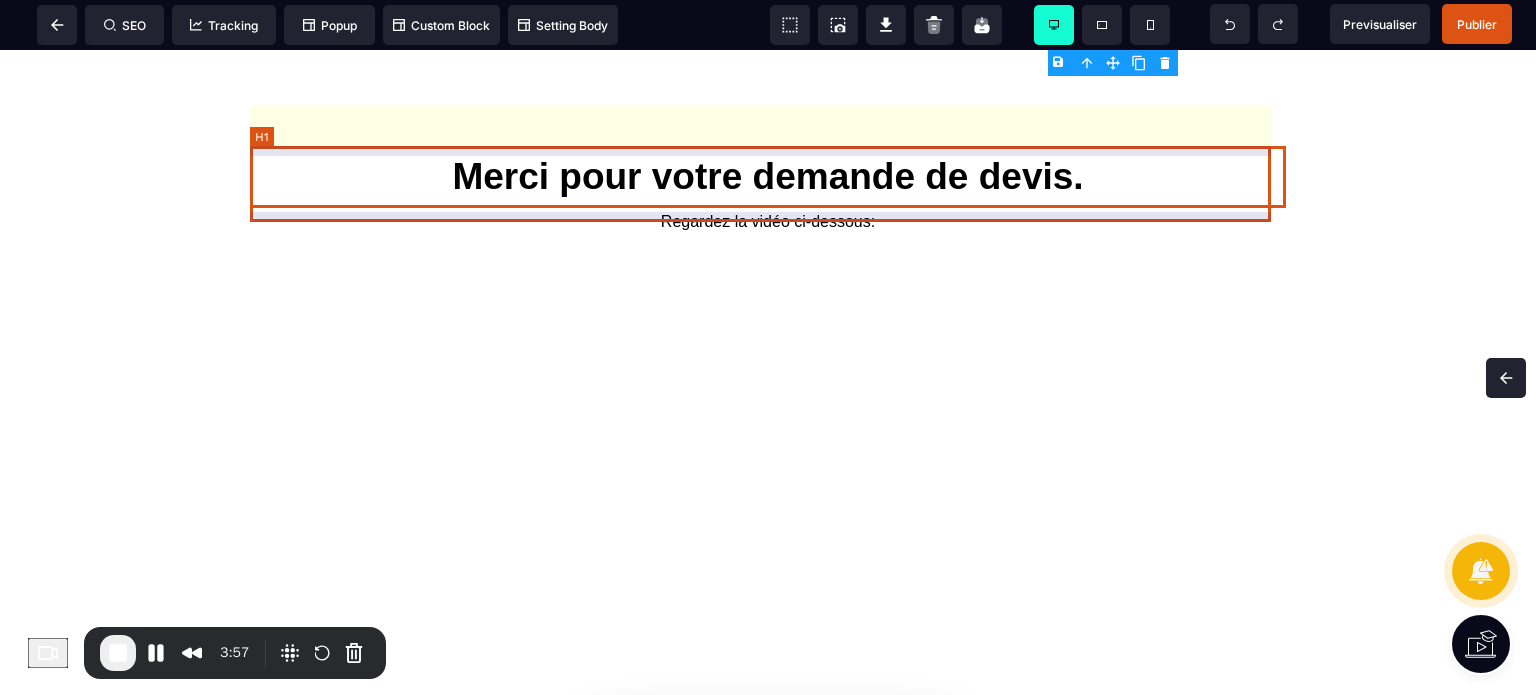 select on "***" 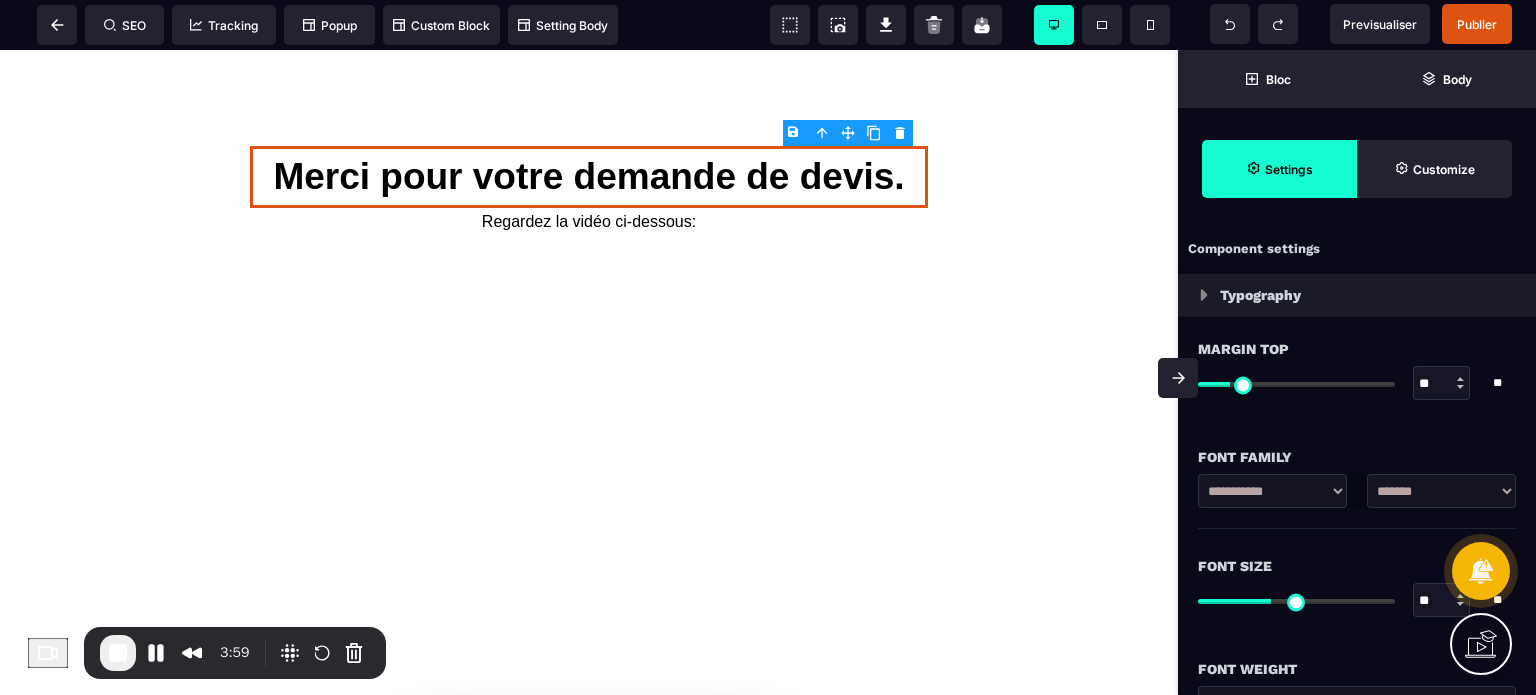 type on "*" 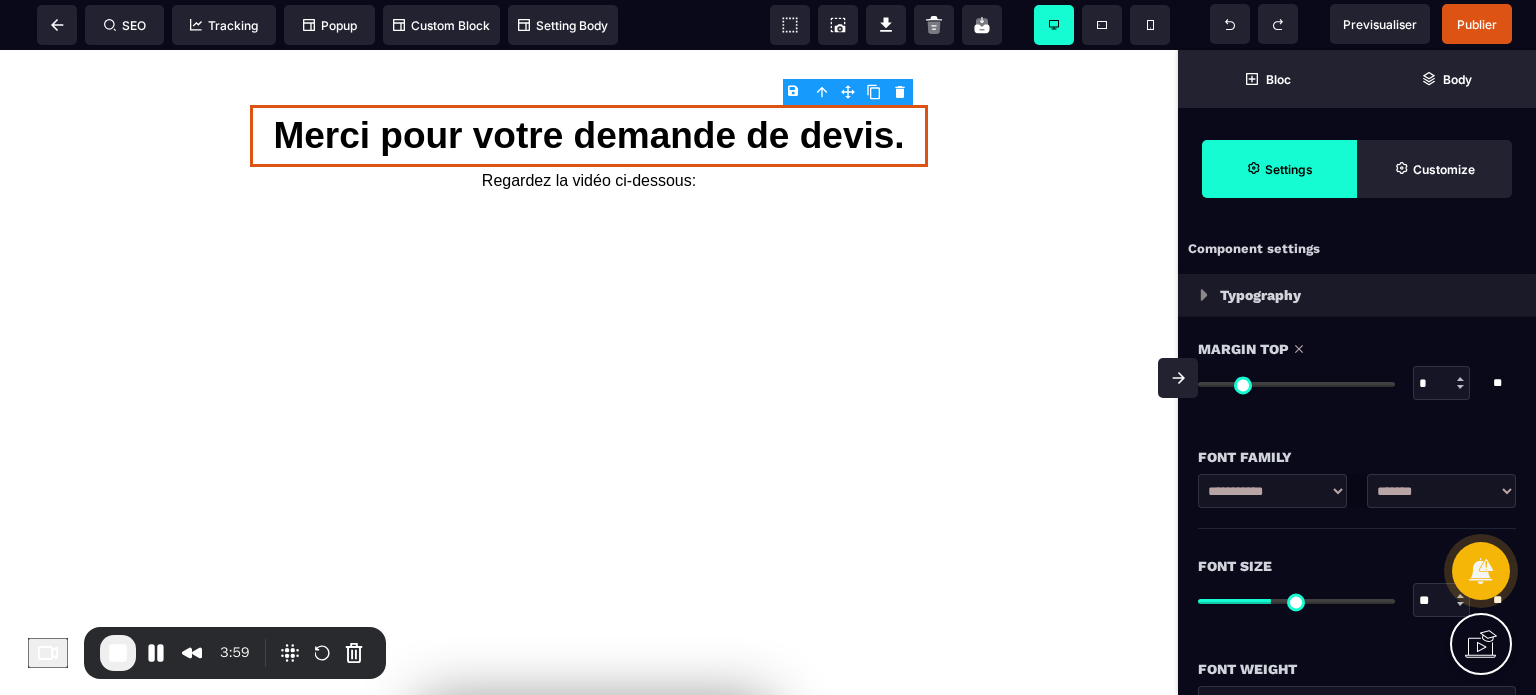 drag, startPoint x: 1233, startPoint y: 383, endPoint x: 990, endPoint y: 367, distance: 243.52618 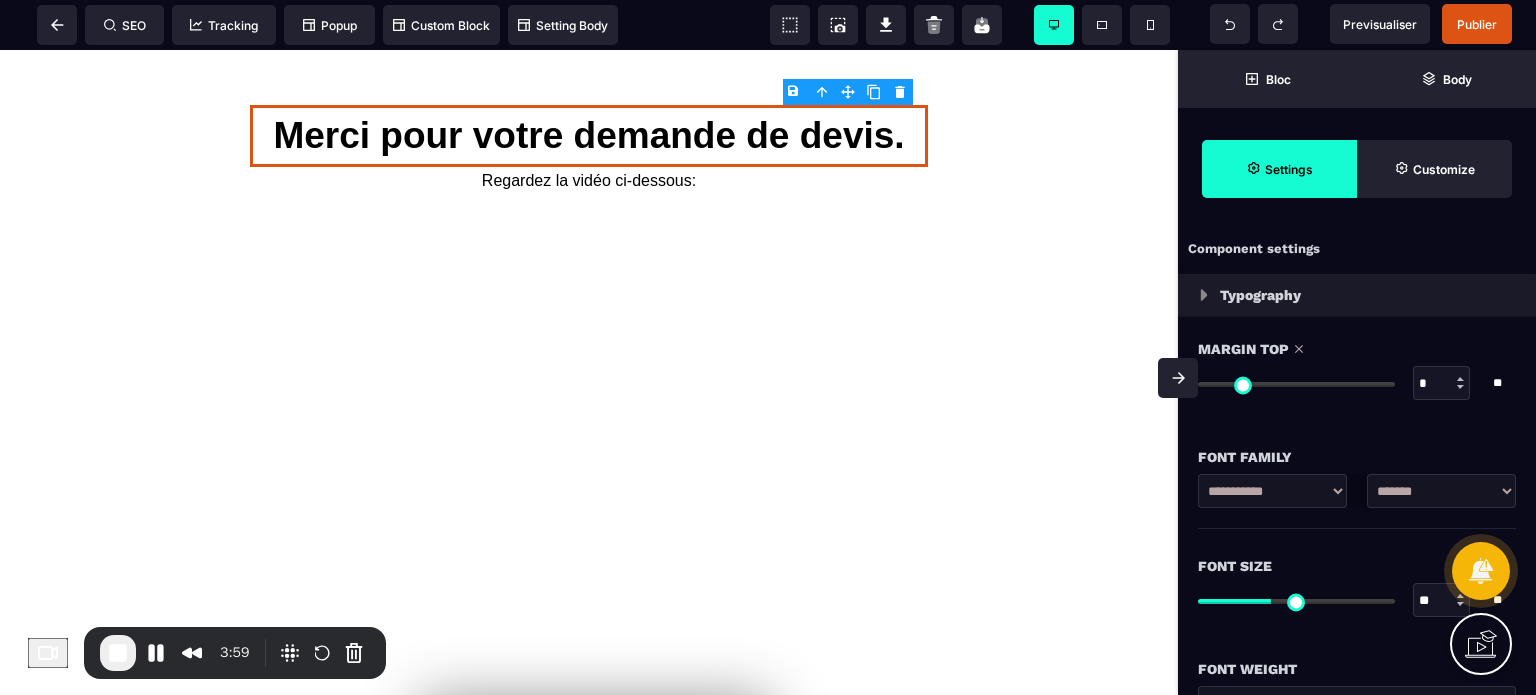 click at bounding box center (1296, 384) 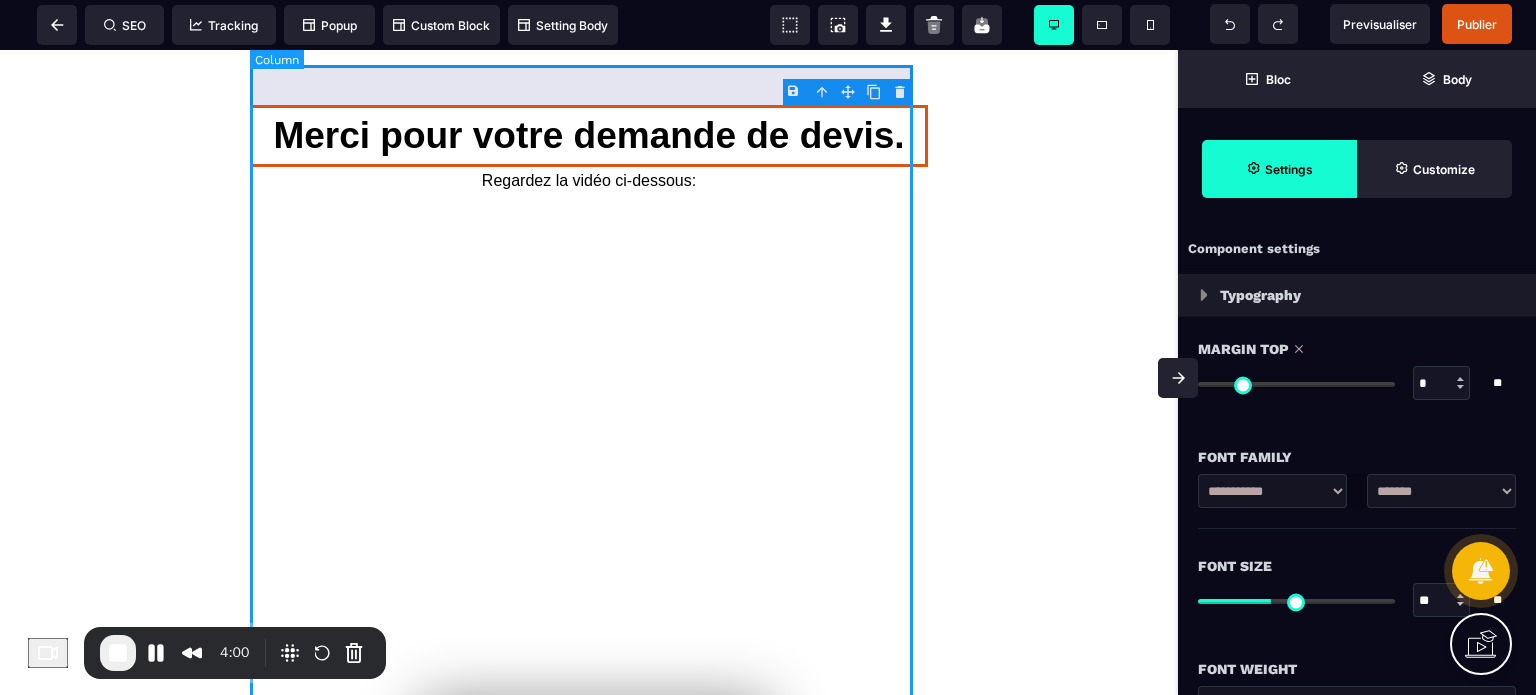 click on "Merci pour votre demande de devis. Regardez la vidéo ci-dessous: Rejoindre Whatsapp MERCI DE VOTRE DISPONIBILITÉ POUR
L'APPEL DE NOTRE AGENT DANS QUELQUES MINUTES Si pendant les heures de bureau (hors des heures de bureau vous serez rappelé dès la prochaine ouverture à partir de 8h)" at bounding box center [589, 509] 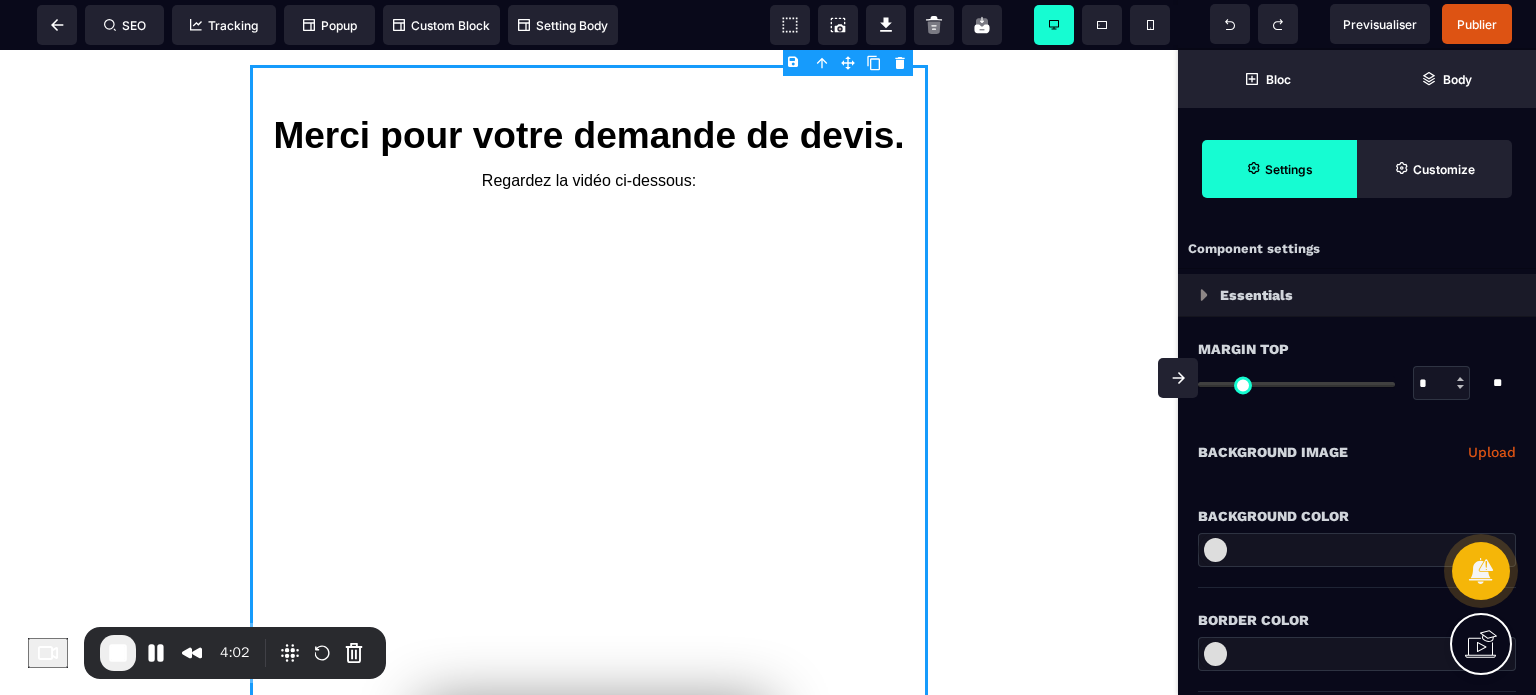 click on "**********" at bounding box center [1357, 452] 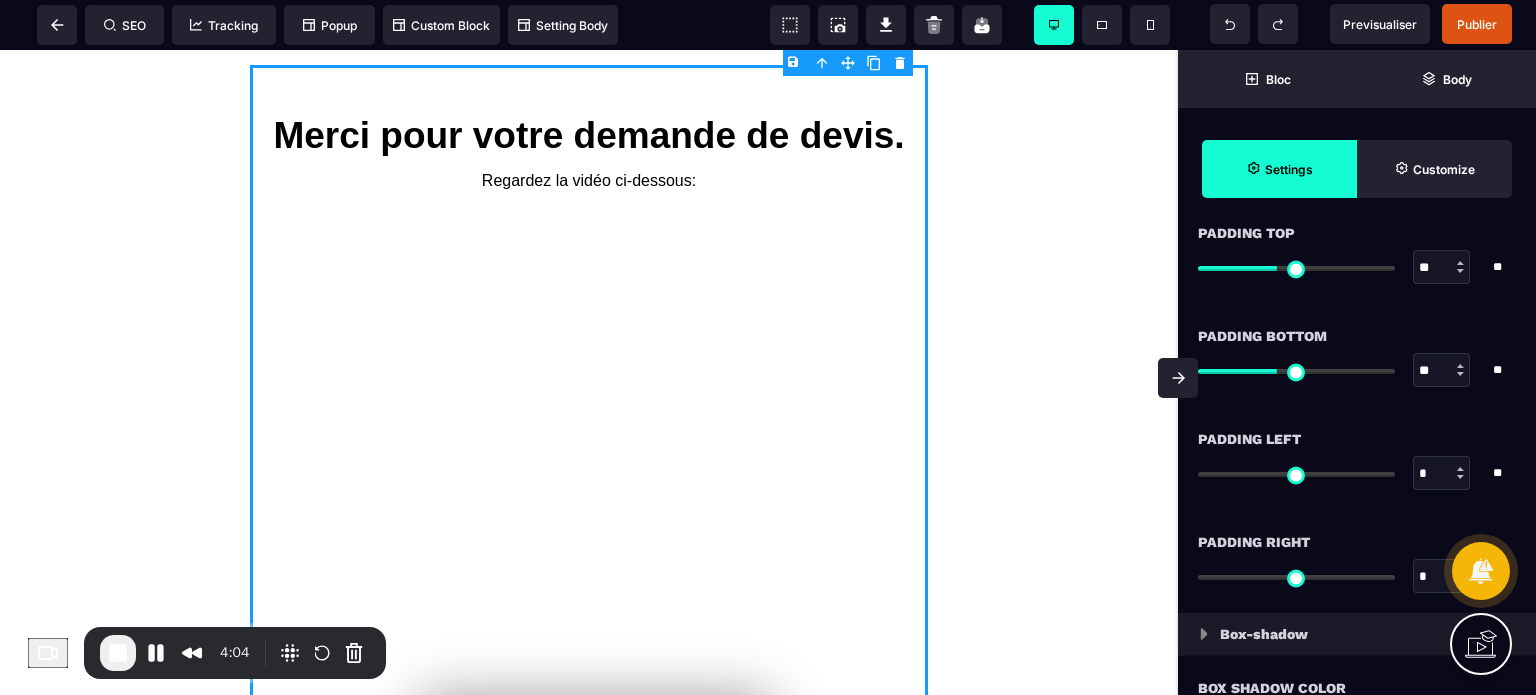 scroll, scrollTop: 1640, scrollLeft: 0, axis: vertical 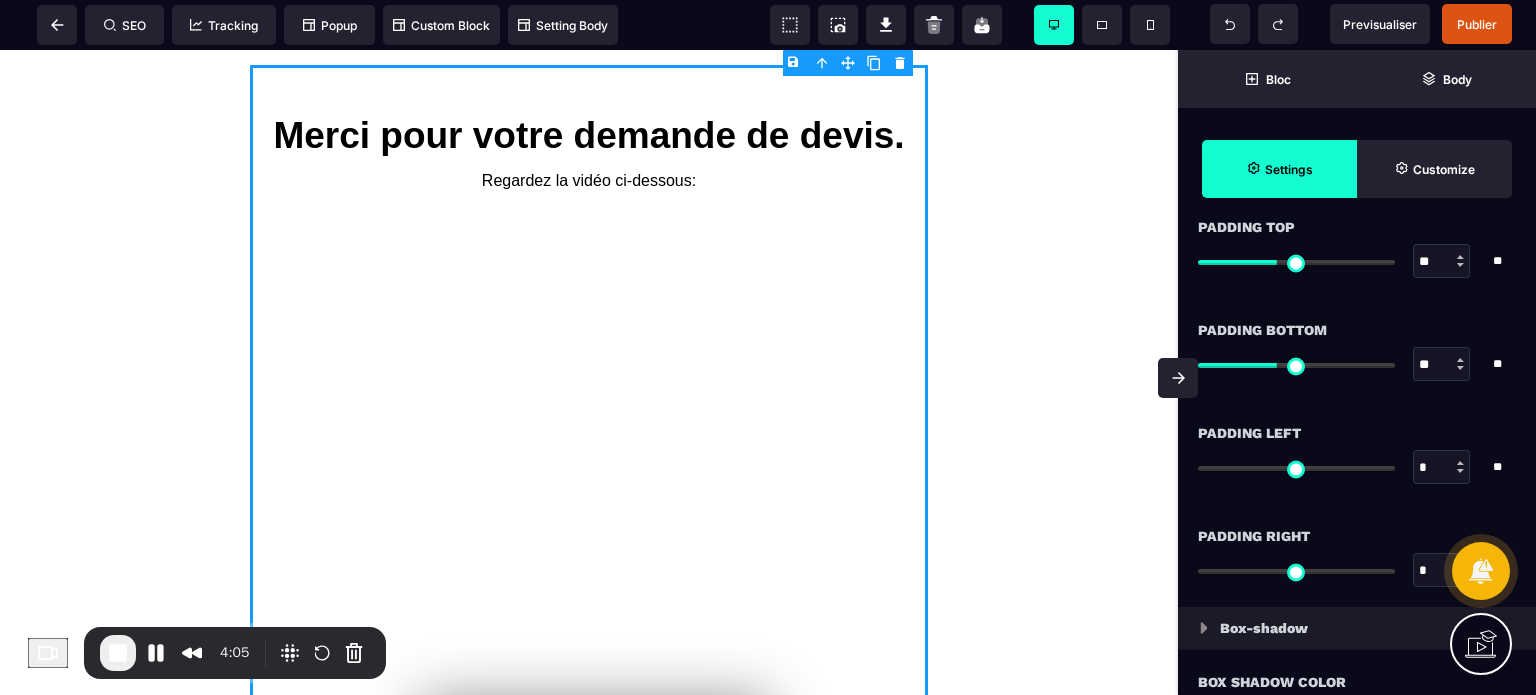 type on "*" 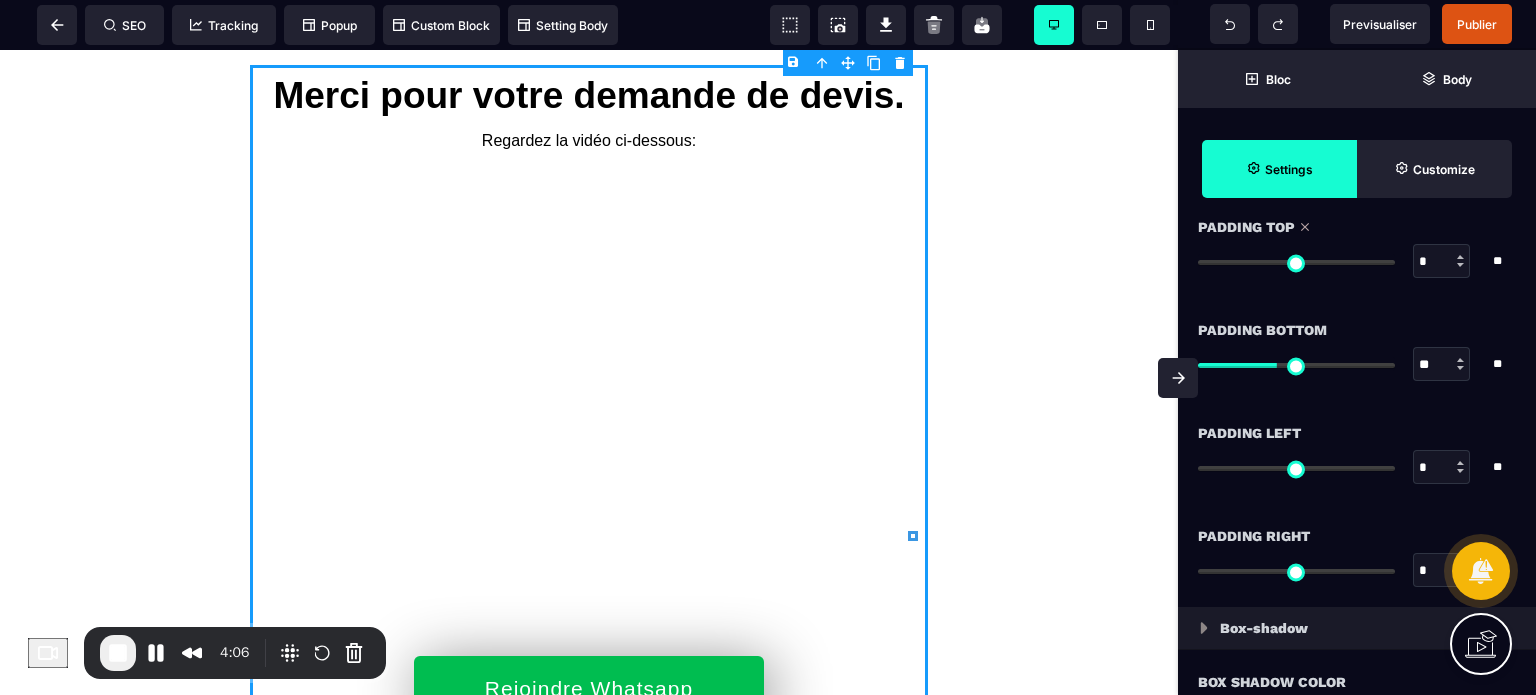 drag, startPoint x: 1277, startPoint y: 264, endPoint x: 1084, endPoint y: 295, distance: 195.47379 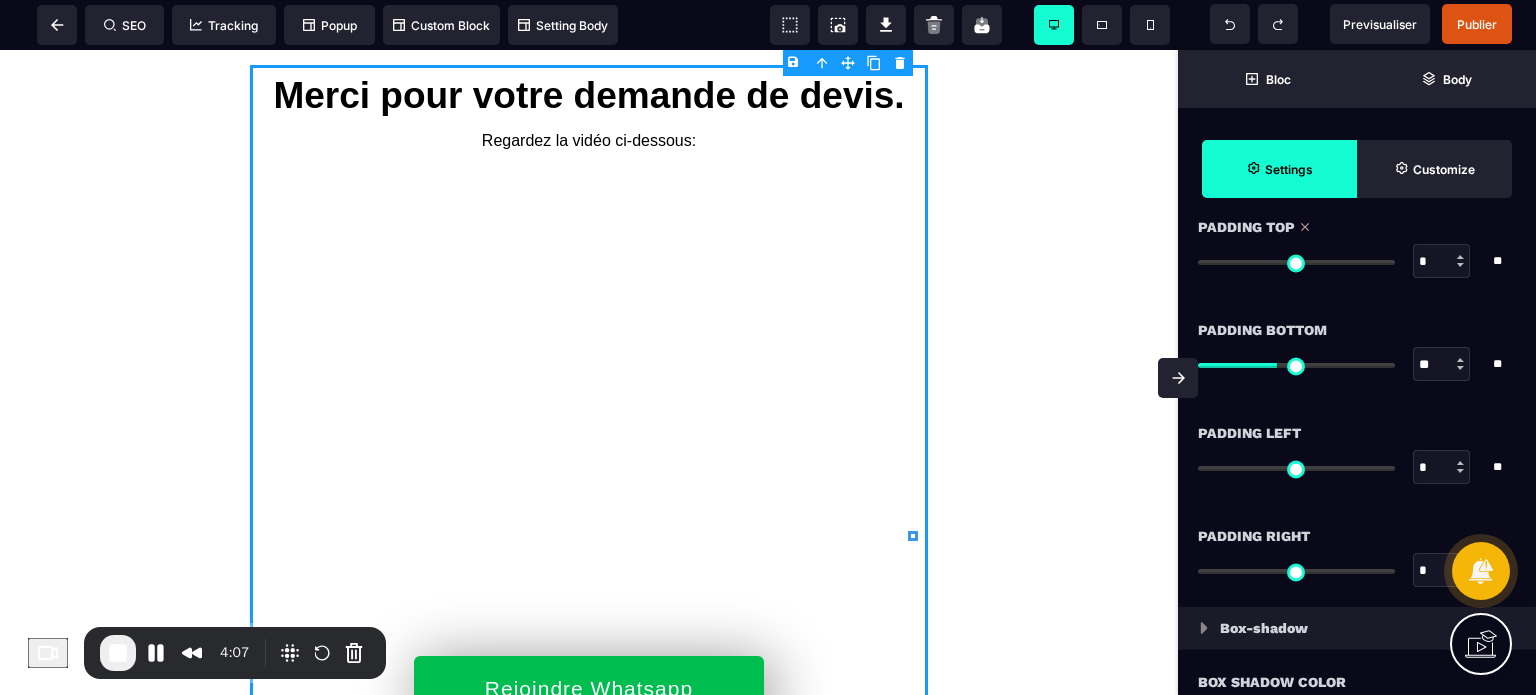 click 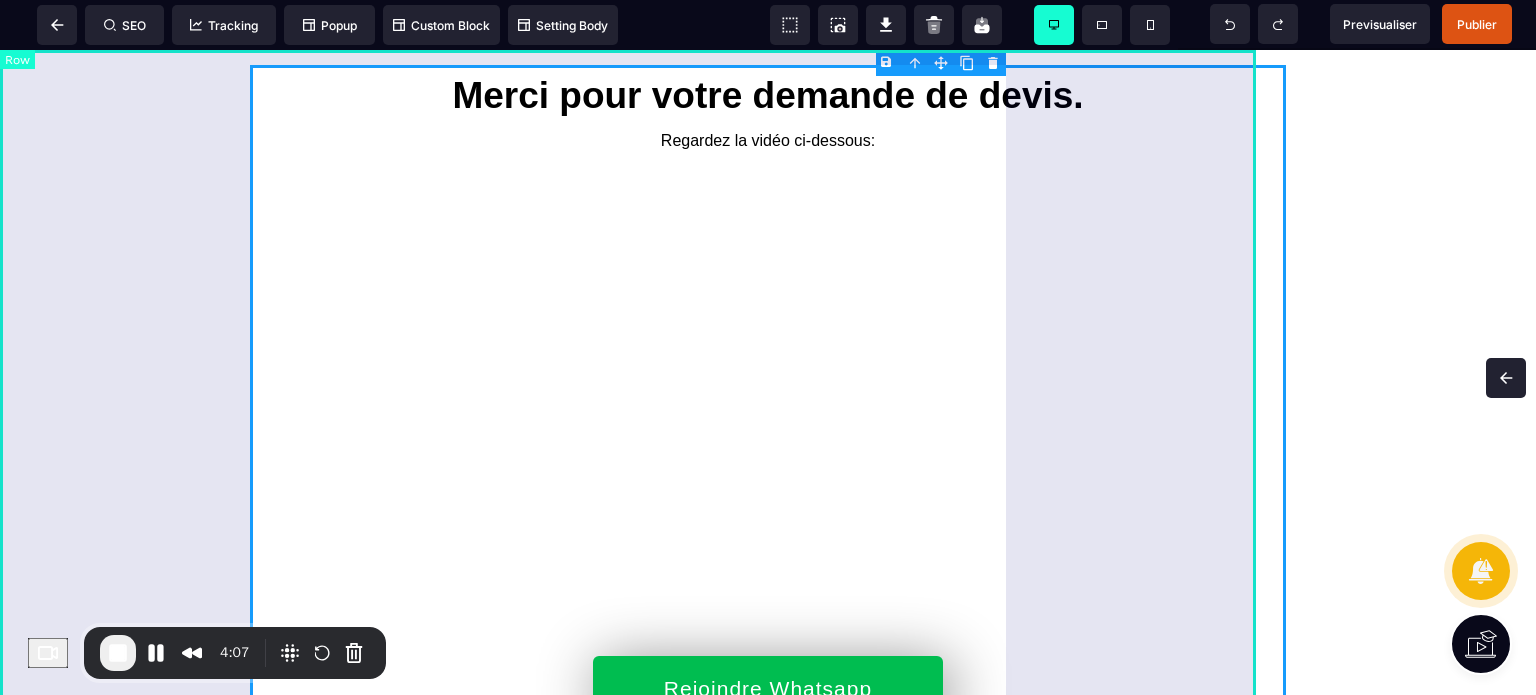 scroll, scrollTop: 0, scrollLeft: 0, axis: both 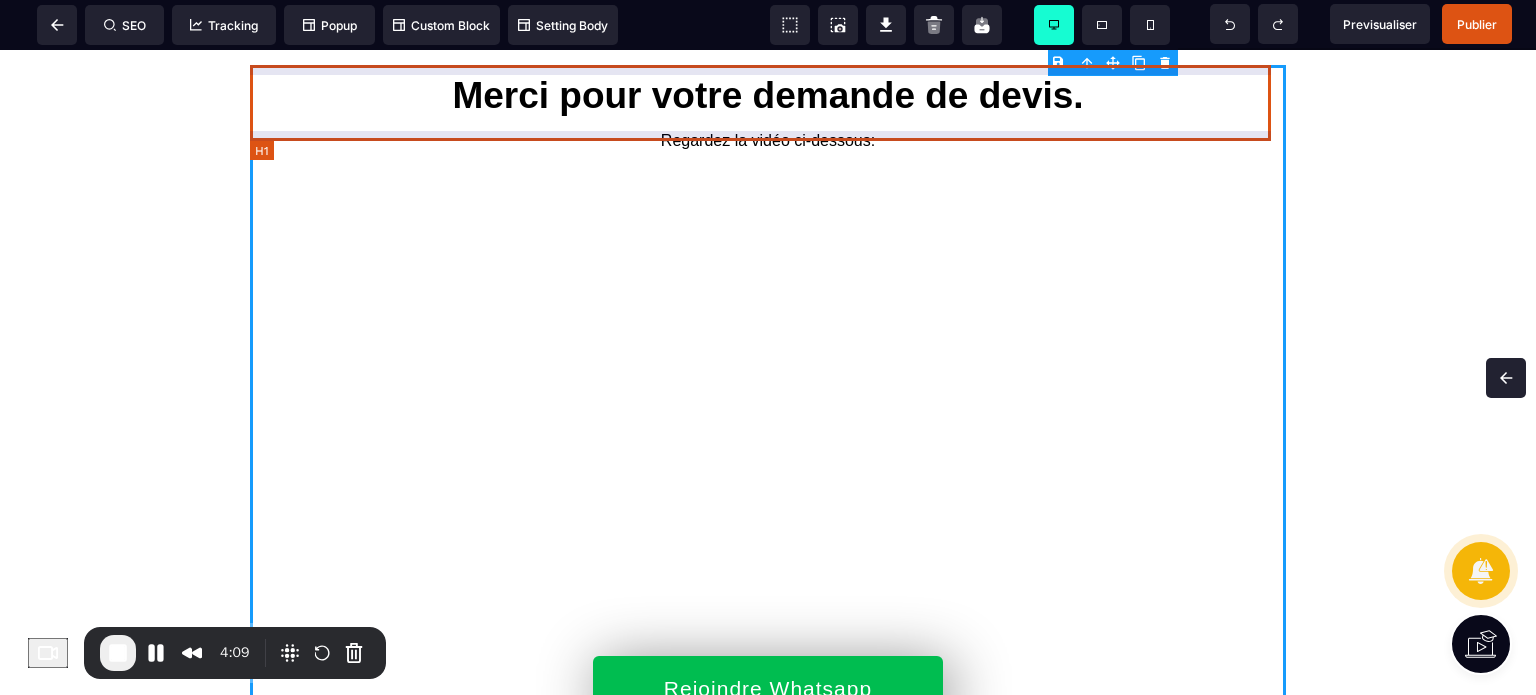 click on "Merci pour votre demande de devis." at bounding box center (768, 96) 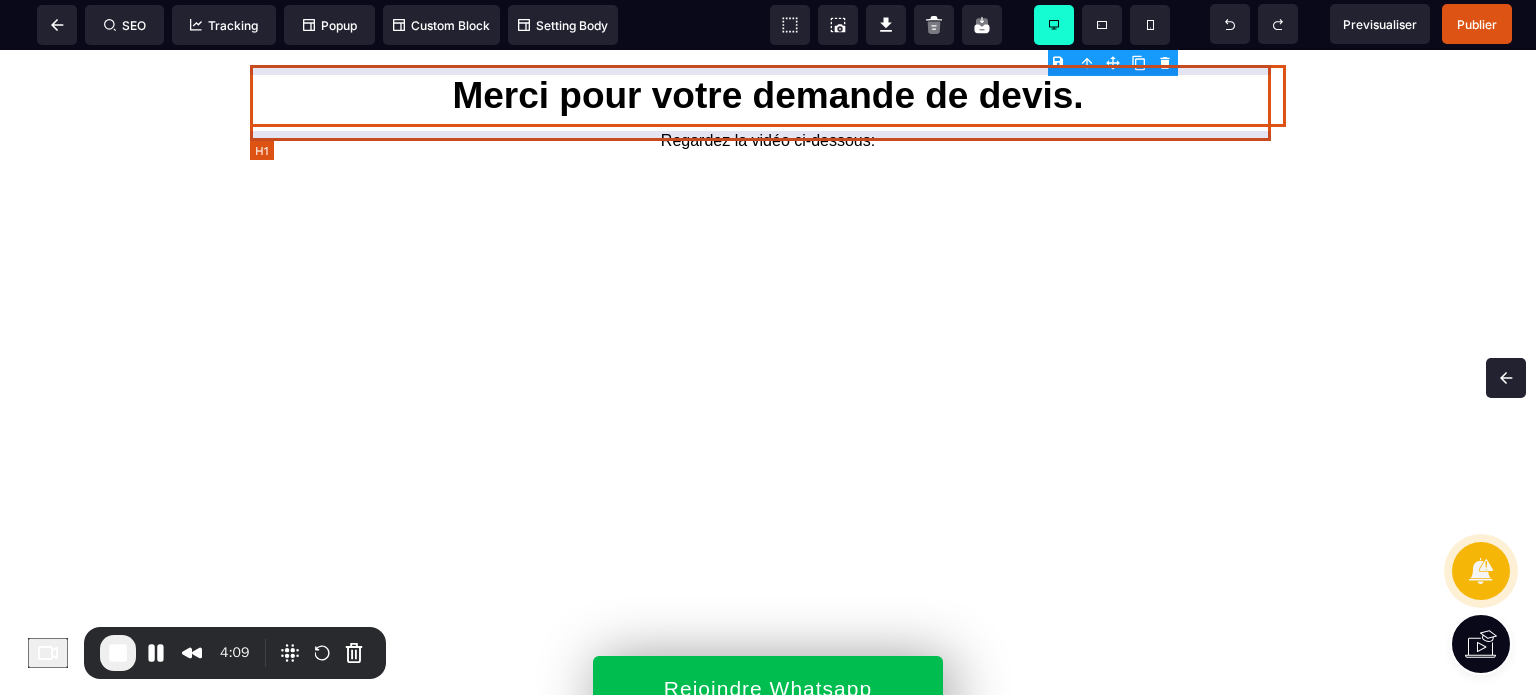 select on "***" 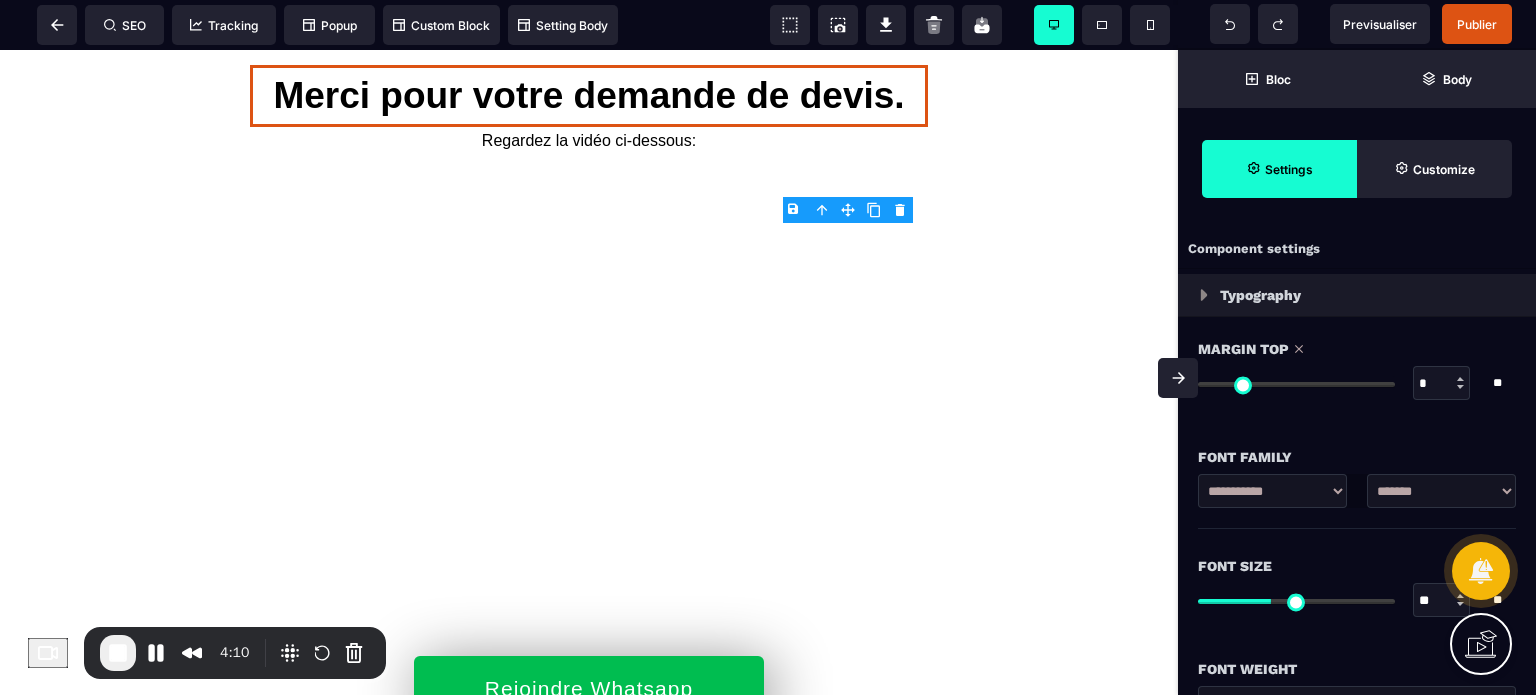 click on "*" at bounding box center [1442, 384] 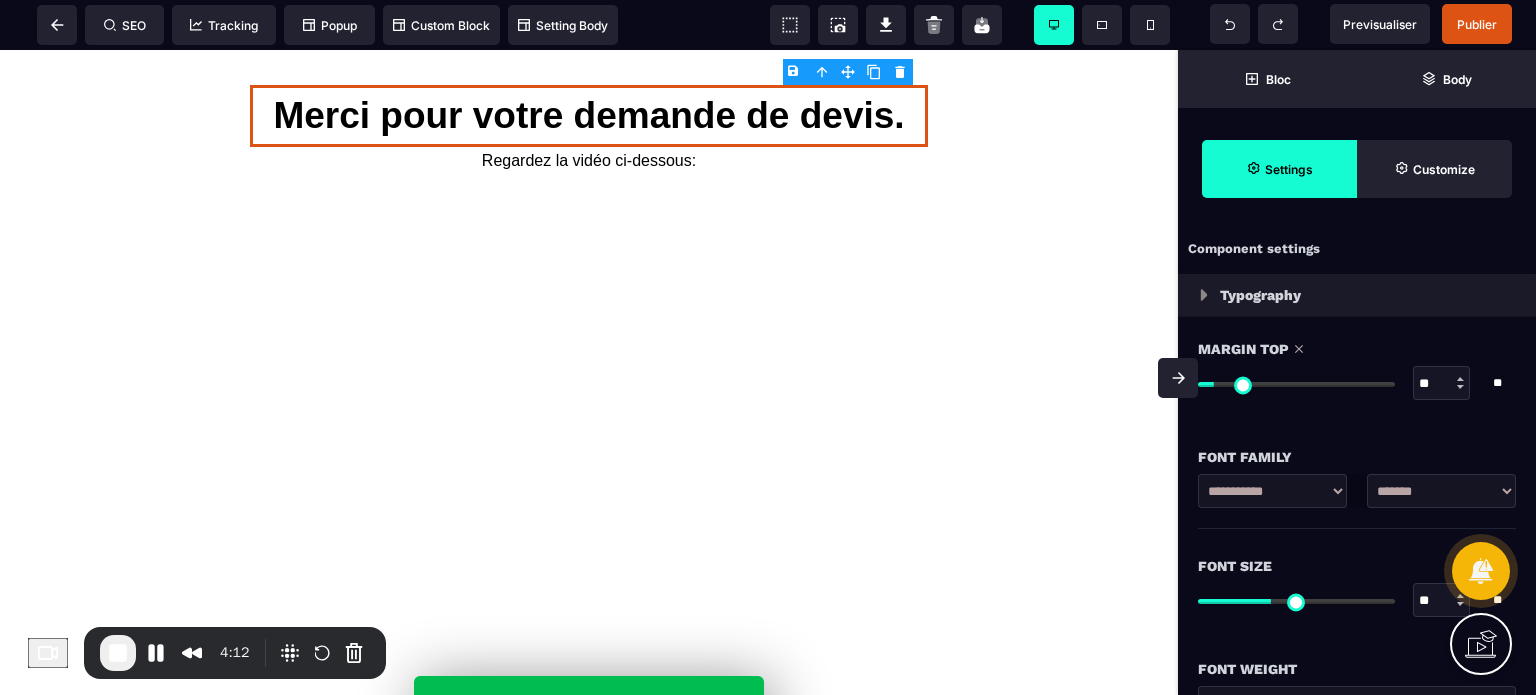 click at bounding box center [1178, 378] 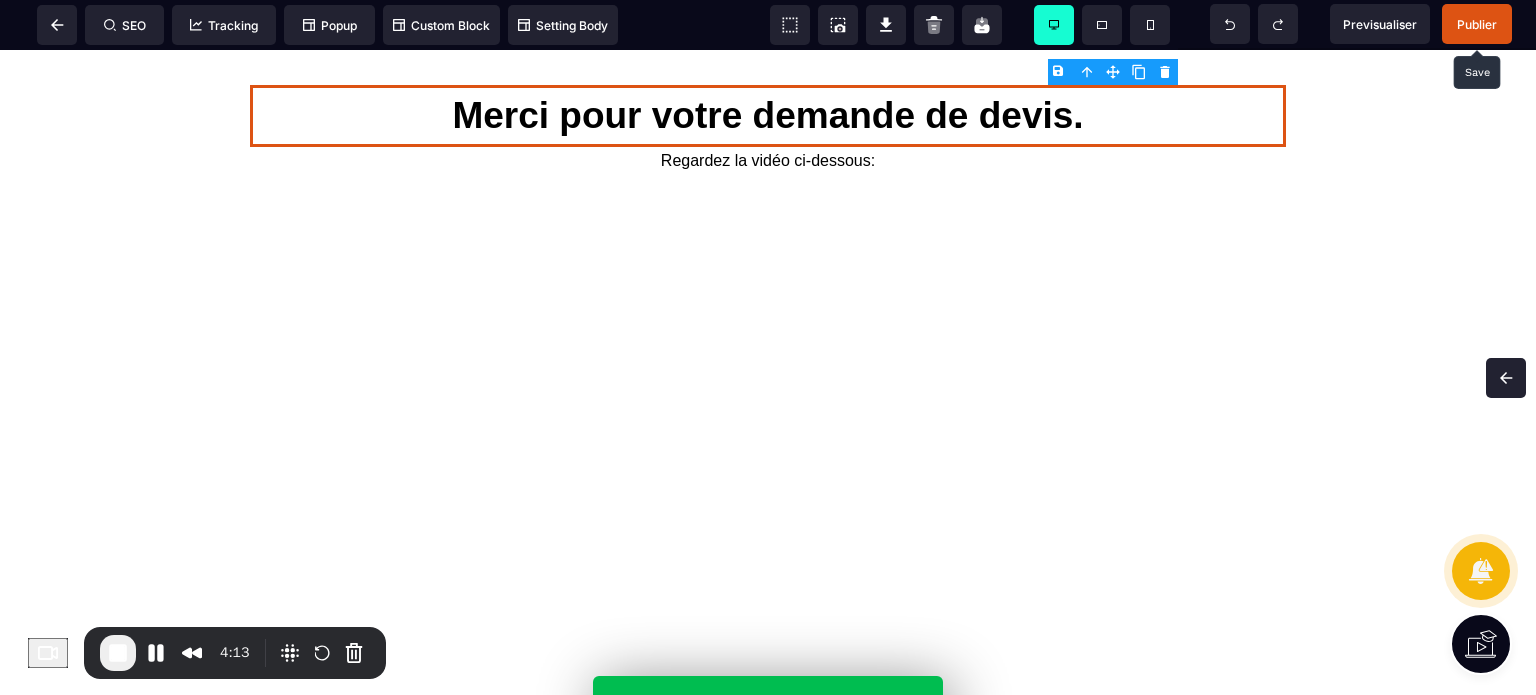 click on "Publier" at bounding box center (1477, 24) 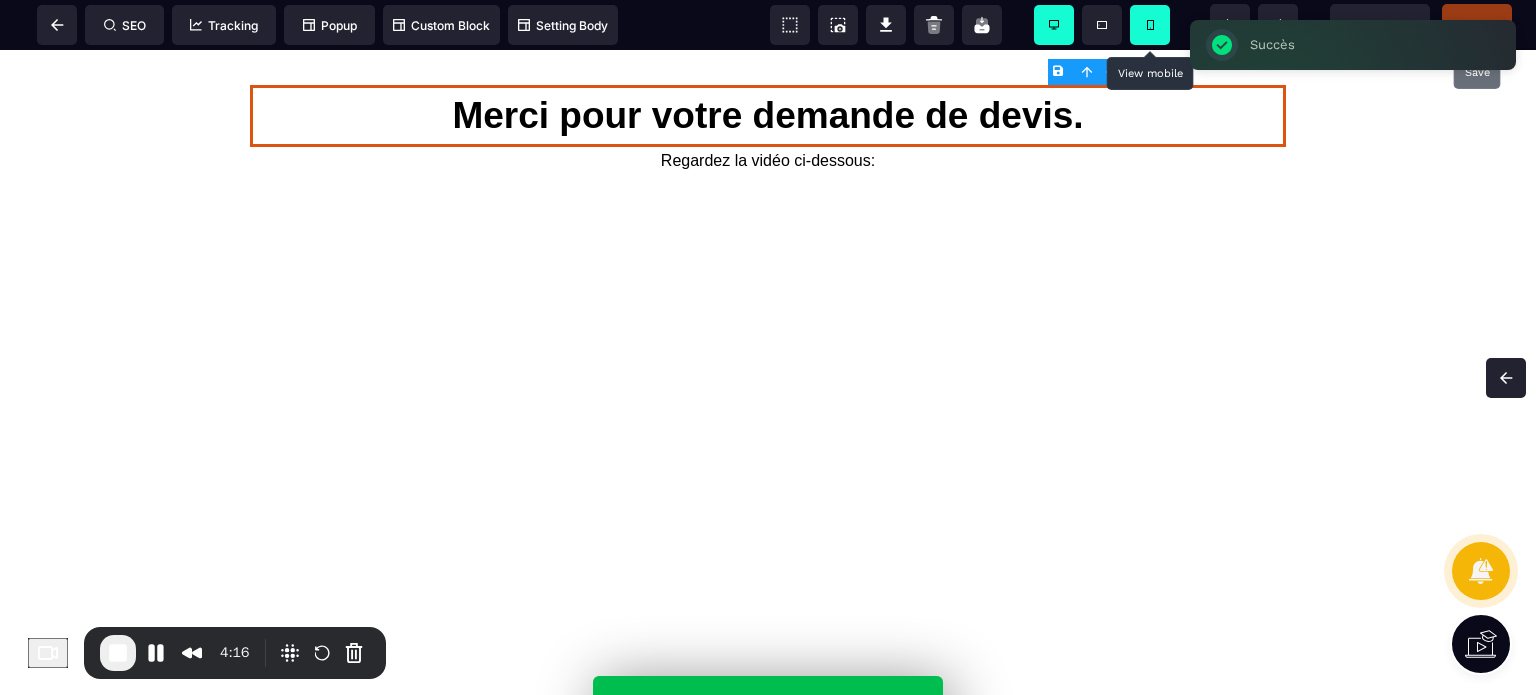 click at bounding box center (1150, 25) 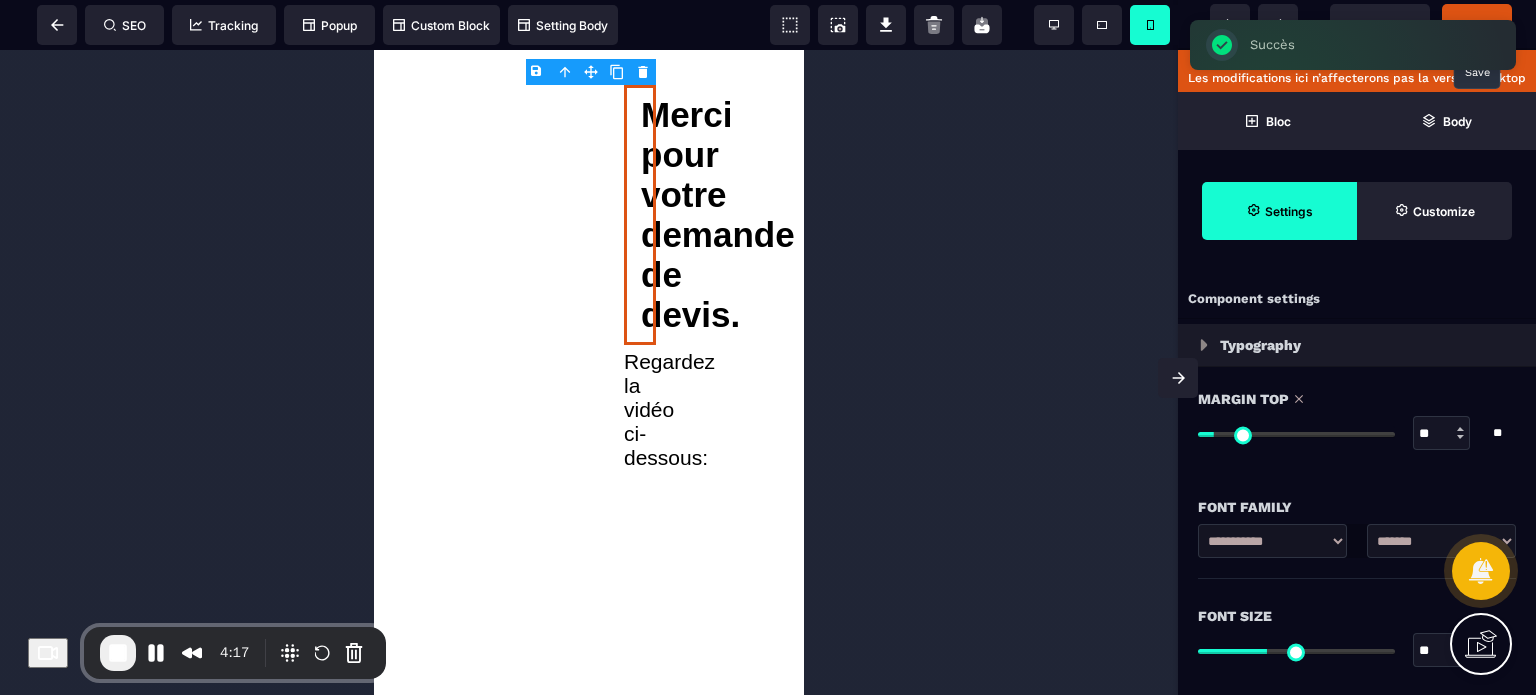 click on "Merci pour votre demande de devis. Regardez la vidéo ci-dessous: Rejoindre Whatsapp MERCI DE VOTRE DISPONIBILITÉ POUR
L'APPEL DE NOTRE AGENT DANS QUELQUES MINUTES Si pendant les heures de bureau (hors des heures de bureau vous serez rappelé dès la prochaine ouverture à partir de 8h)" at bounding box center (624, 1137) 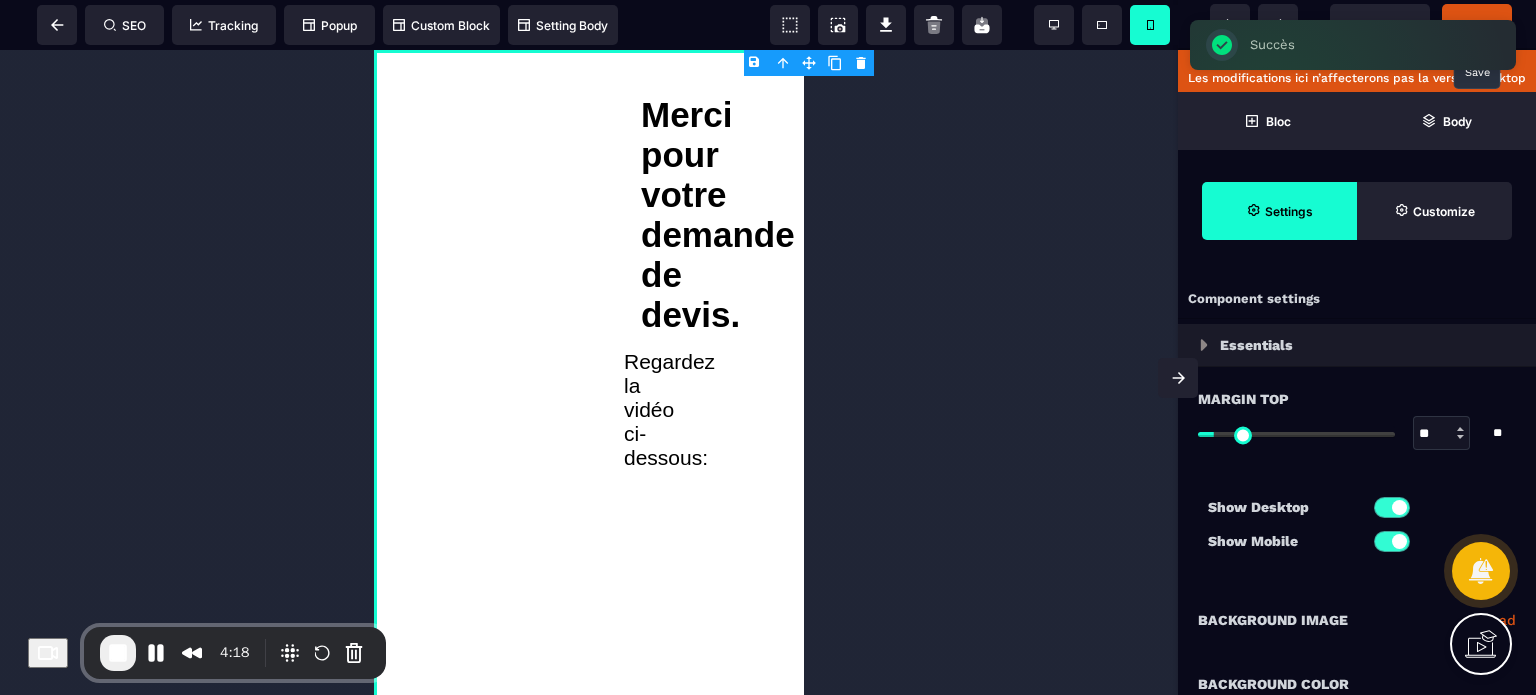 click on "**********" at bounding box center (1357, 620) 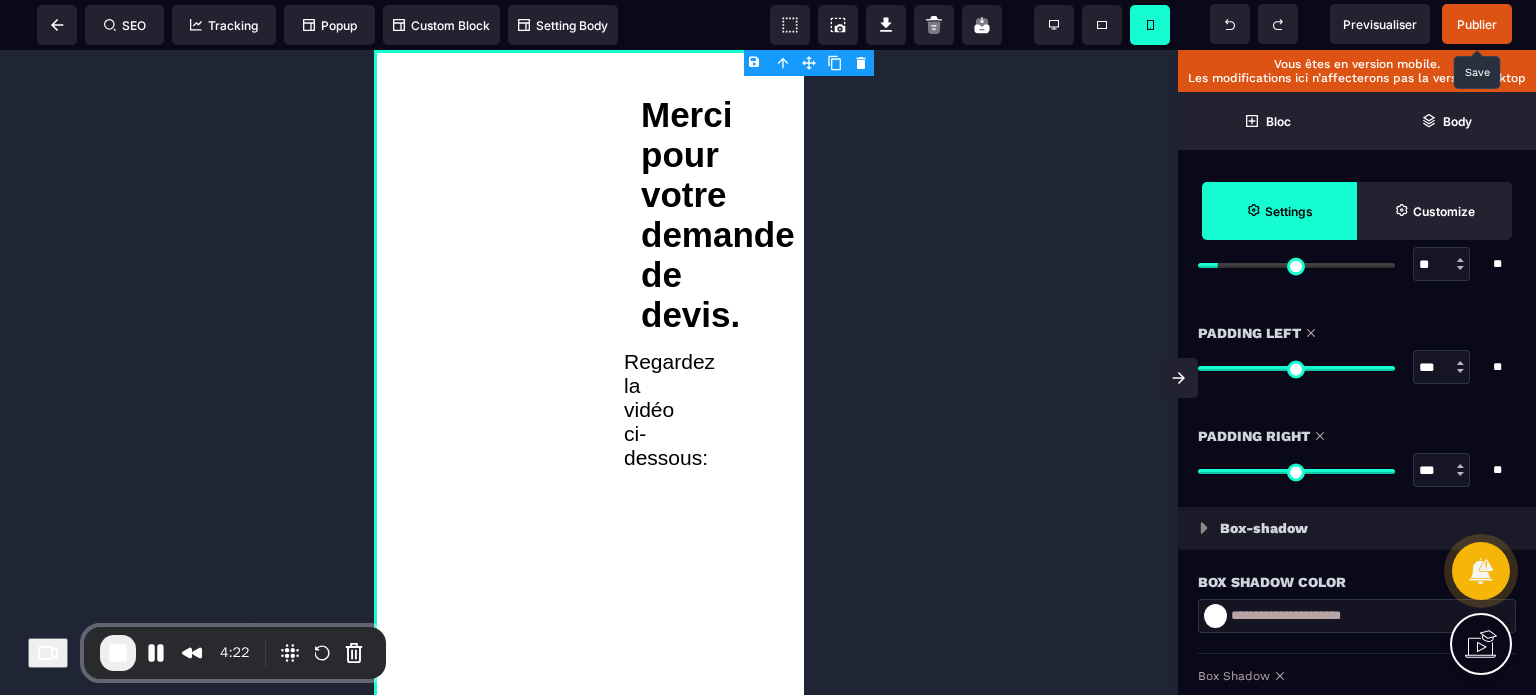 scroll, scrollTop: 1920, scrollLeft: 0, axis: vertical 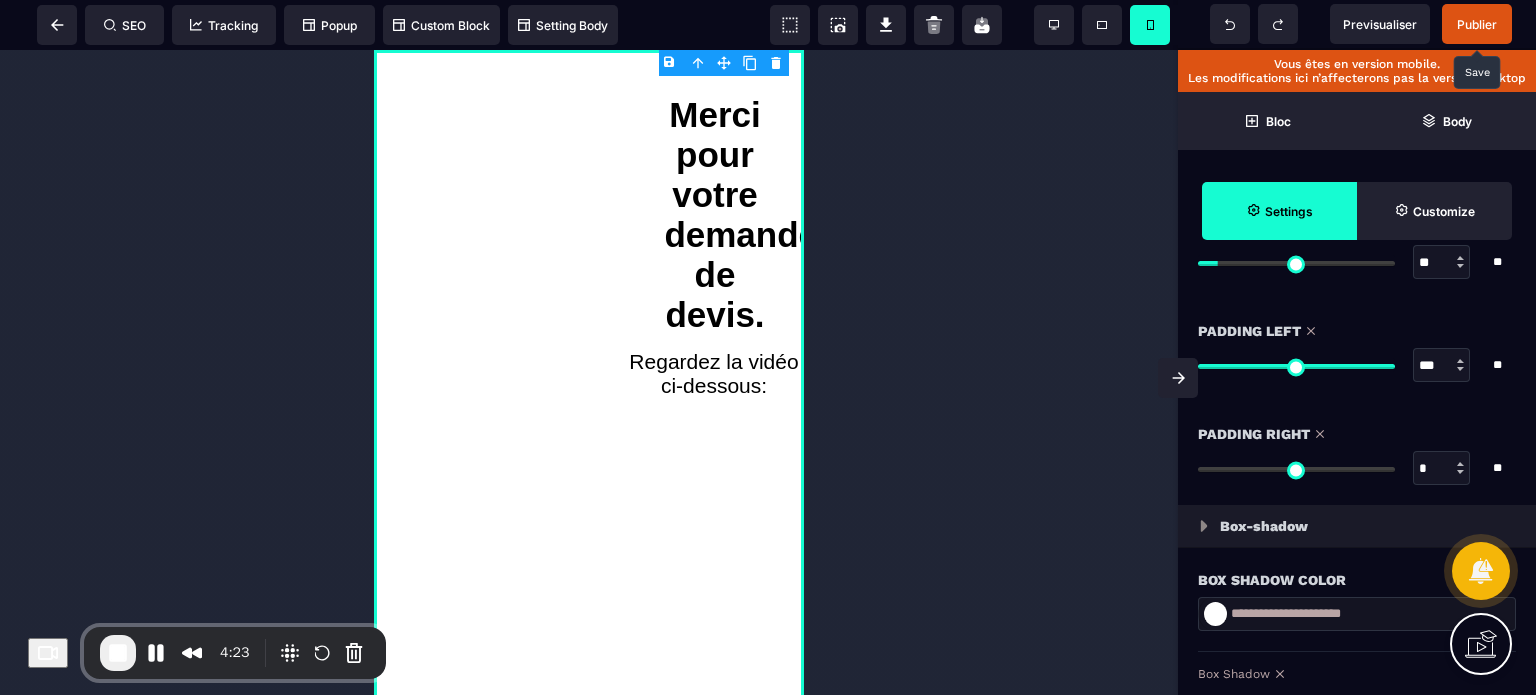 drag, startPoint x: 1386, startPoint y: 469, endPoint x: 1112, endPoint y: 503, distance: 276.10144 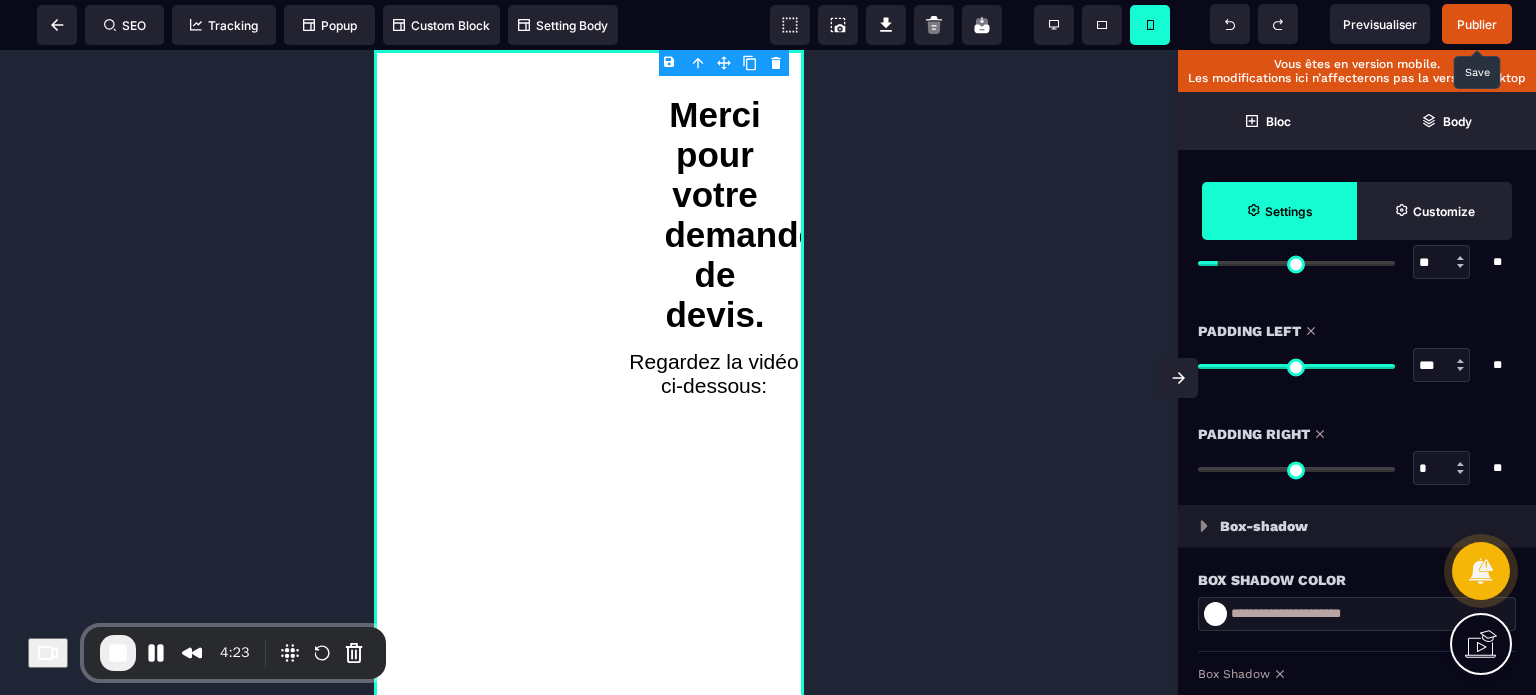 click at bounding box center (1296, 469) 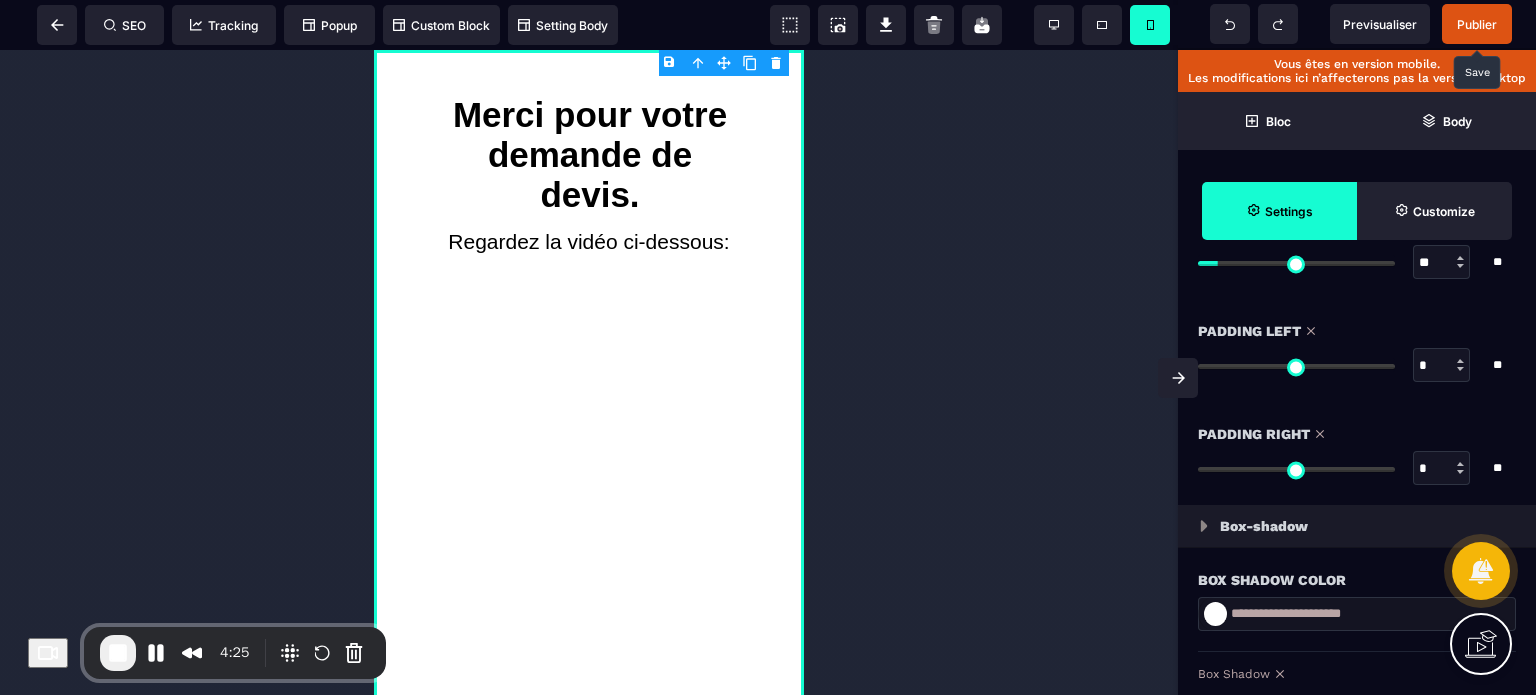 drag, startPoint x: 1385, startPoint y: 361, endPoint x: 1021, endPoint y: 430, distance: 370.48212 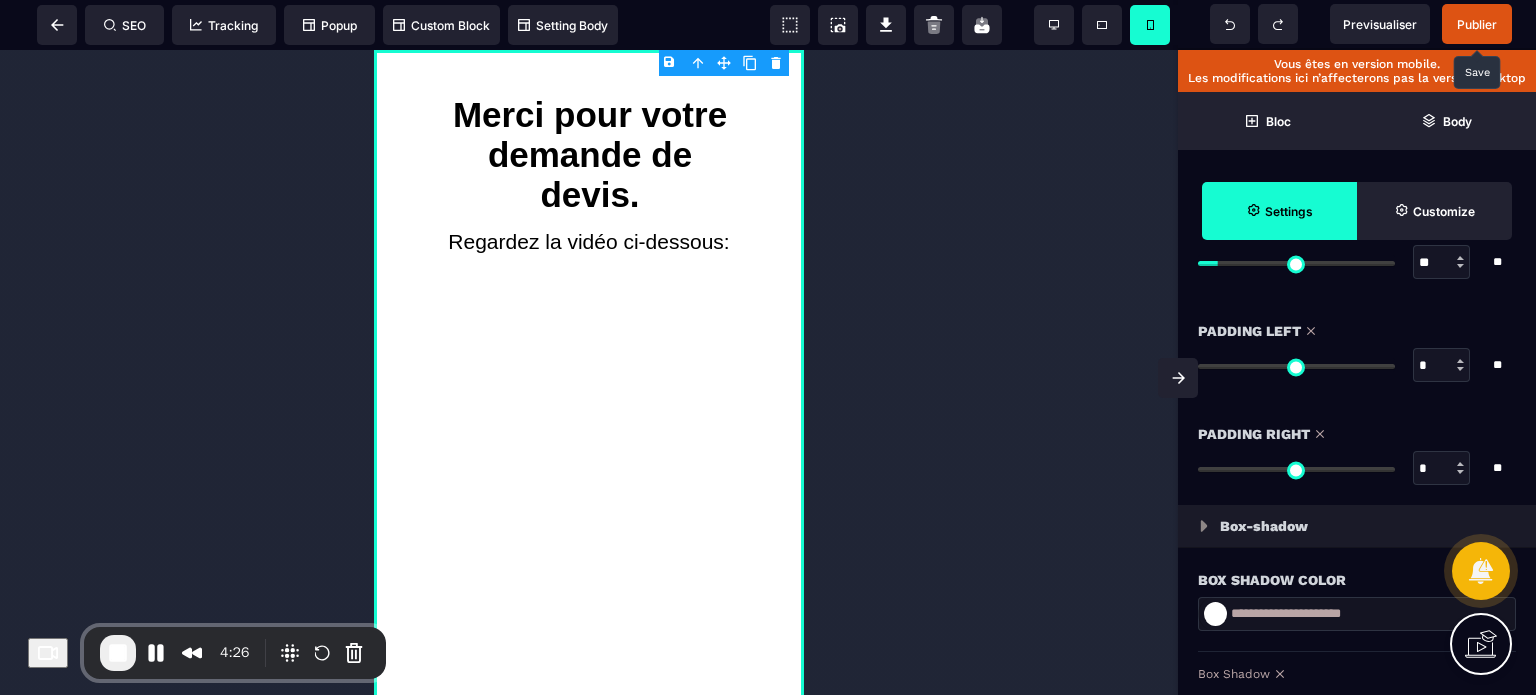 click on "*" at bounding box center (1442, 469) 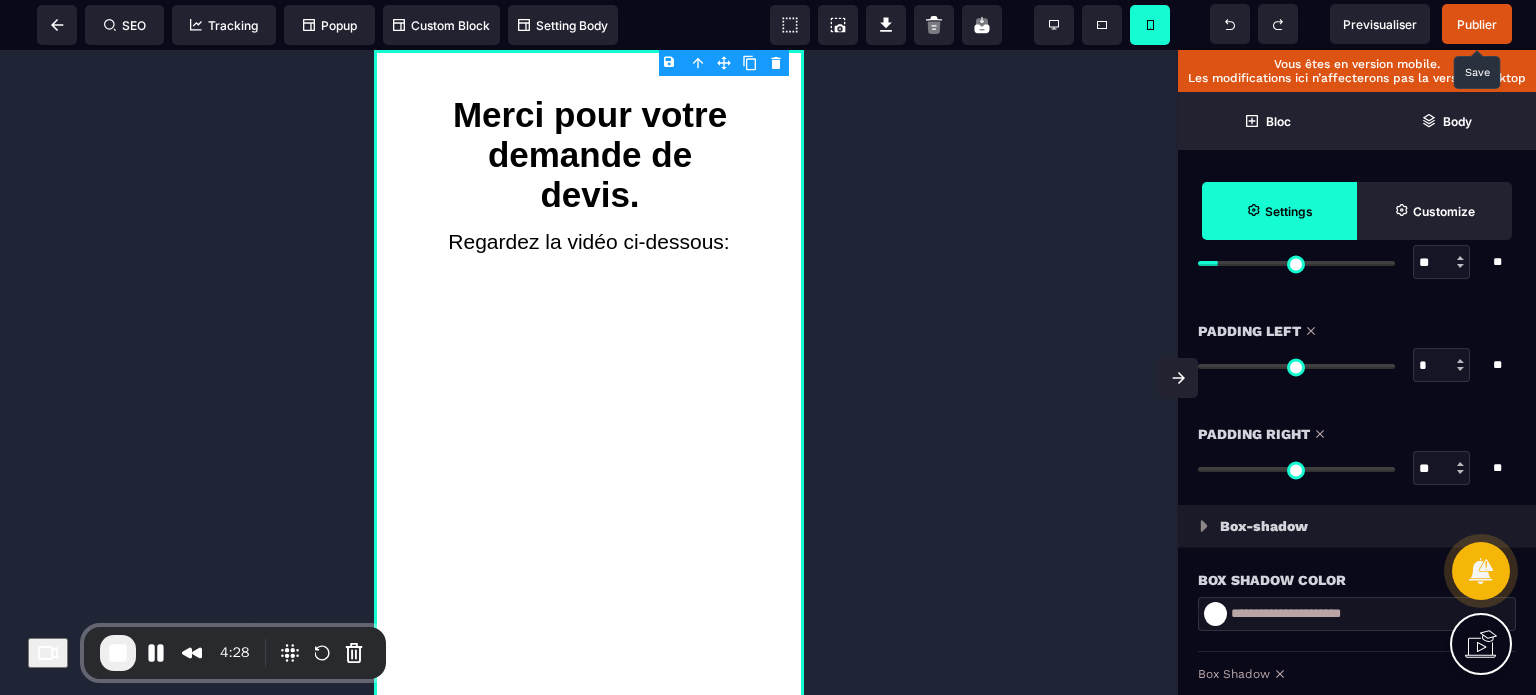 drag, startPoint x: 1438, startPoint y: 471, endPoint x: 1414, endPoint y: 474, distance: 24.186773 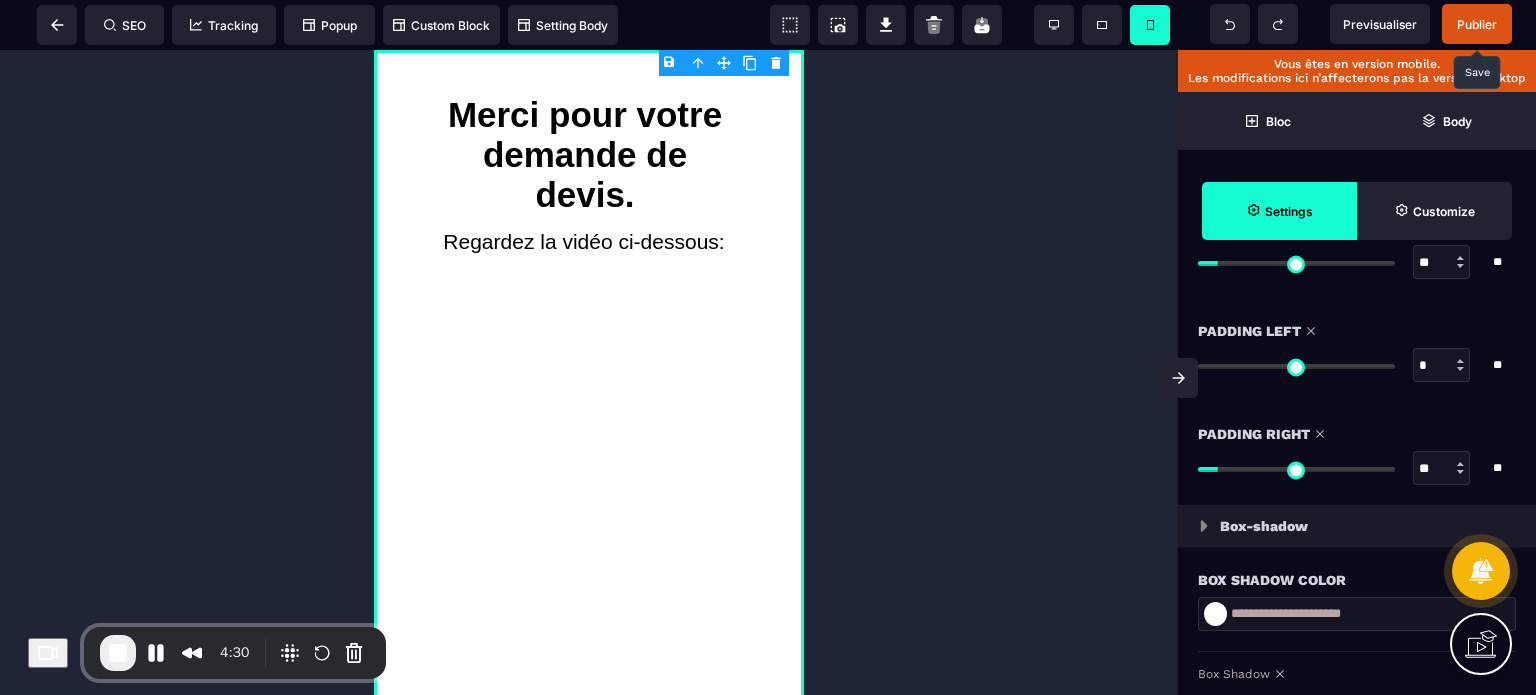 drag, startPoint x: 1427, startPoint y: 358, endPoint x: 1395, endPoint y: 367, distance: 33.24154 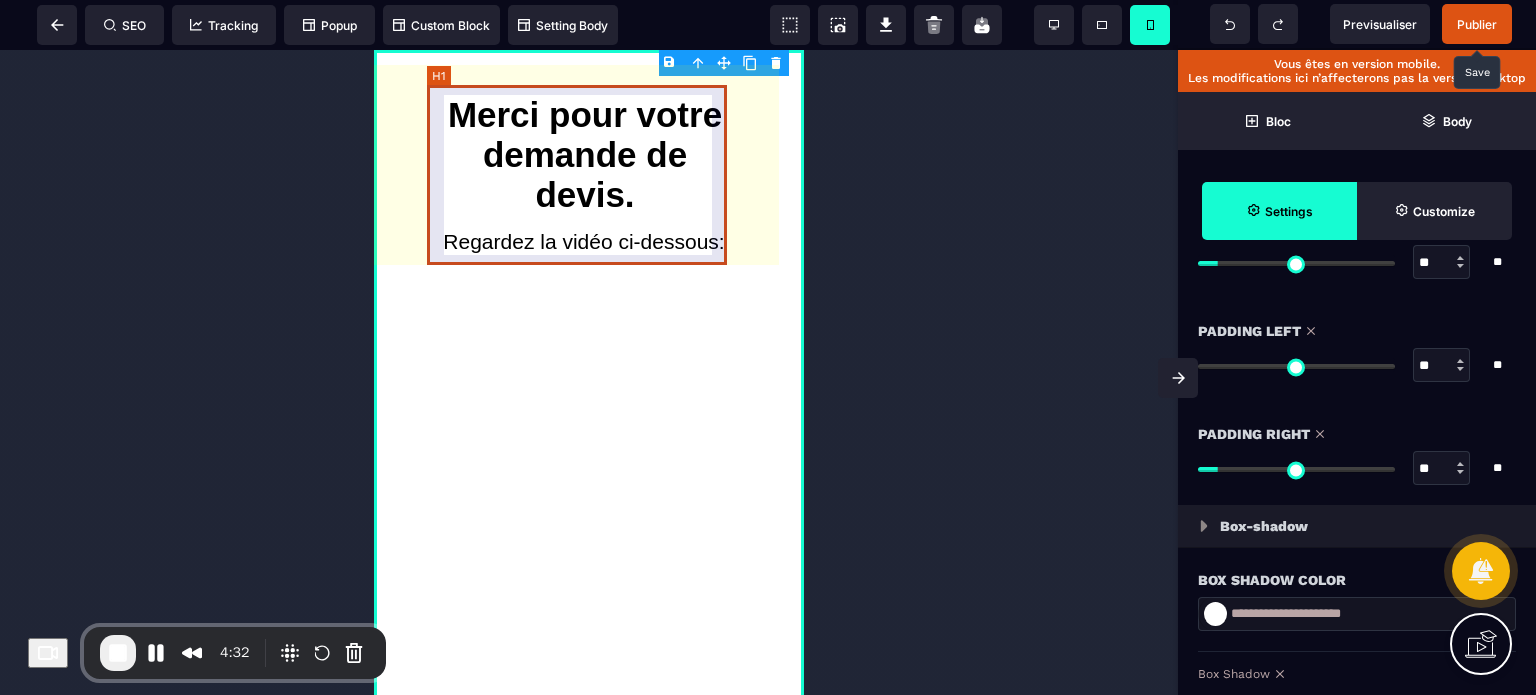 click on "Merci pour votre demande de devis." at bounding box center [584, 155] 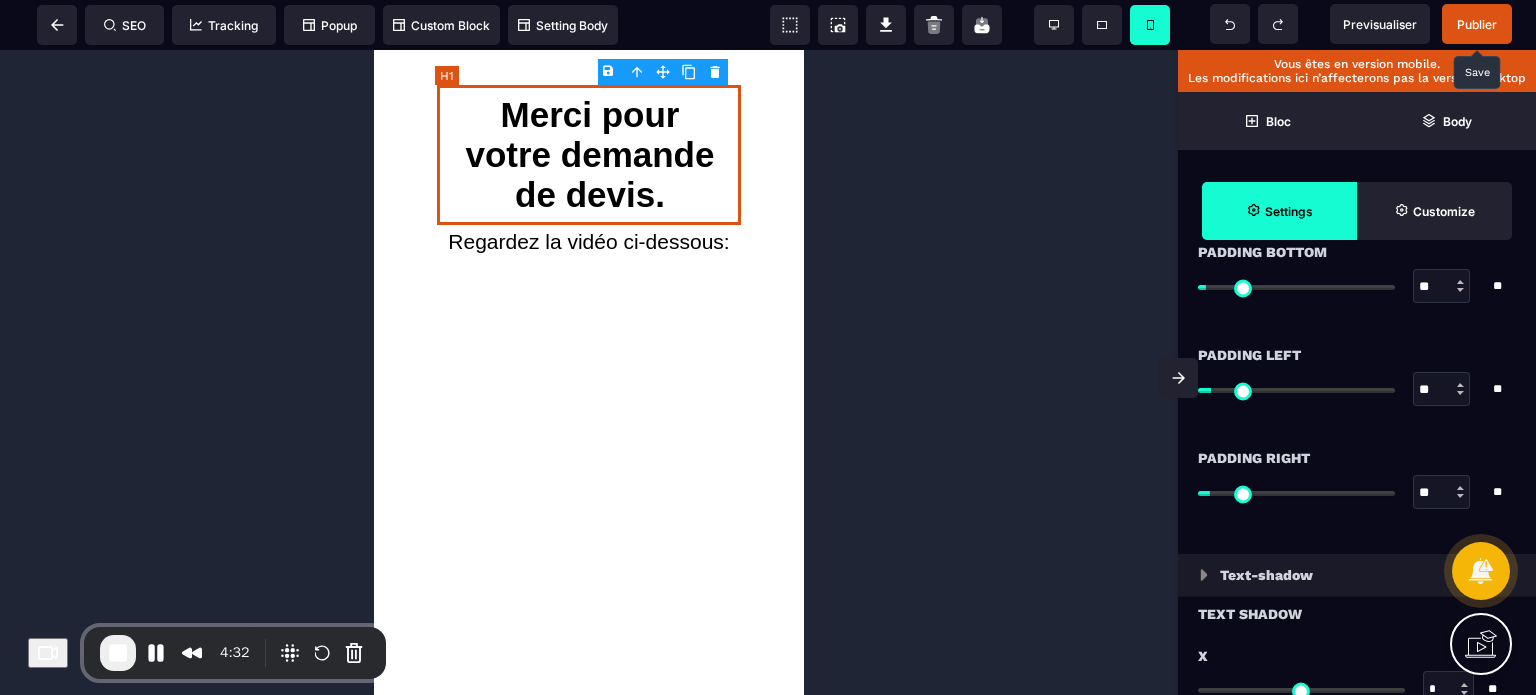 scroll, scrollTop: 0, scrollLeft: 0, axis: both 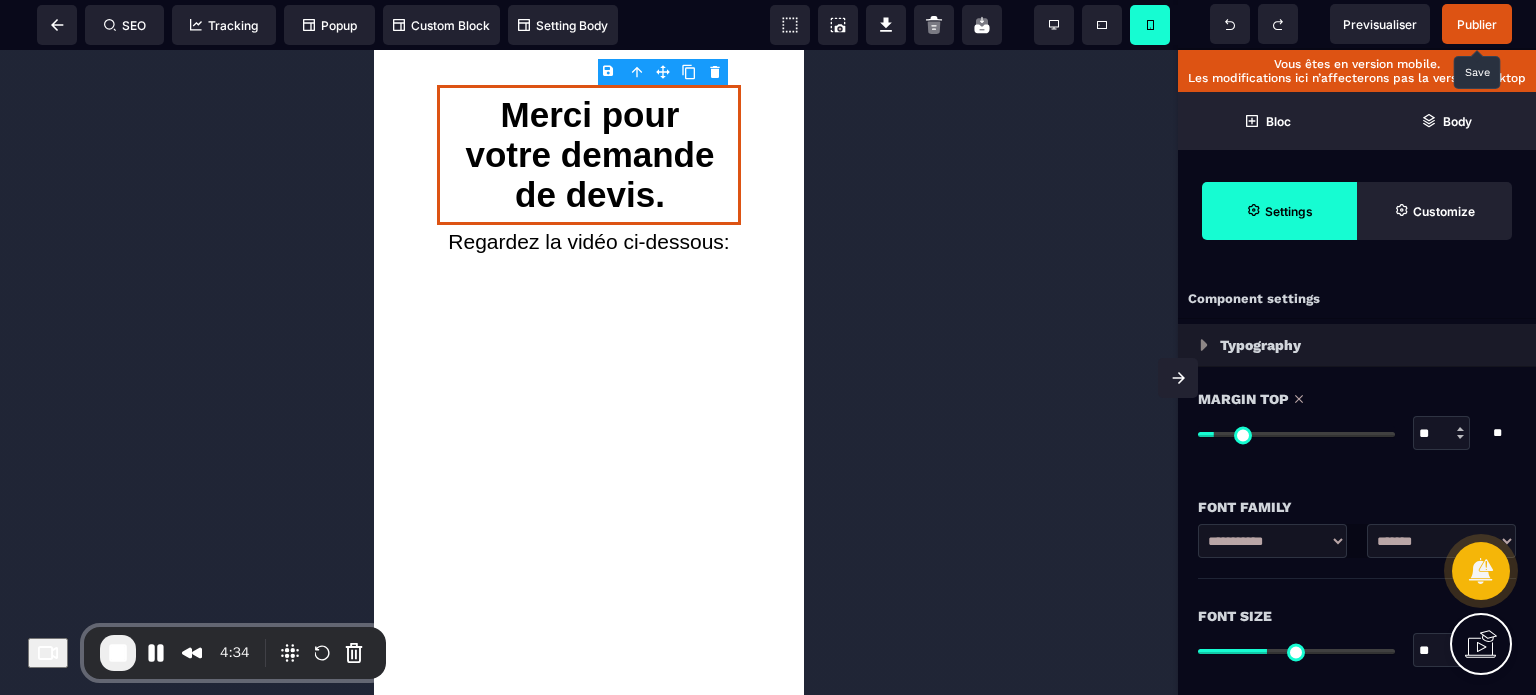 drag, startPoint x: 1432, startPoint y: 651, endPoint x: 1412, endPoint y: 654, distance: 20.22375 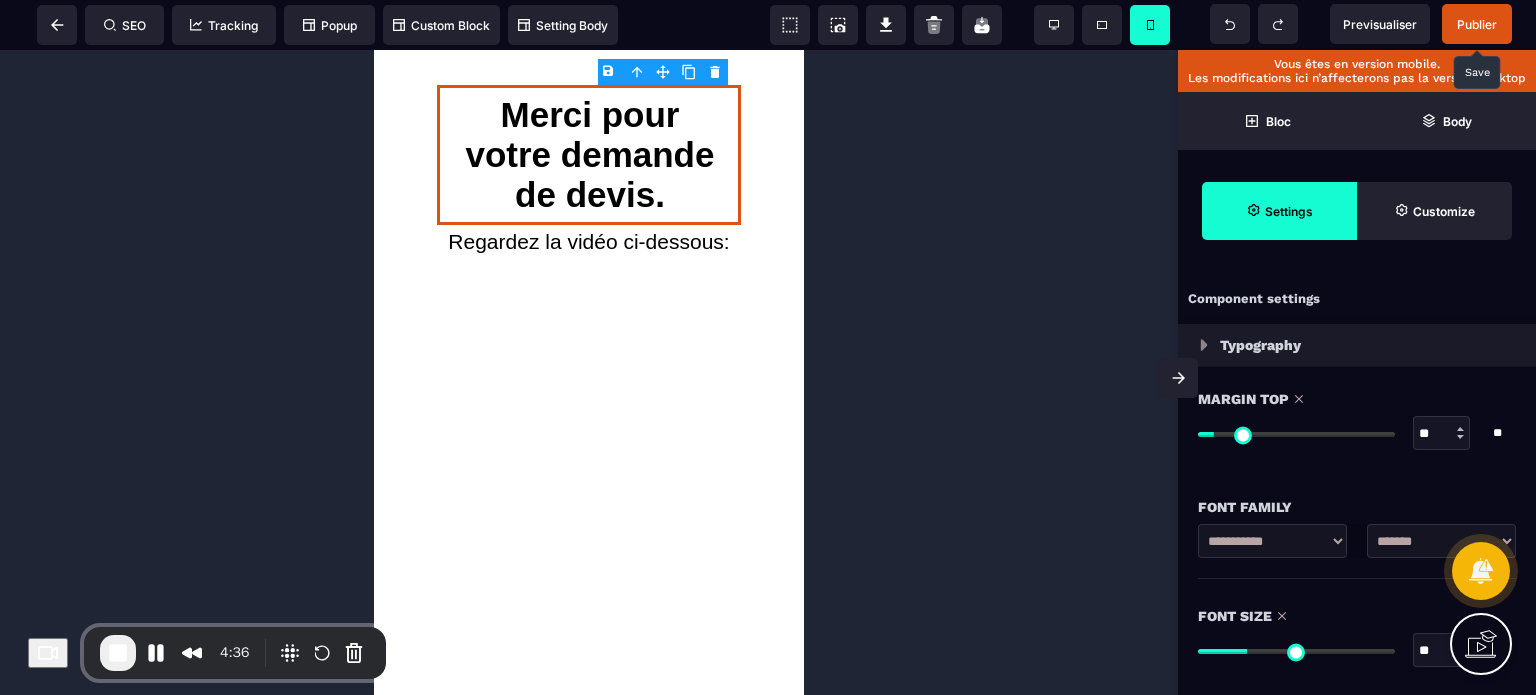 click on "Font Size
**
*
**
All" at bounding box center [1357, 635] 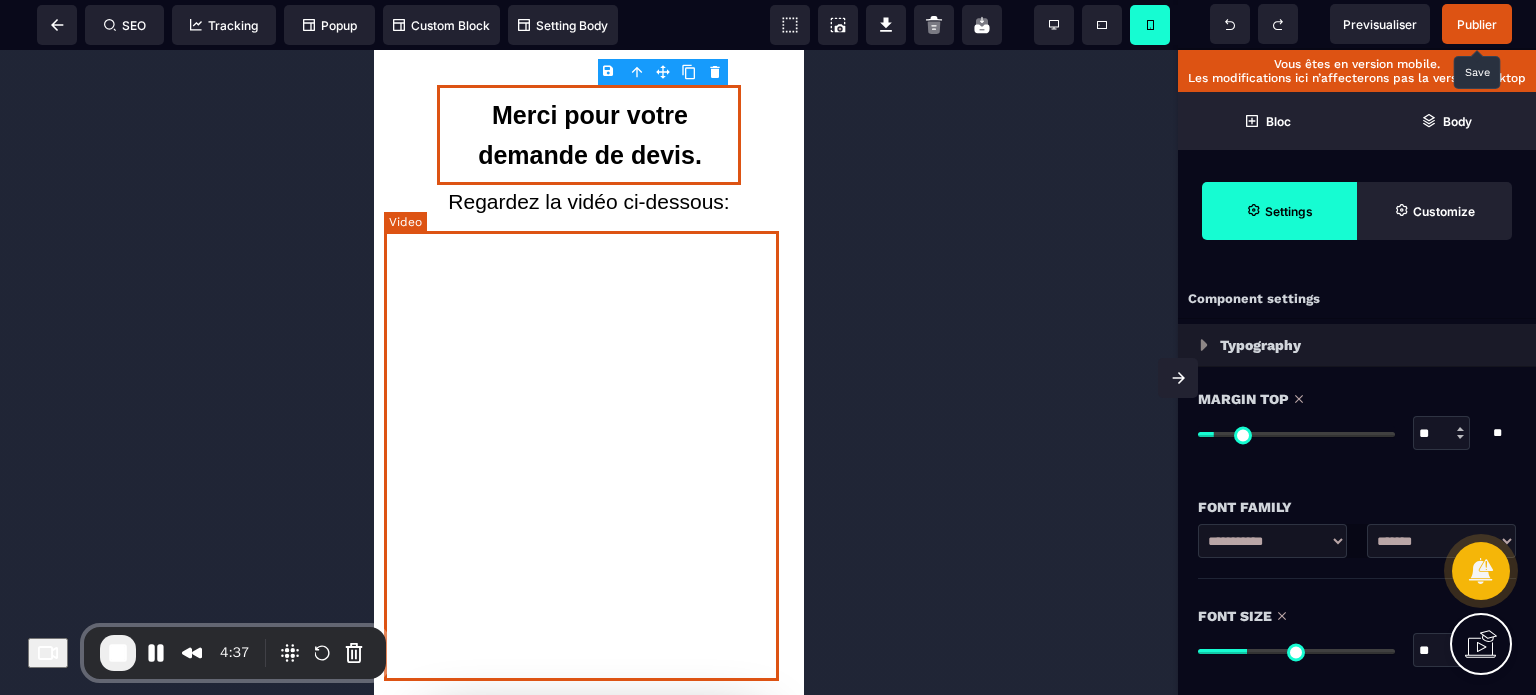 click at bounding box center (589, 454) 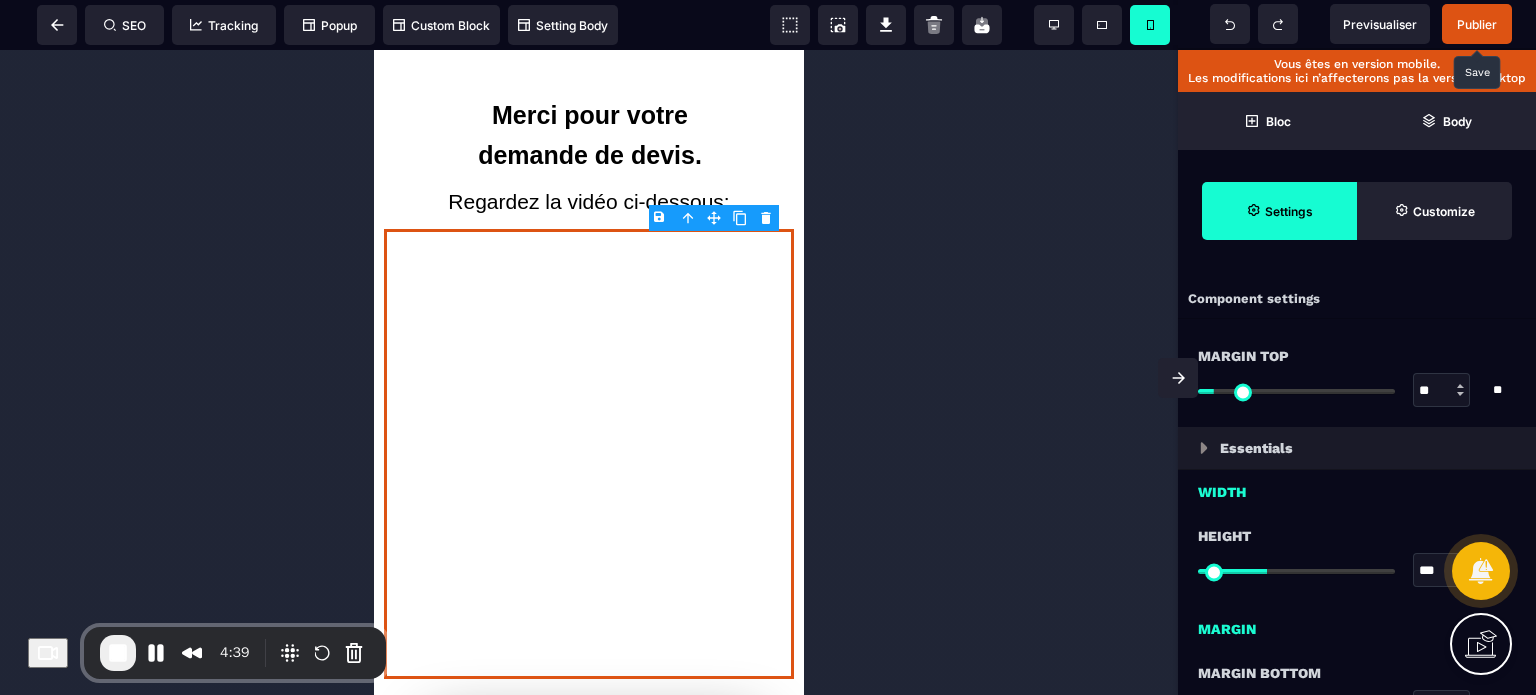 drag, startPoint x: 1428, startPoint y: 565, endPoint x: 1409, endPoint y: 569, distance: 19.416489 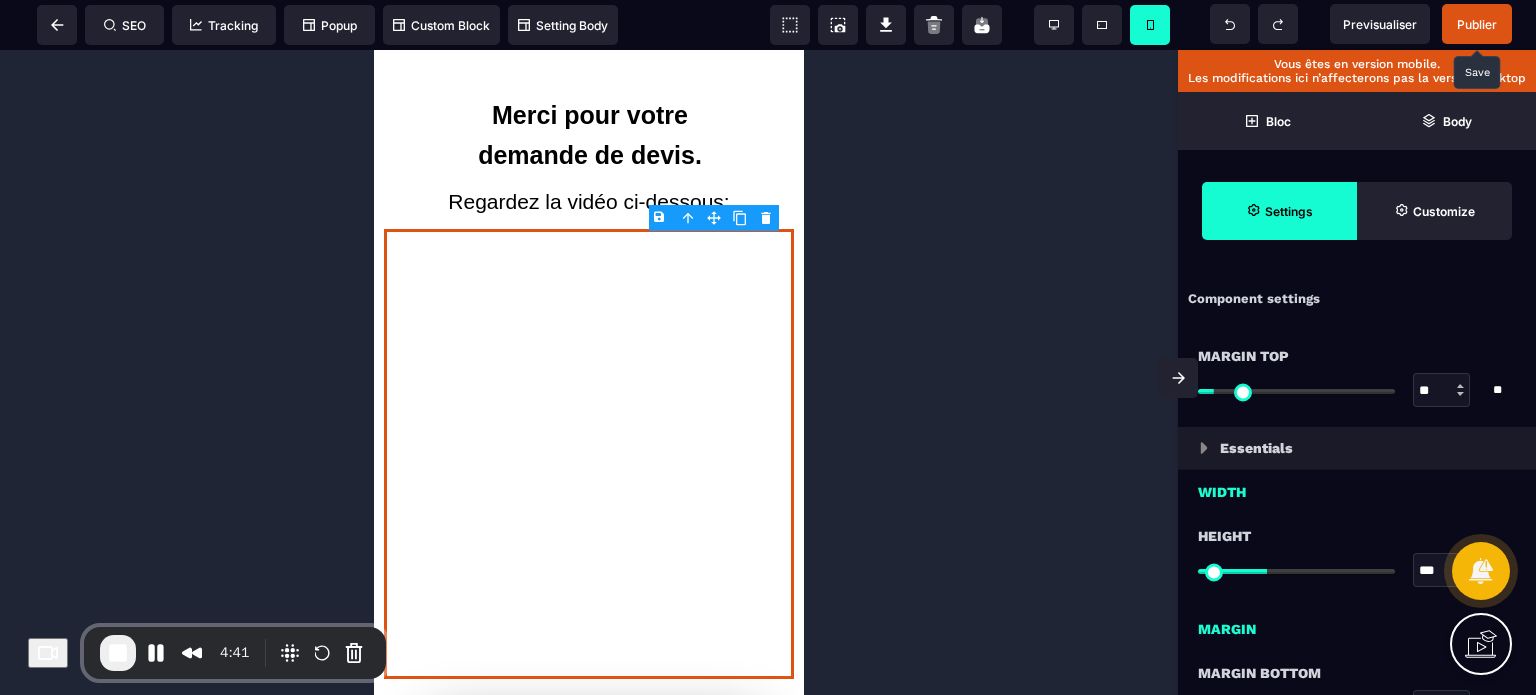 click on "Height
***
*
* * **
All" at bounding box center [1357, 555] 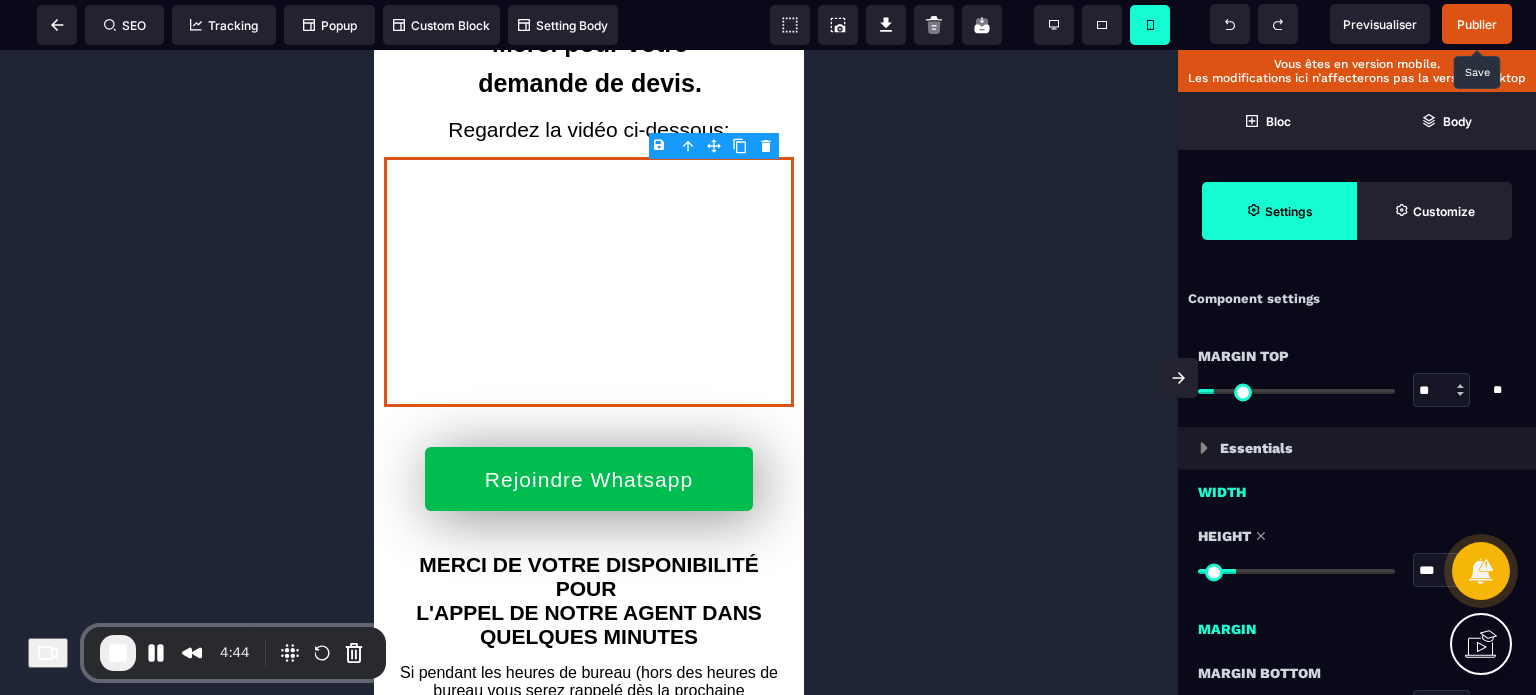 scroll, scrollTop: 0, scrollLeft: 0, axis: both 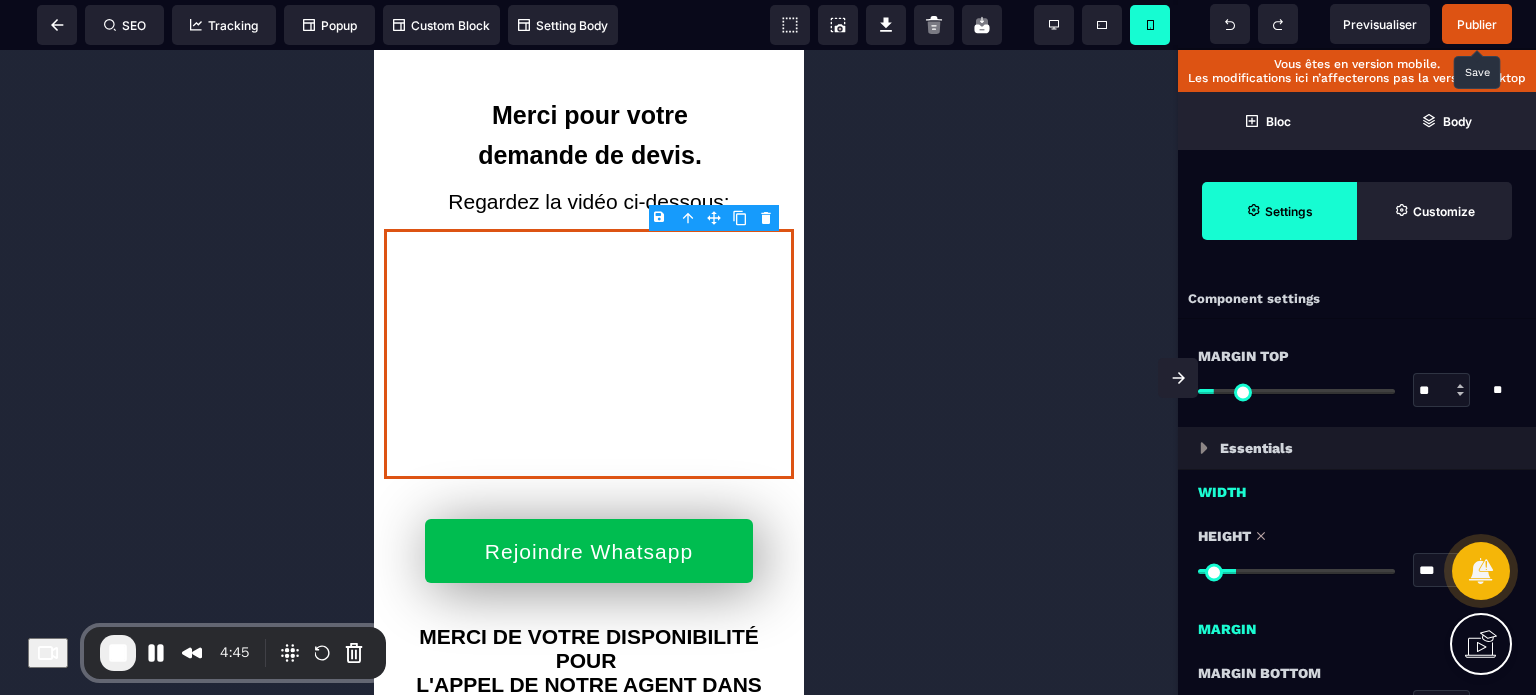 click on "Publier" at bounding box center (1477, 24) 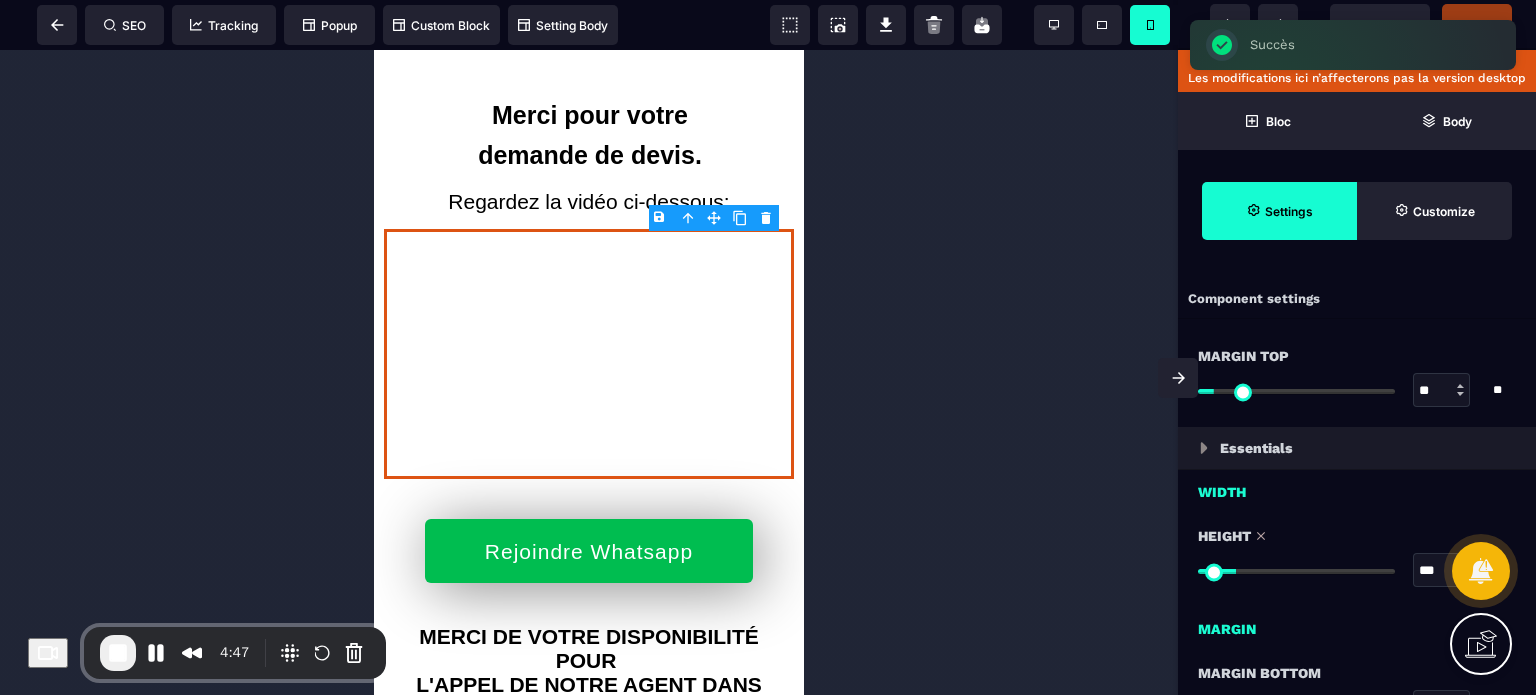click at bounding box center [589, 372] 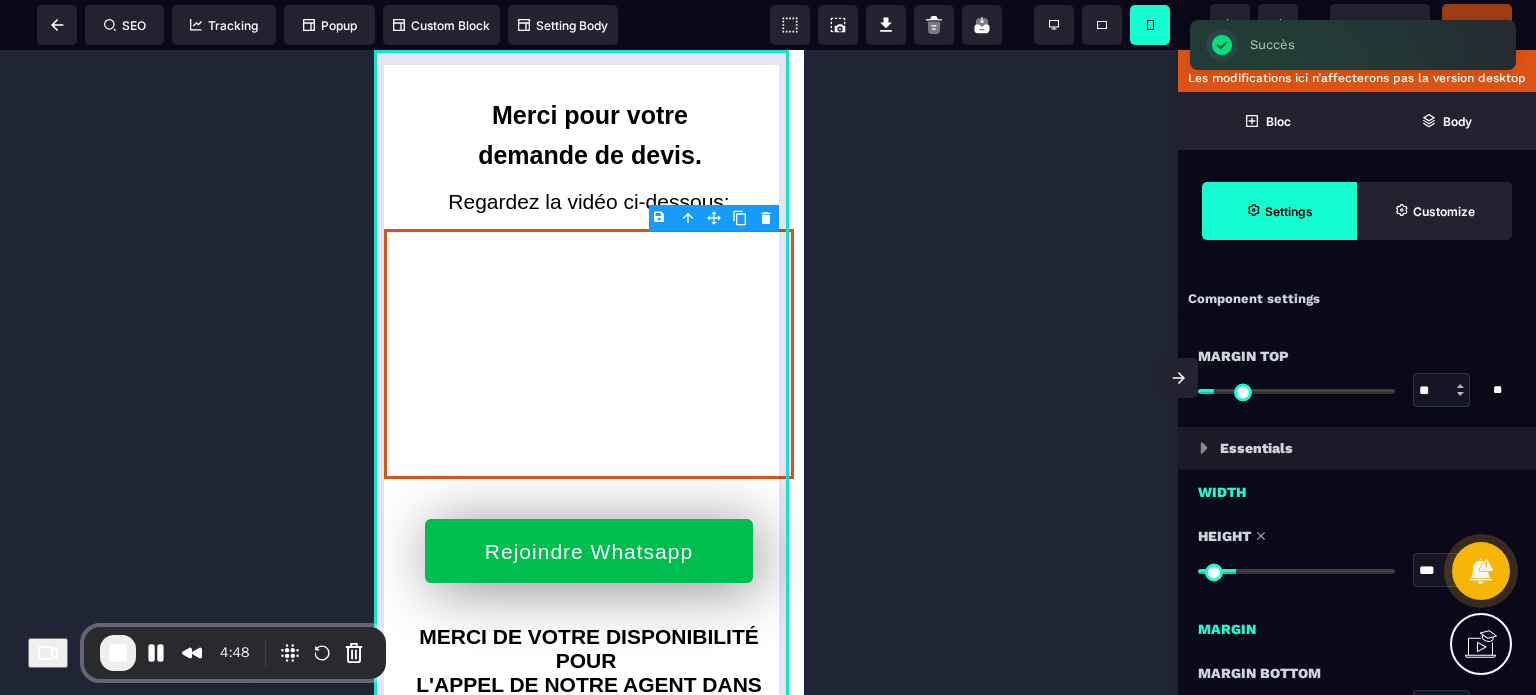 click on "Merci pour votre demande de devis. Regardez la vidéo ci-dessous: Rejoindre Whatsapp MERCI DE VOTRE DISPONIBILITÉ POUR
L'APPEL DE NOTRE AGENT DANS QUELQUES MINUTES Si pendant les heures de bureau (hors des heures de bureau vous serez rappelé dès la prochaine ouverture à partir de 8h)" at bounding box center (589, 450) 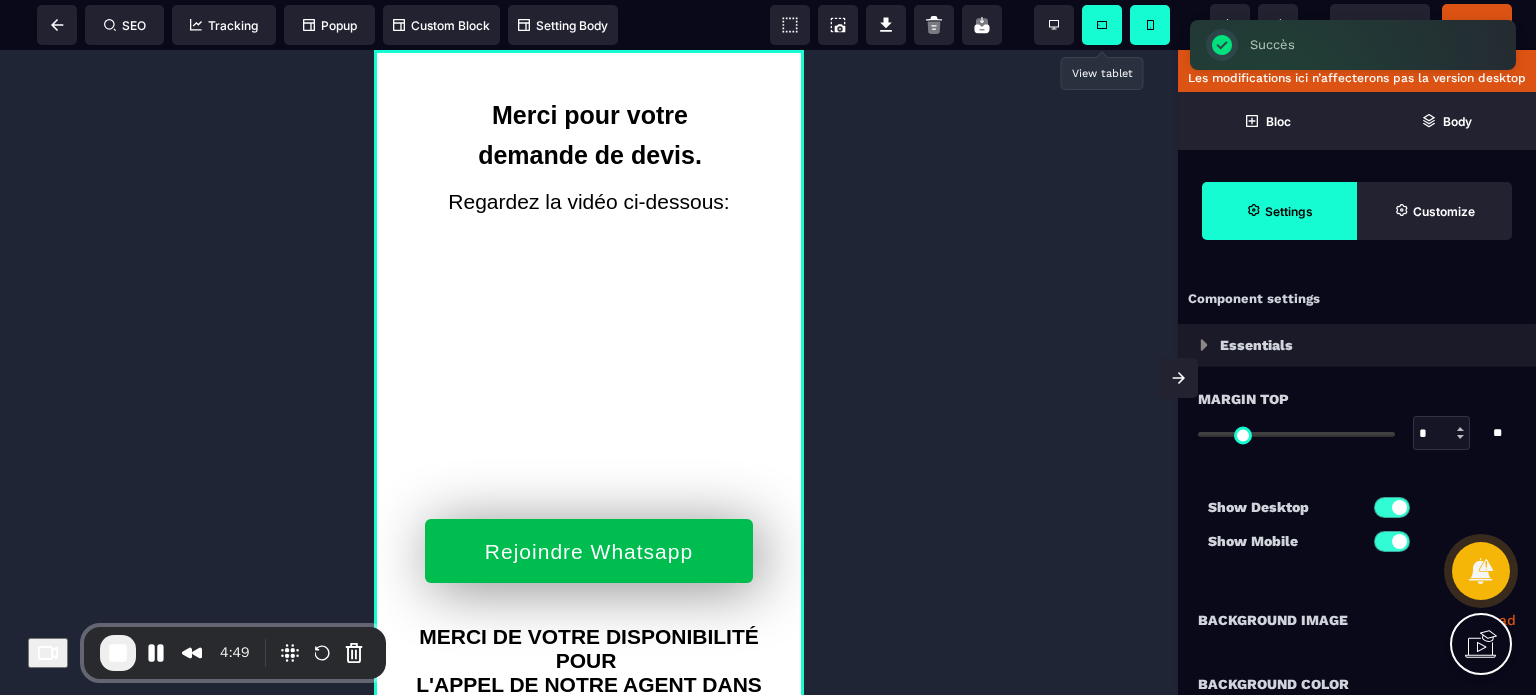 click 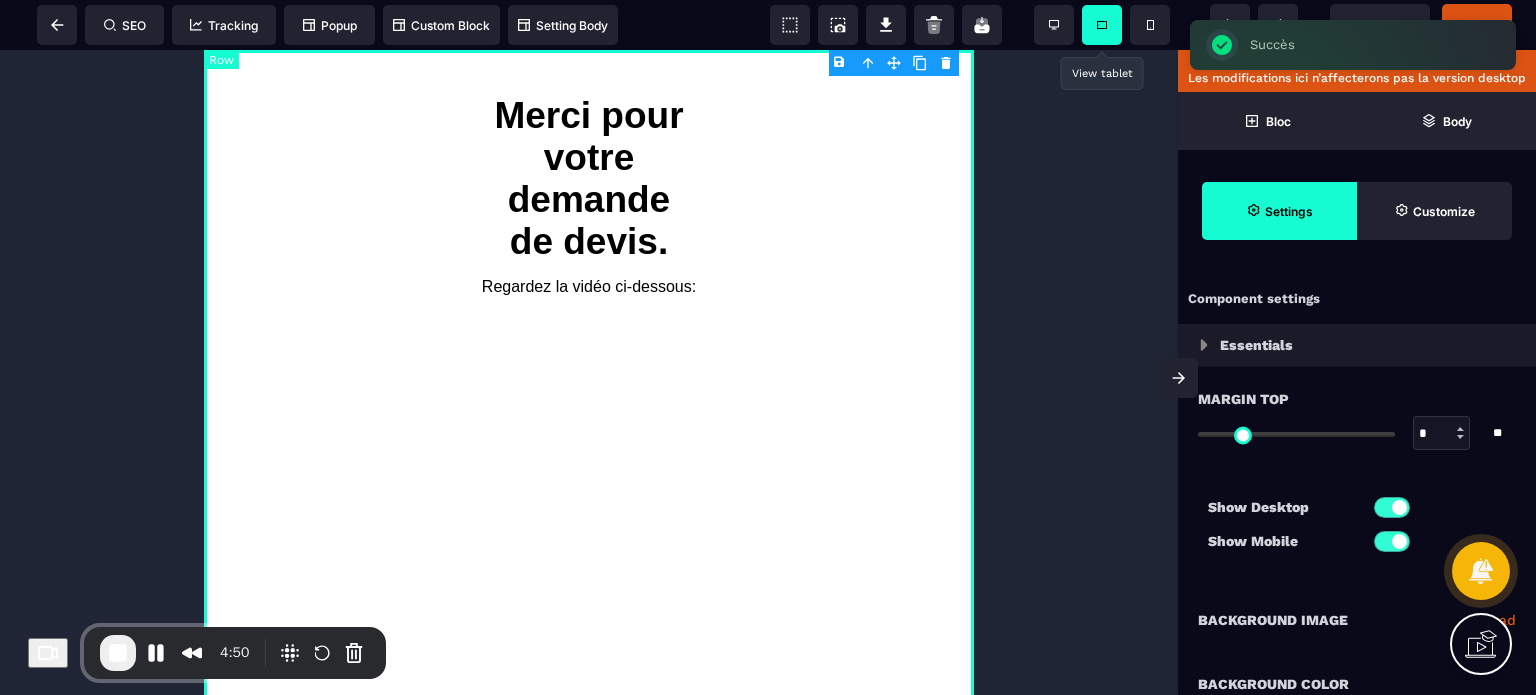 click on "Merci pour votre demande de devis. Regardez la vidéo ci-dessous: Rejoindre Whatsapp MERCI DE VOTRE DISPONIBILITÉ POUR
L'APPEL DE NOTRE AGENT DANS QUELQUES MINUTES Si pendant les heures de bureau (hors des heures de bureau vous serez rappelé dès la prochaine ouverture à partir de 8h)" at bounding box center [589, 622] 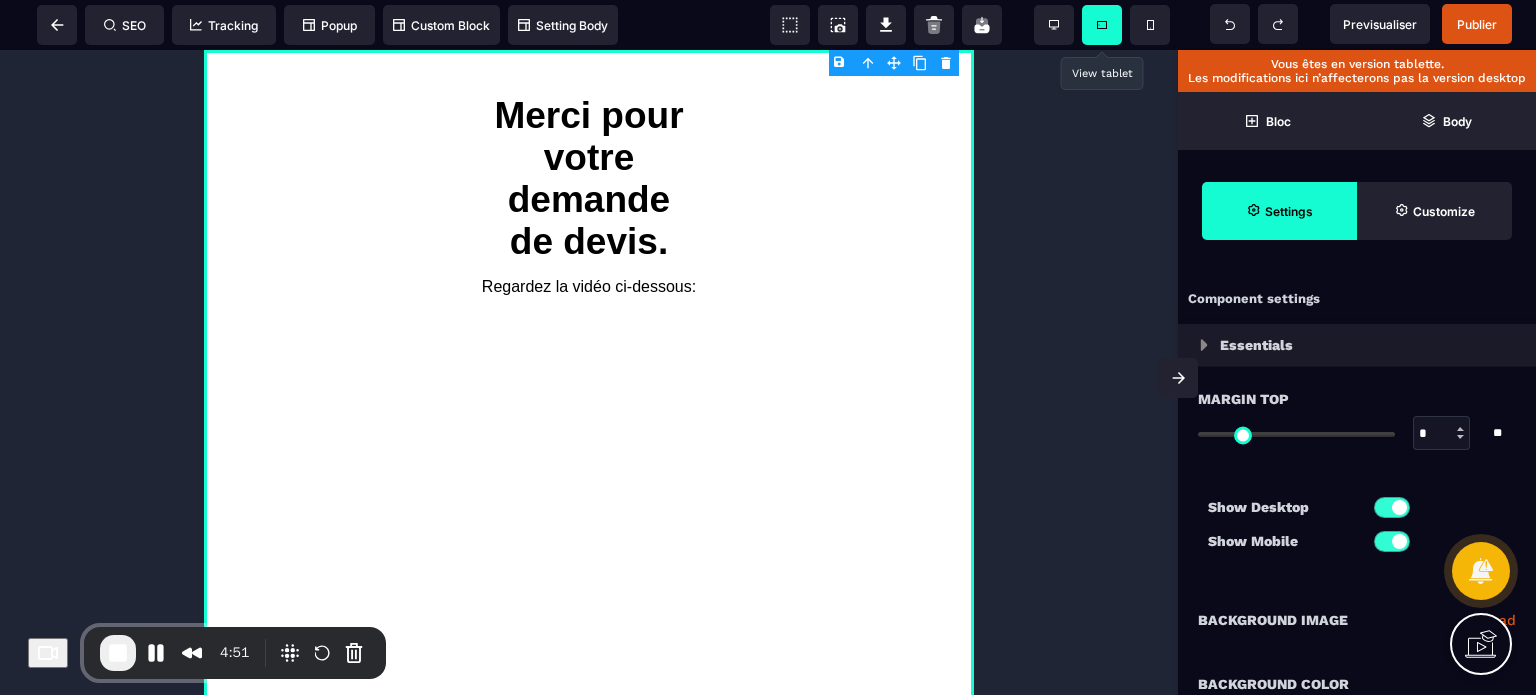 click on "Show Desktop
Show Mobile" at bounding box center [1357, 529] 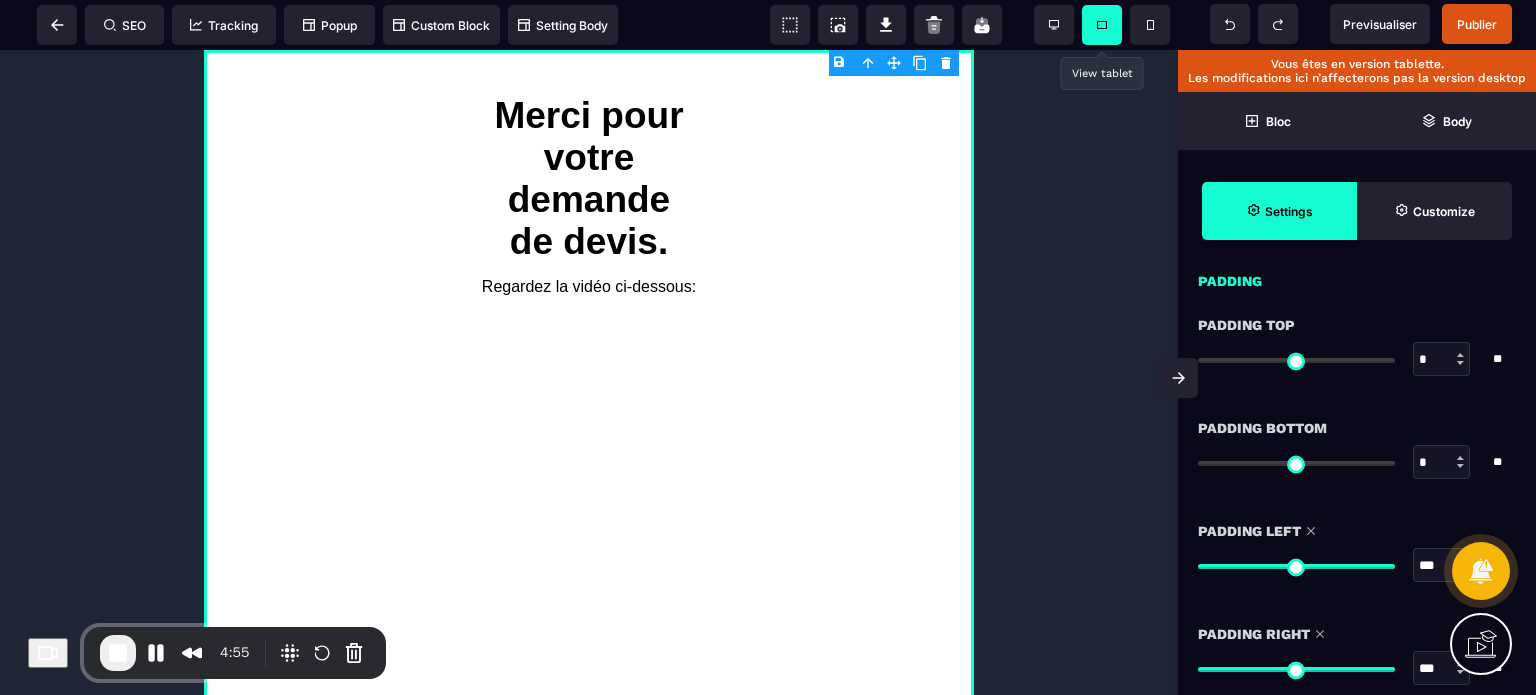 scroll, scrollTop: 1760, scrollLeft: 0, axis: vertical 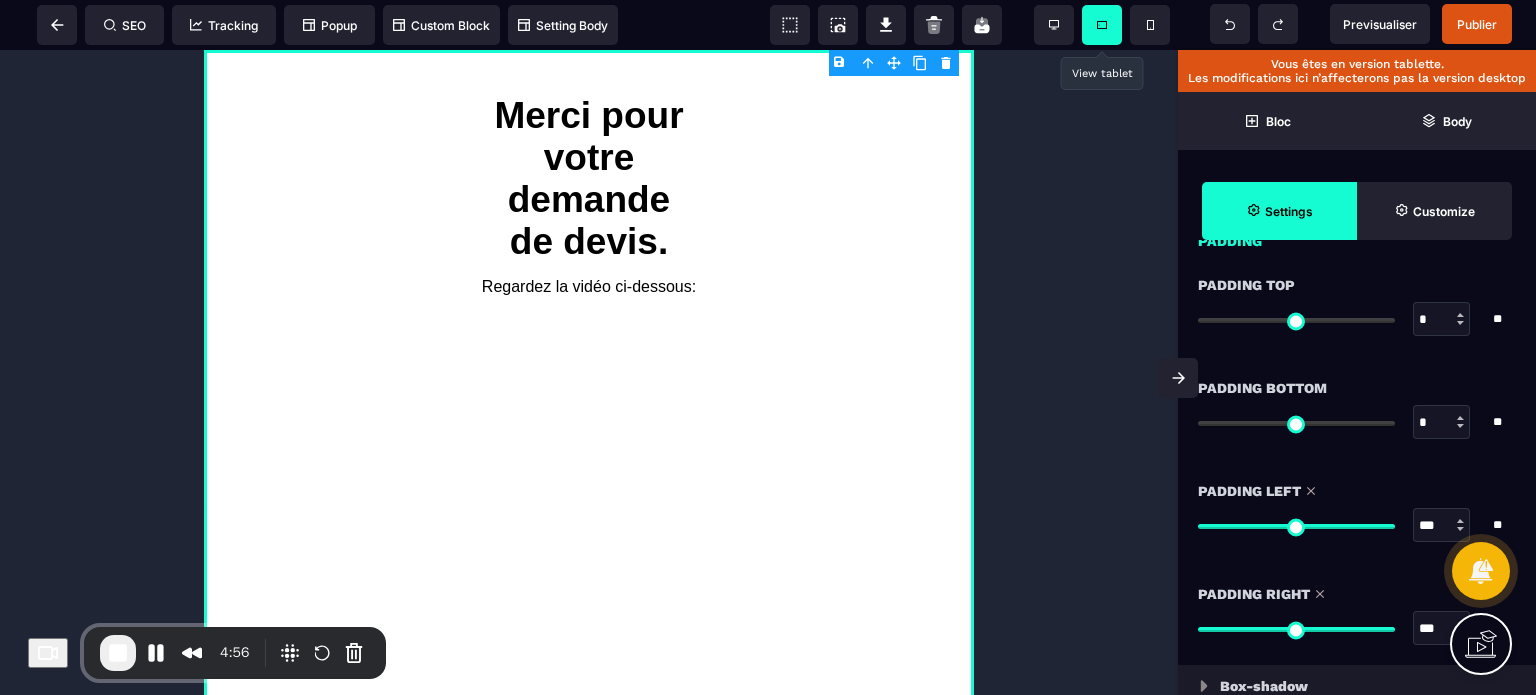 click on "***" at bounding box center (1442, 526) 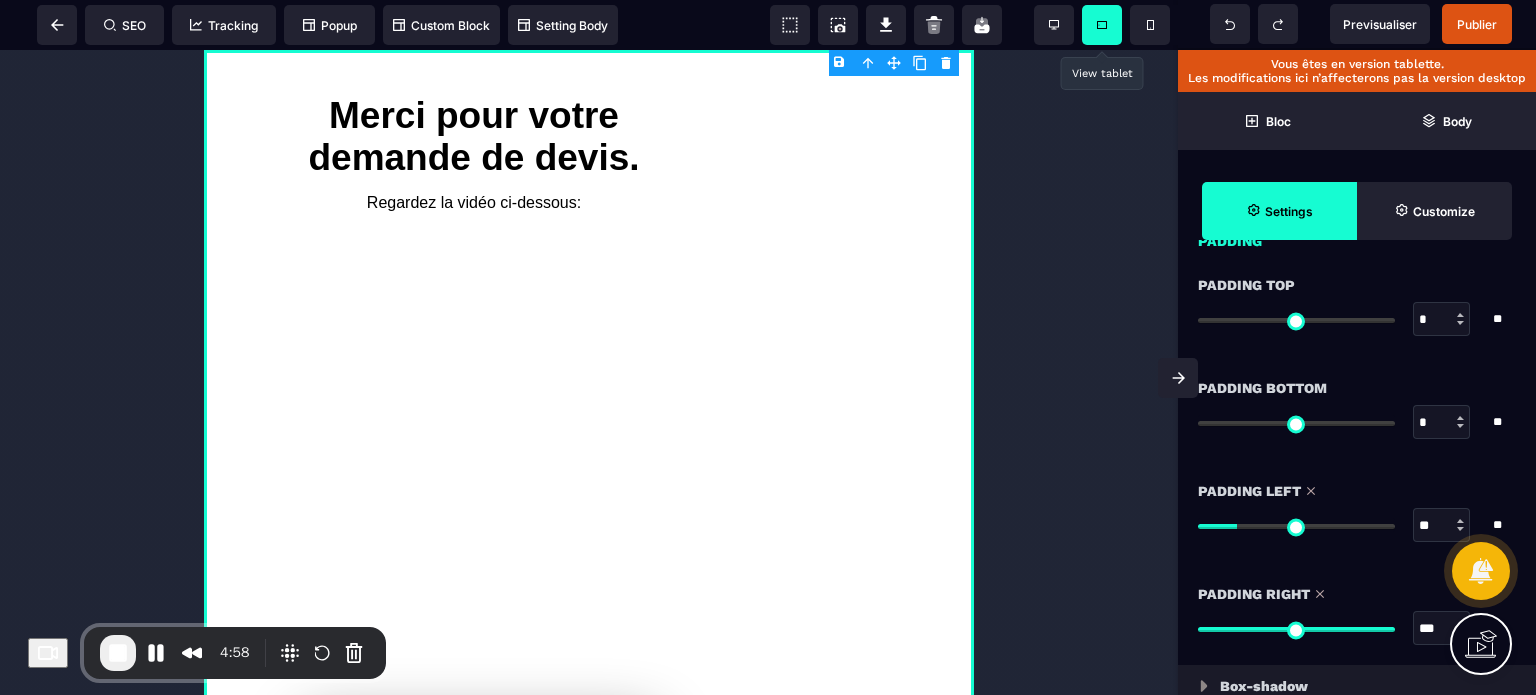 click on "***" at bounding box center (1442, 629) 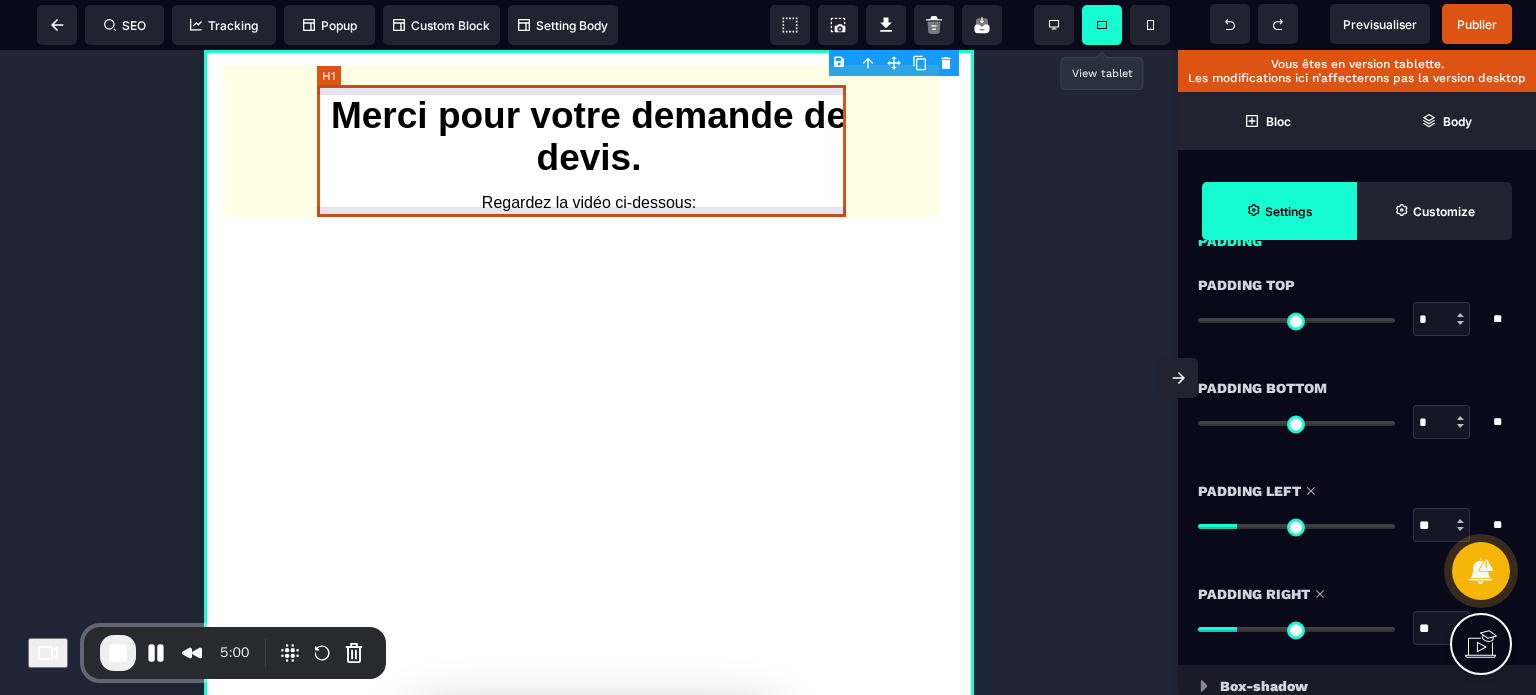click on "Merci pour votre demande de devis." at bounding box center (589, 137) 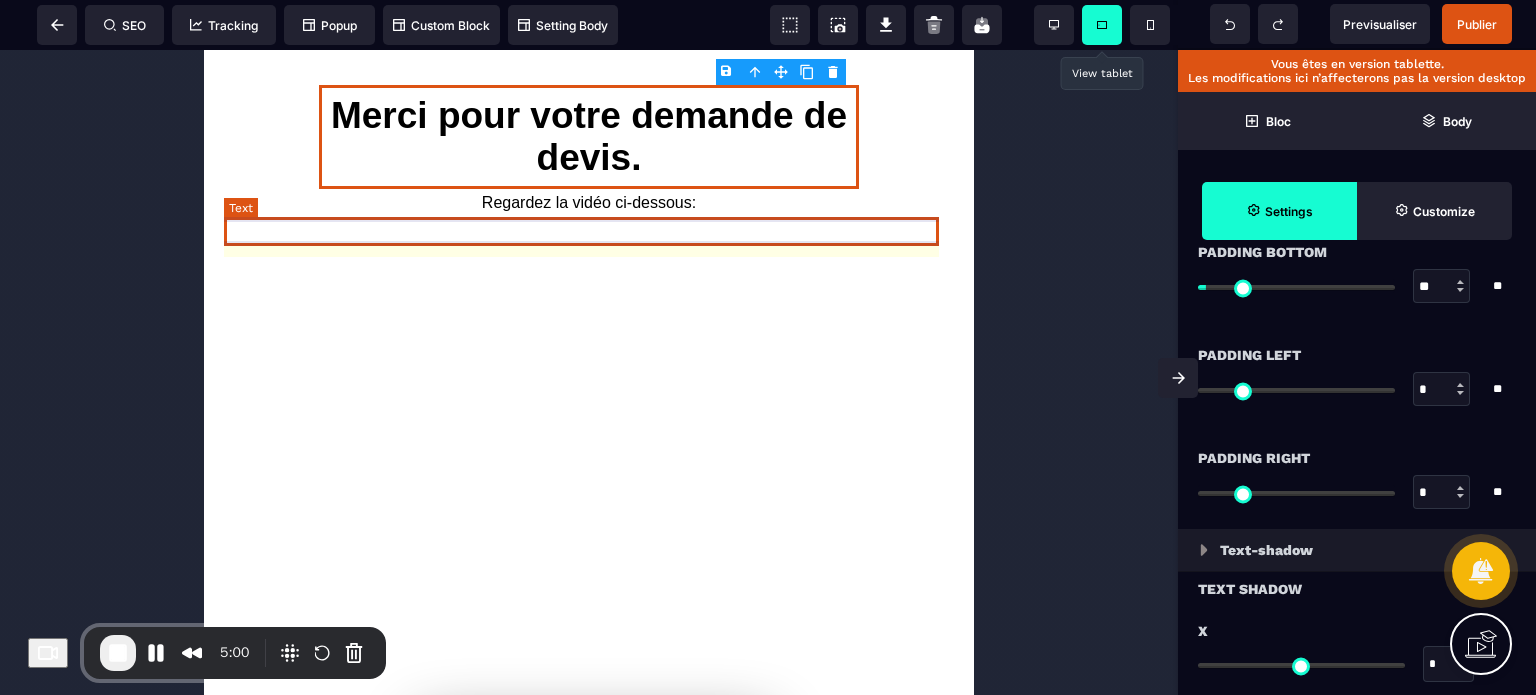 scroll, scrollTop: 0, scrollLeft: 0, axis: both 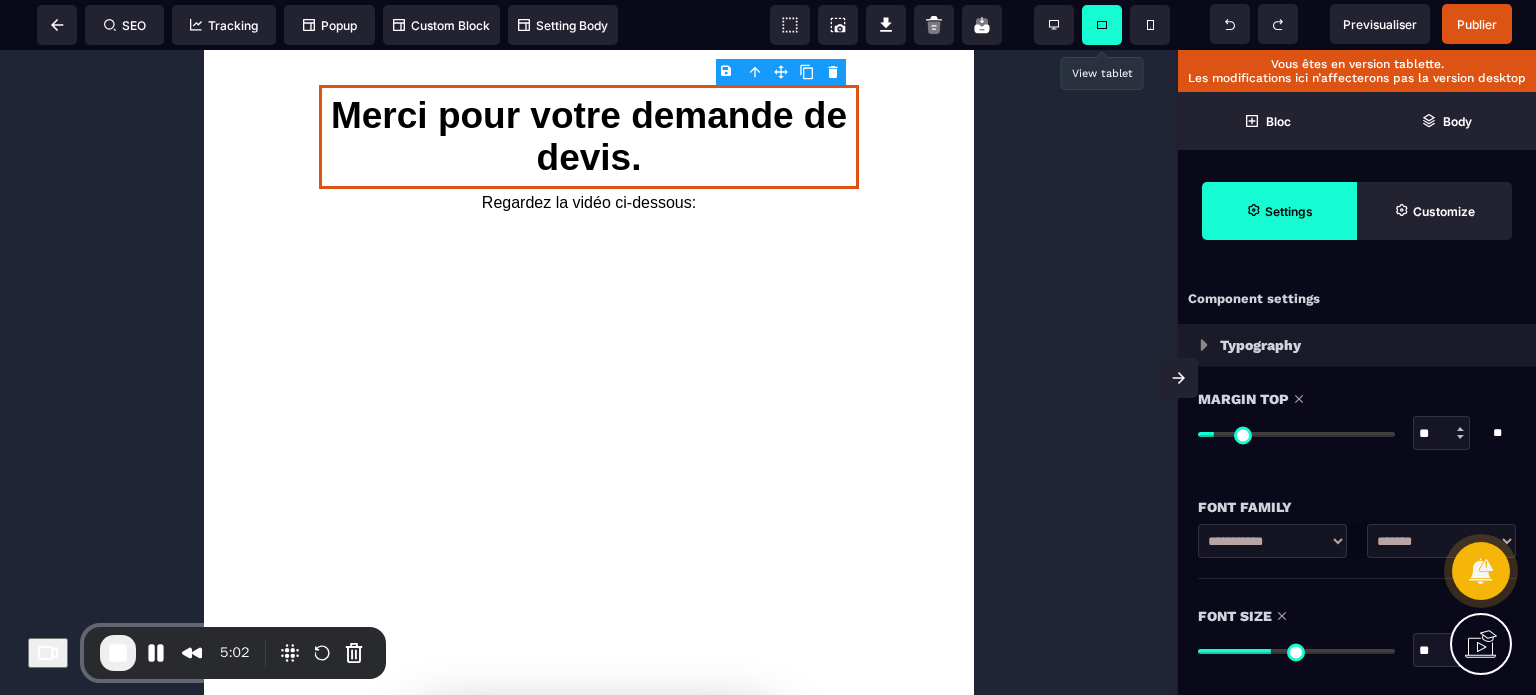 click on "**" at bounding box center (1442, 651) 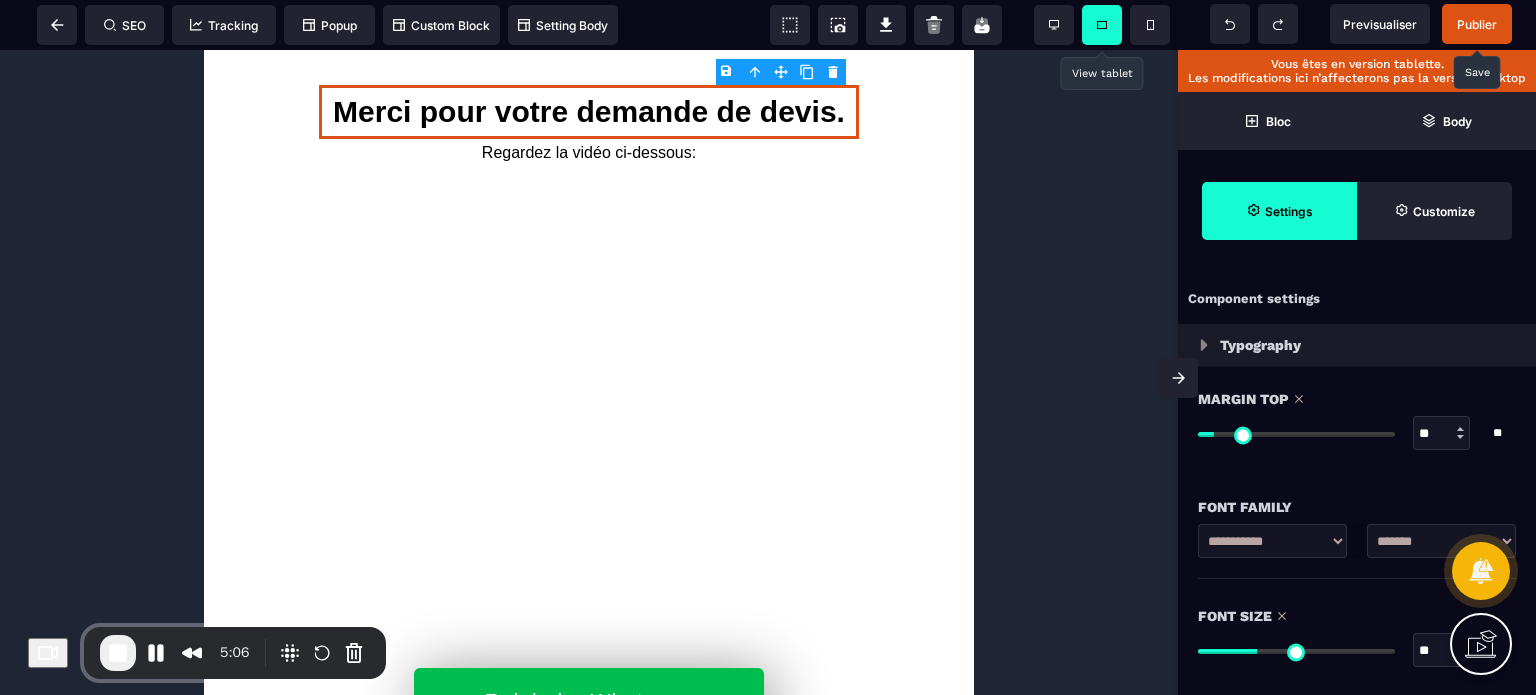click on "Publier" at bounding box center [1477, 24] 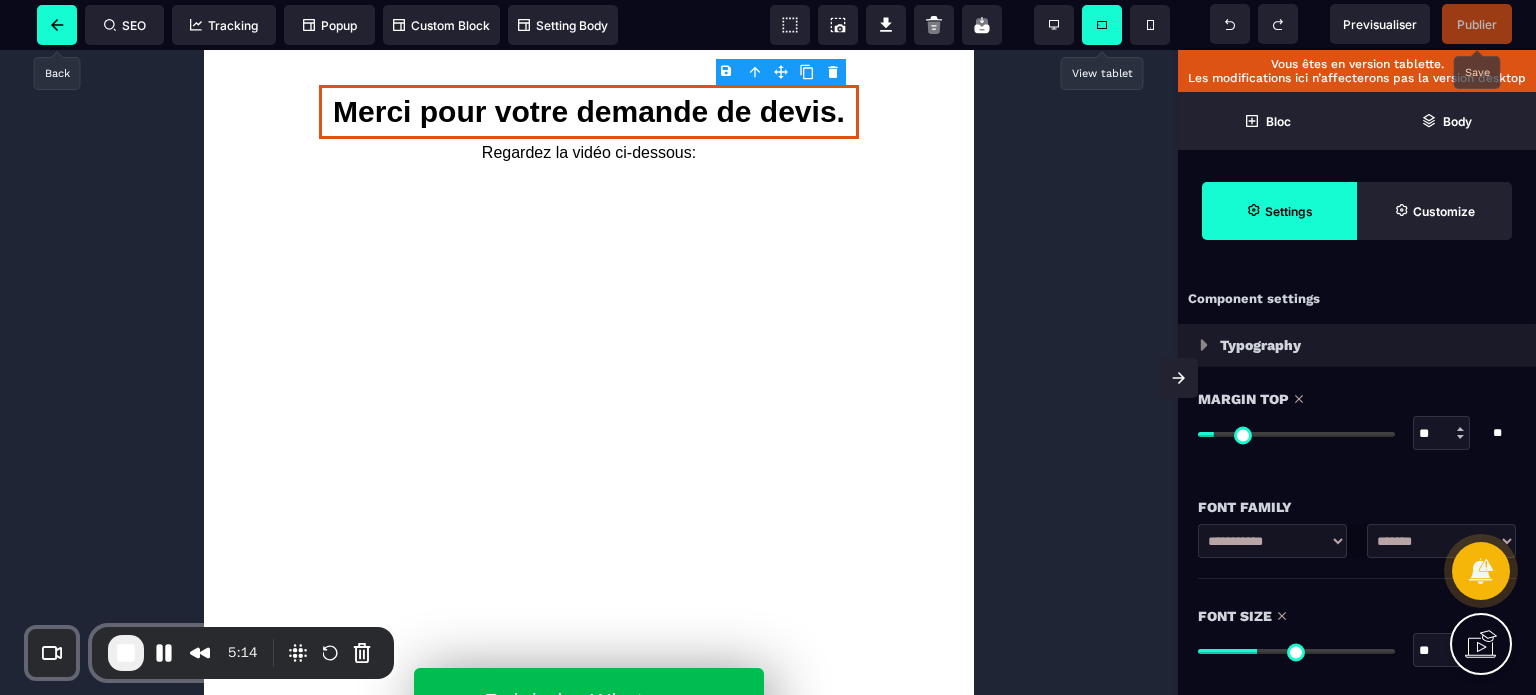 click at bounding box center [57, 25] 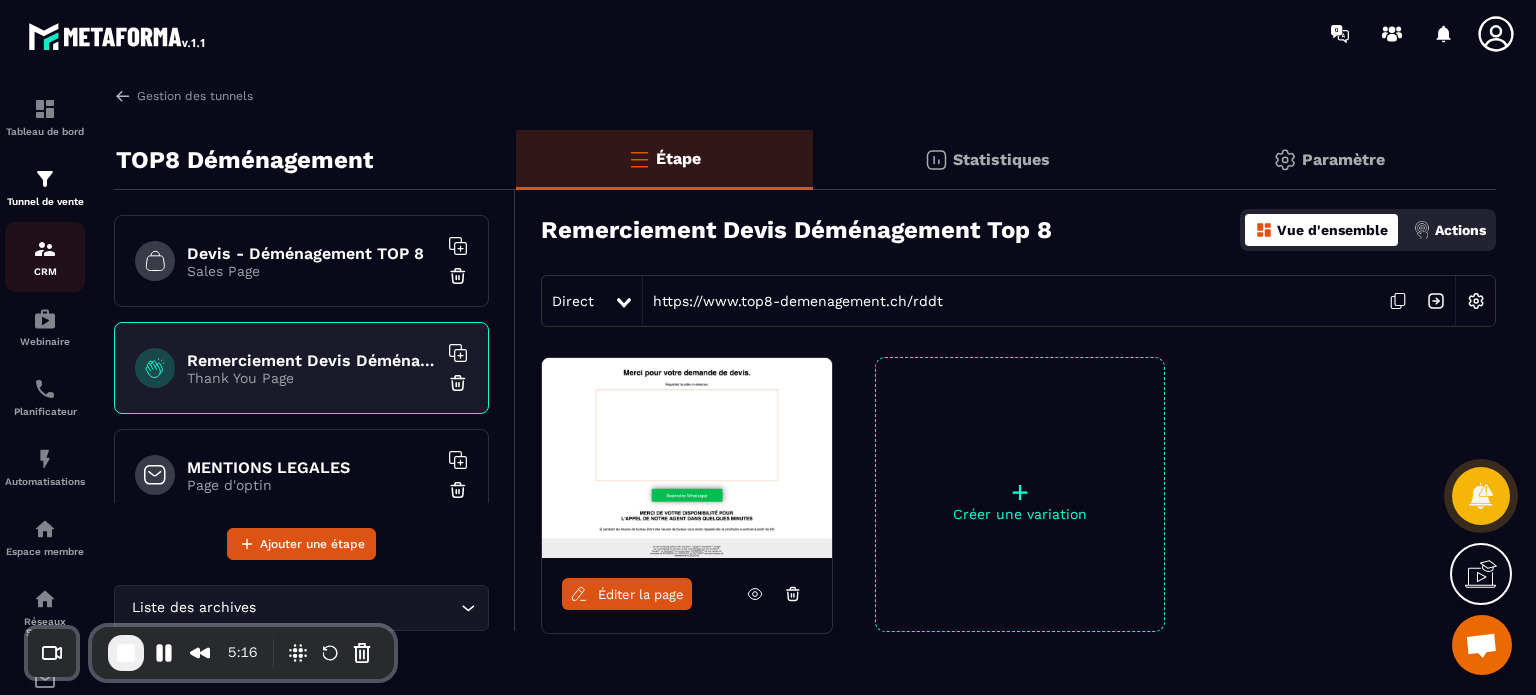 click at bounding box center [45, 249] 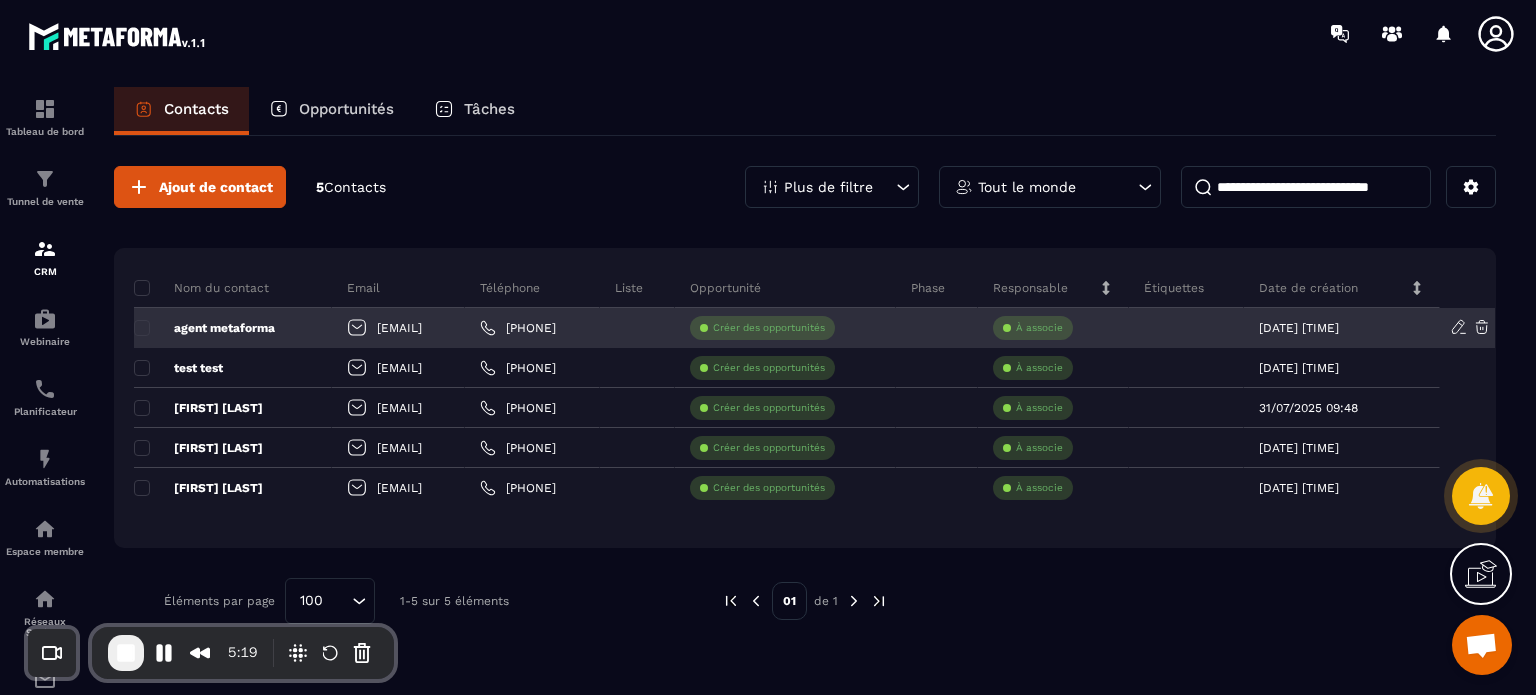 click on "agent metaforma" at bounding box center [204, 328] 